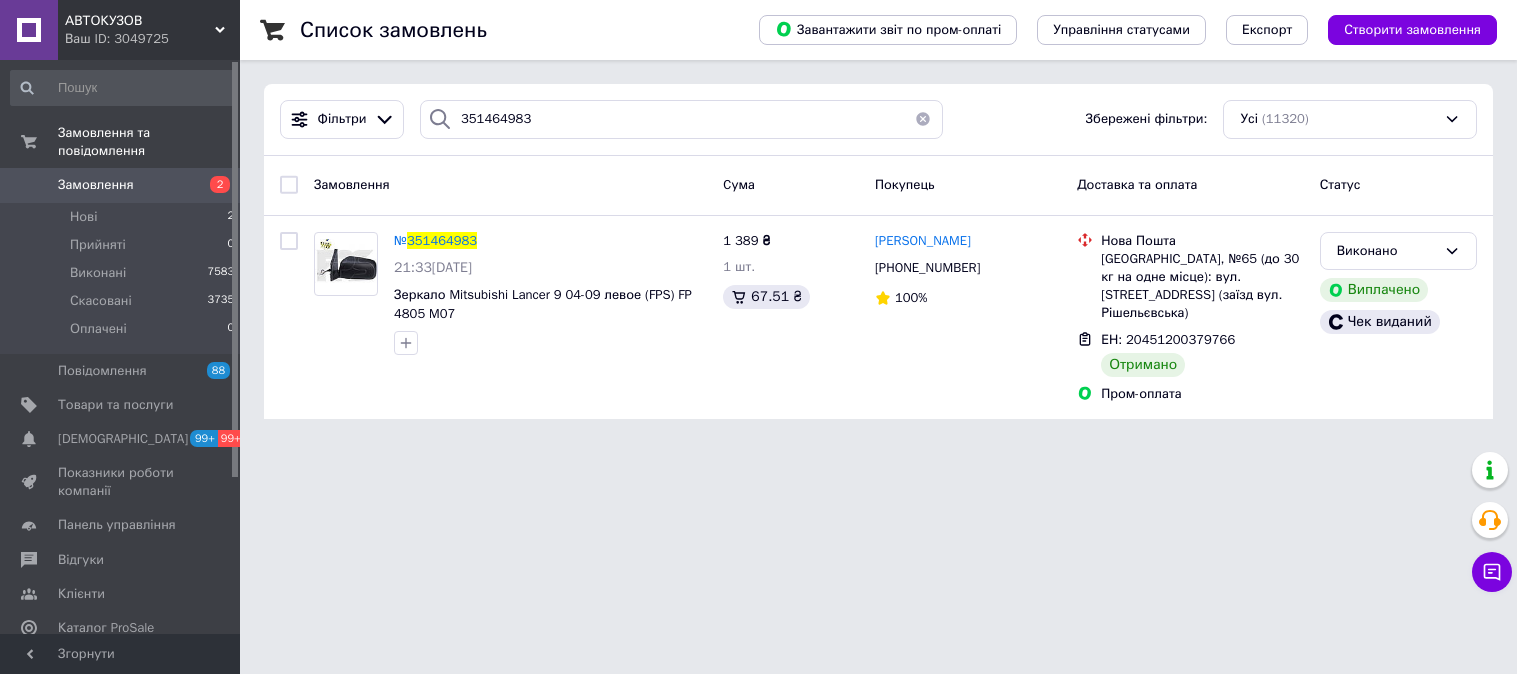 scroll, scrollTop: 0, scrollLeft: 0, axis: both 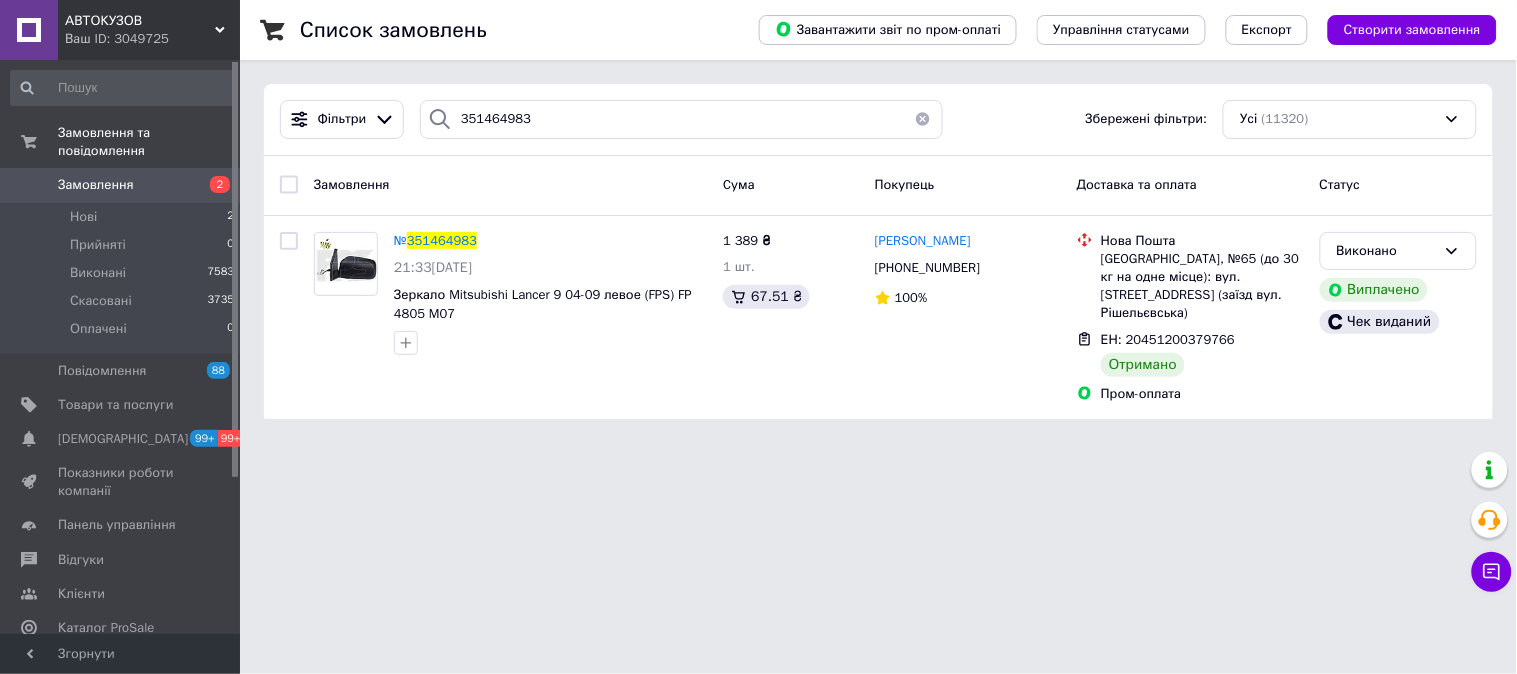 click on "Замовлення" at bounding box center (121, 185) 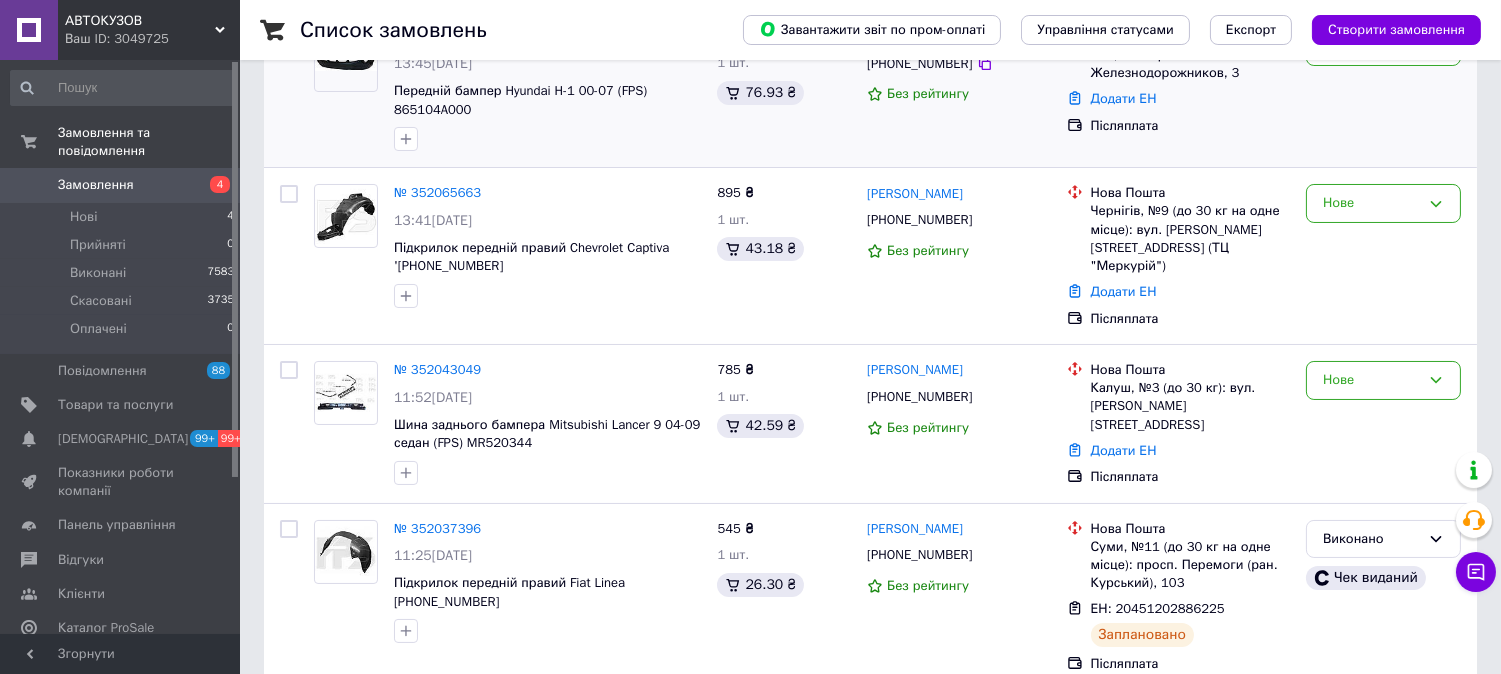 scroll, scrollTop: 222, scrollLeft: 0, axis: vertical 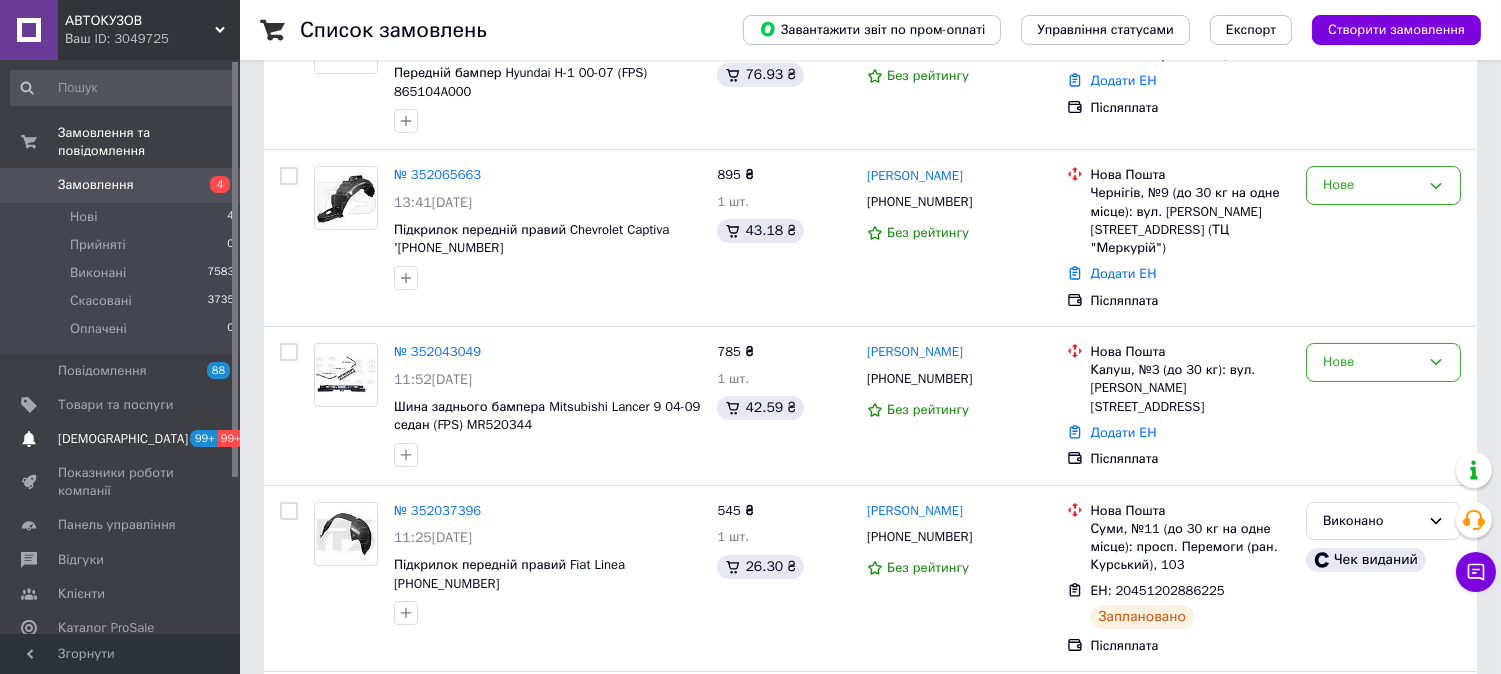 click on "[DEMOGRAPHIC_DATA]" at bounding box center (121, 439) 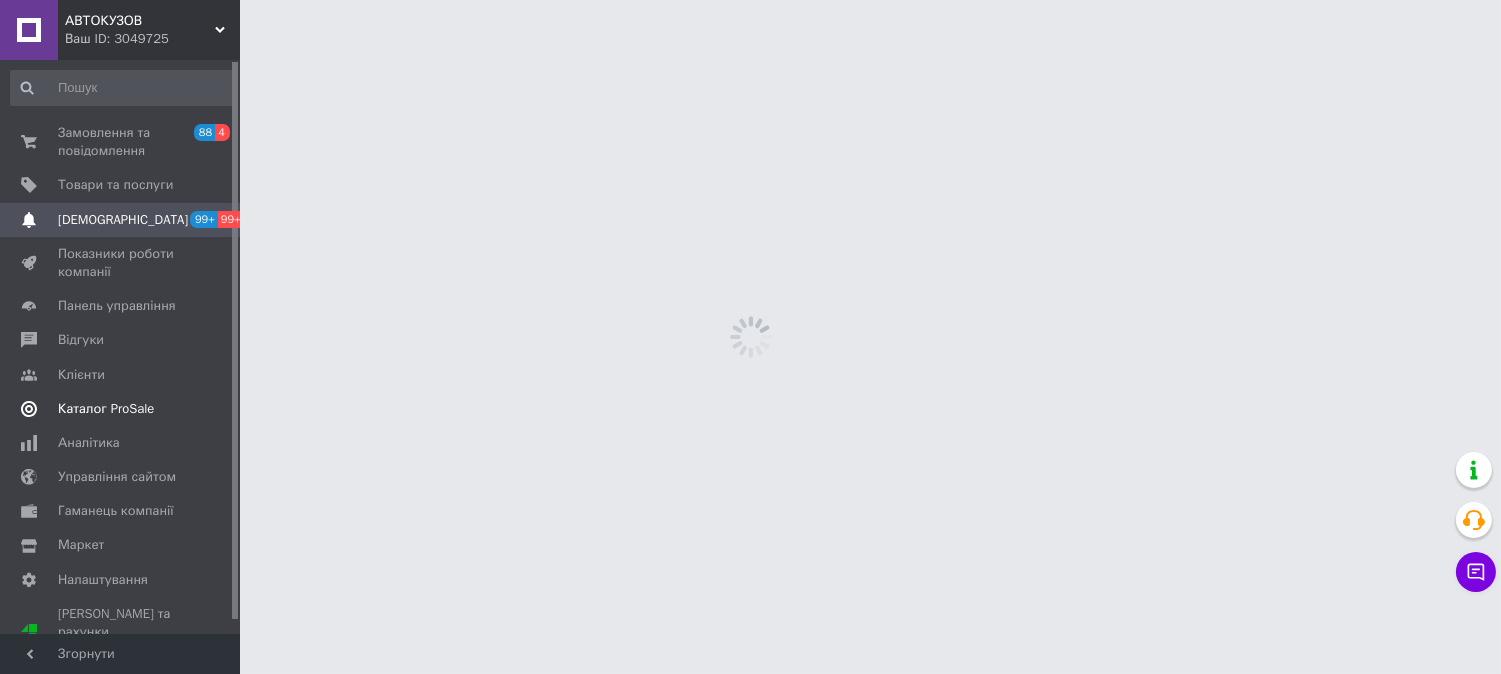 scroll, scrollTop: 0, scrollLeft: 0, axis: both 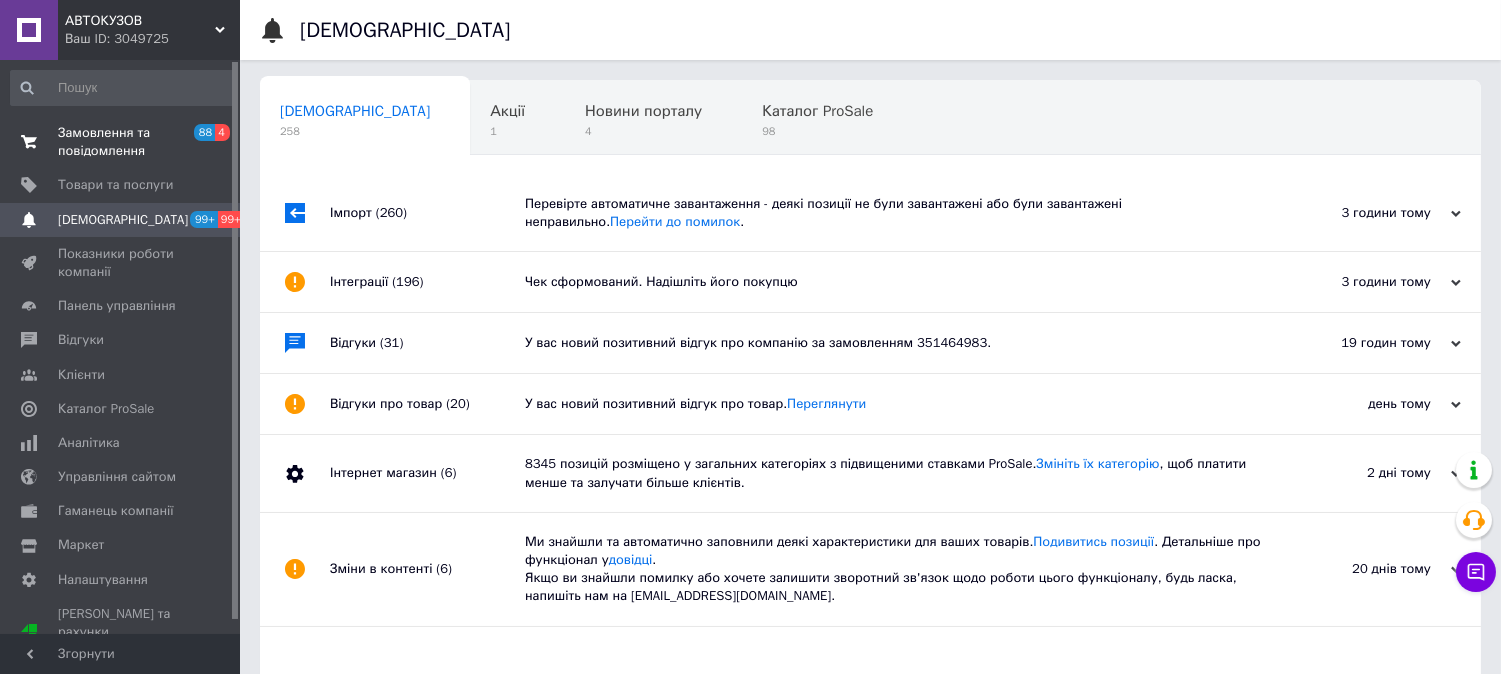 click on "Замовлення та повідомлення" at bounding box center [121, 142] 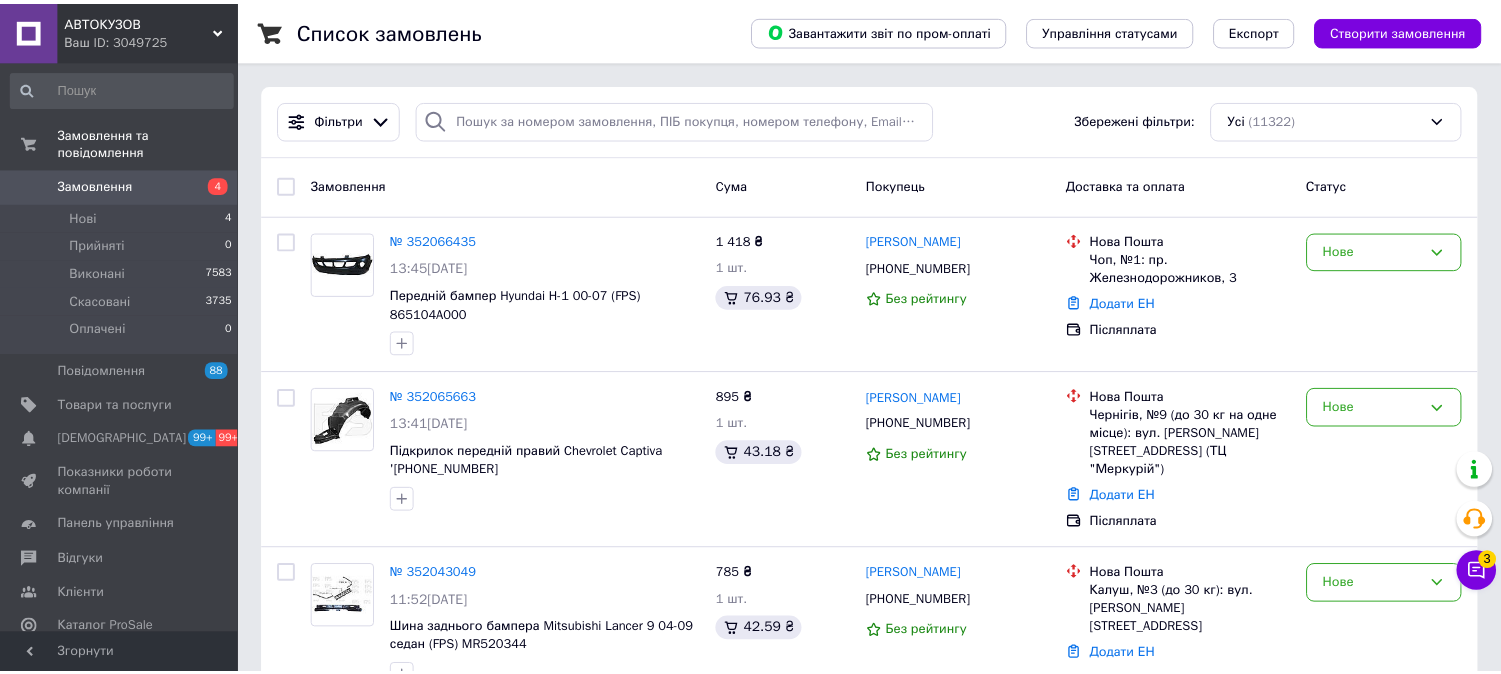 scroll, scrollTop: 0, scrollLeft: 0, axis: both 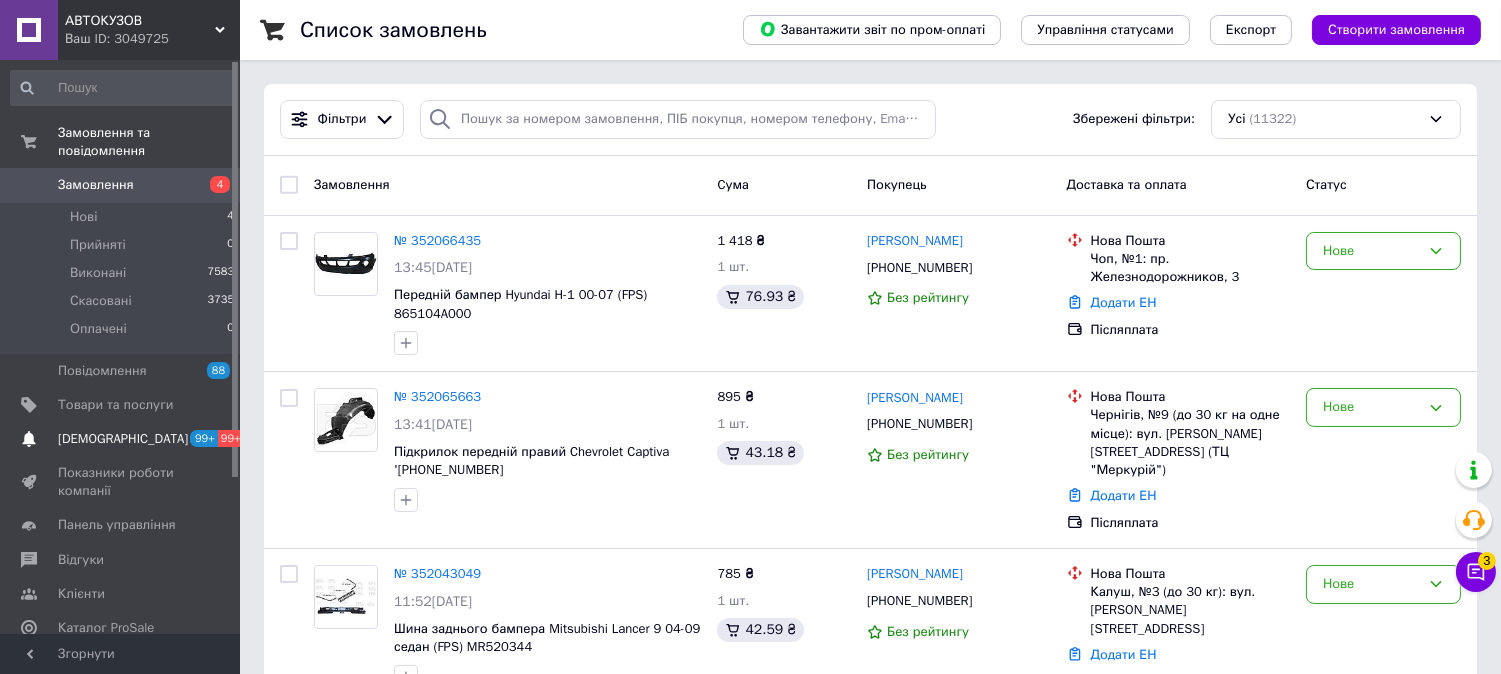 click on "[DEMOGRAPHIC_DATA]" at bounding box center [121, 439] 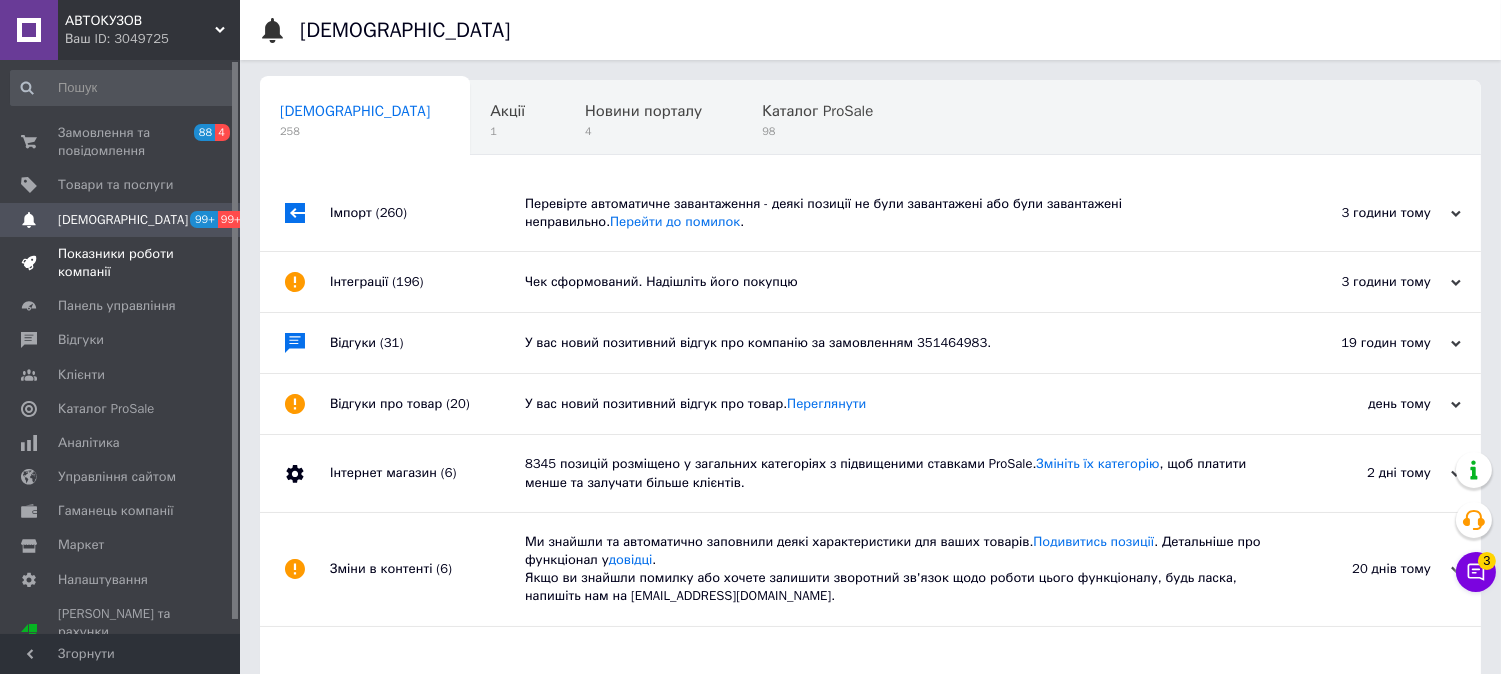 click on "Показники роботи компанії" at bounding box center (121, 263) 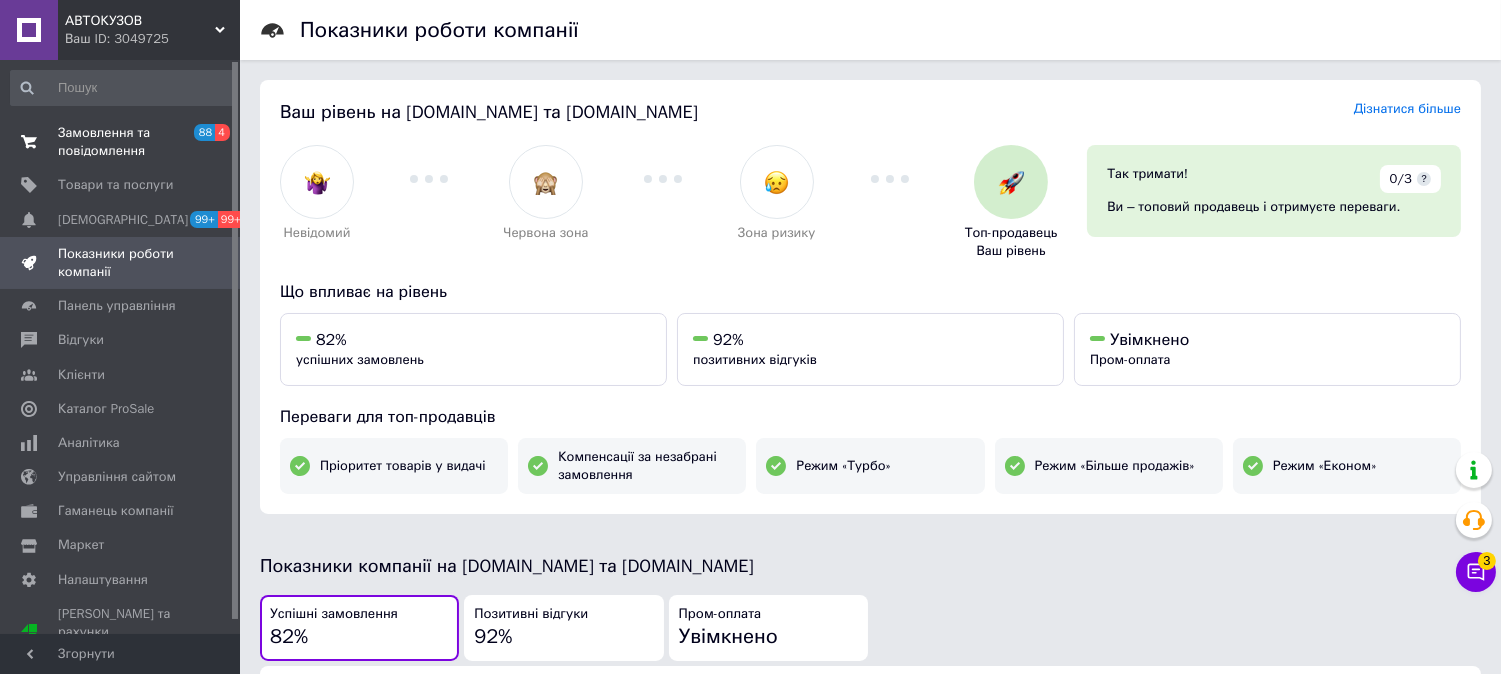 click on "Замовлення та повідомлення" at bounding box center (121, 142) 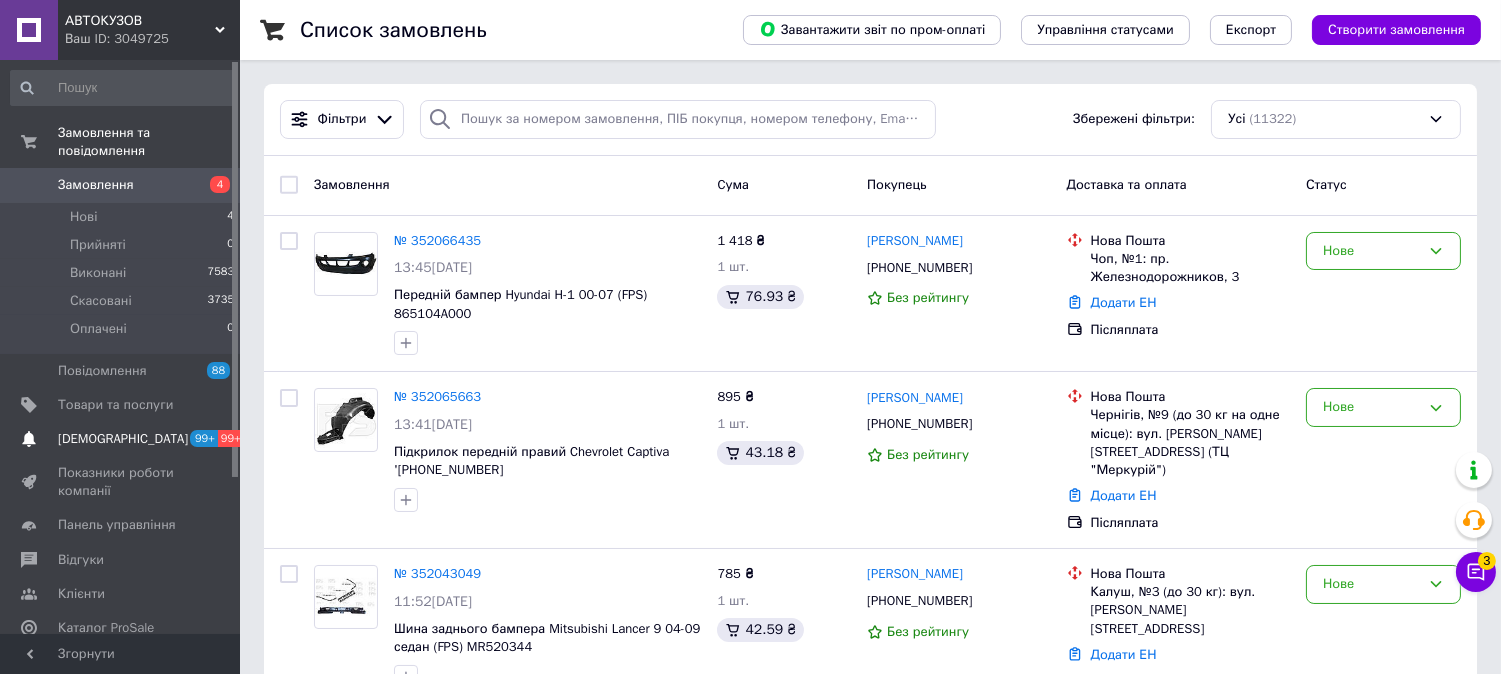 click on "Сповіщення 99+ 99+" at bounding box center (123, 439) 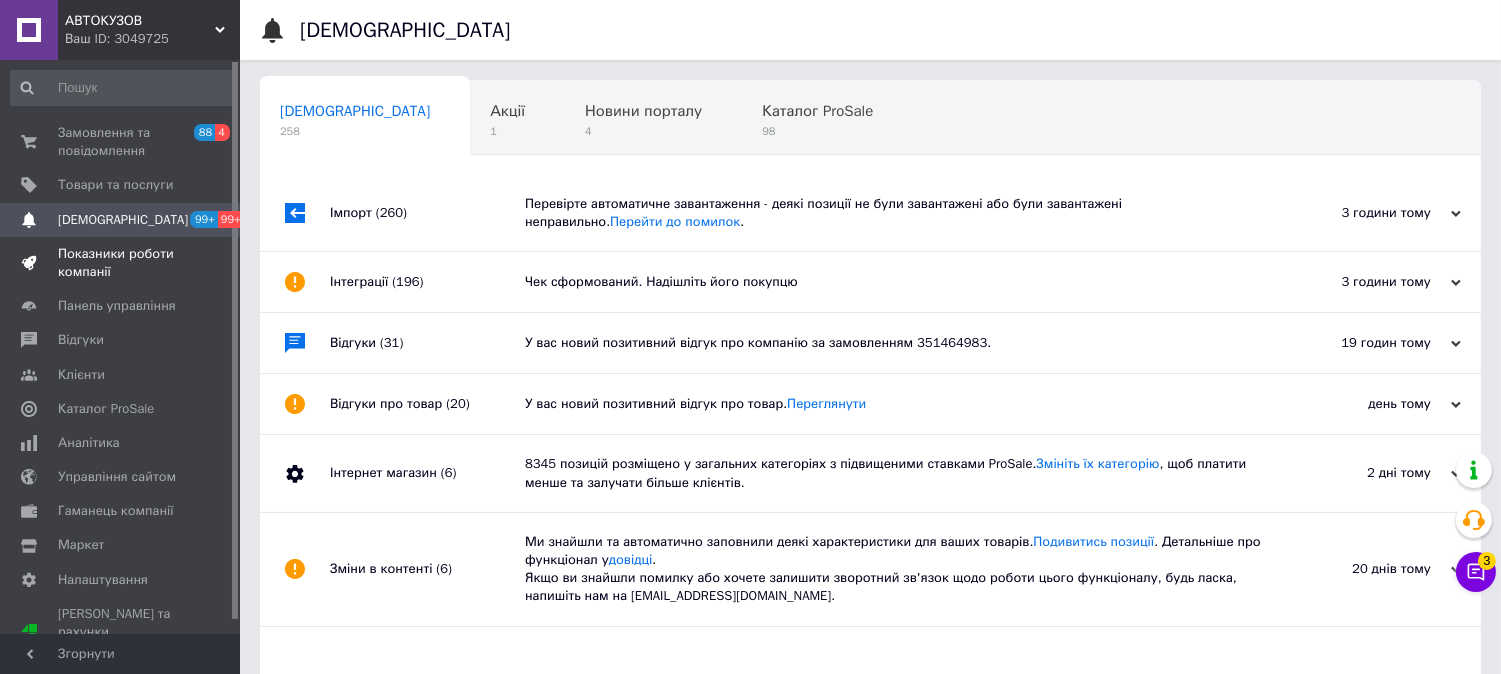 click on "Показники роботи компанії" at bounding box center [121, 263] 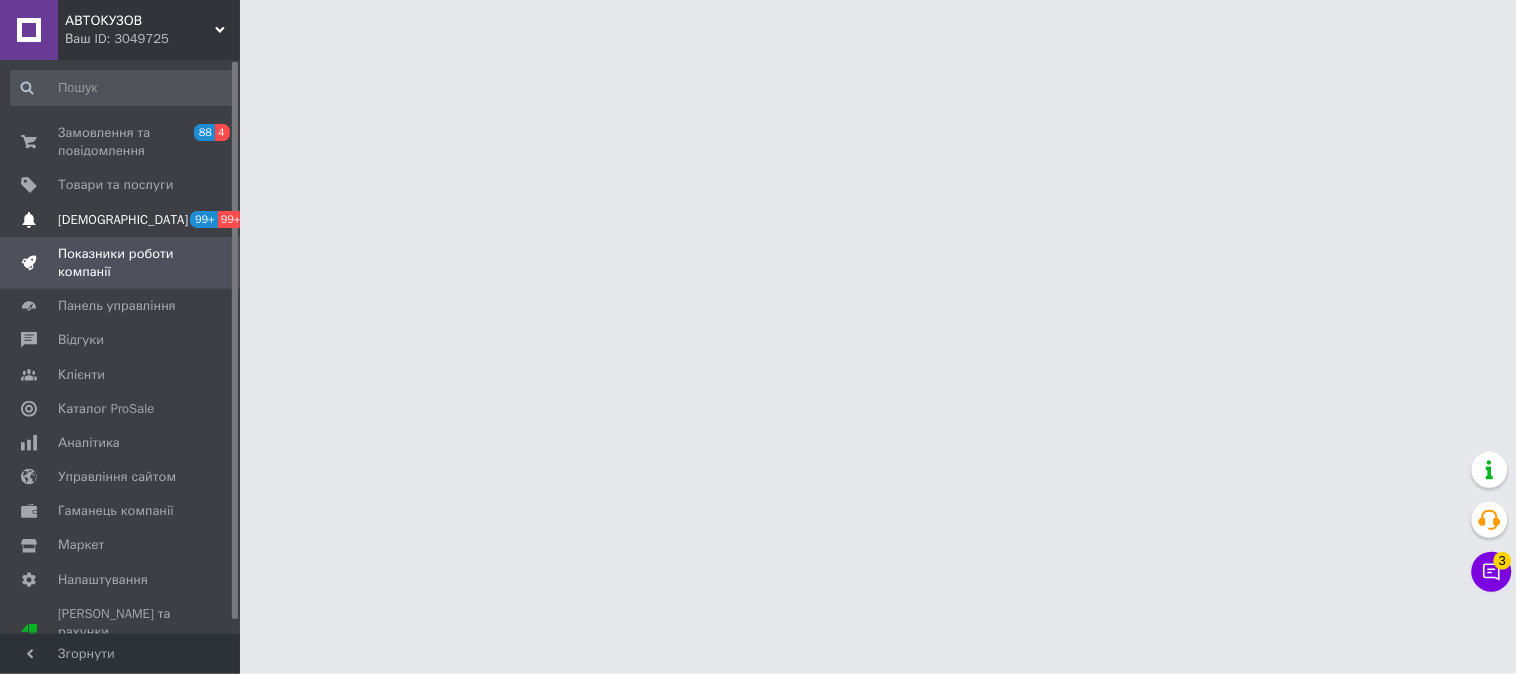 click on "[DEMOGRAPHIC_DATA]" at bounding box center (121, 220) 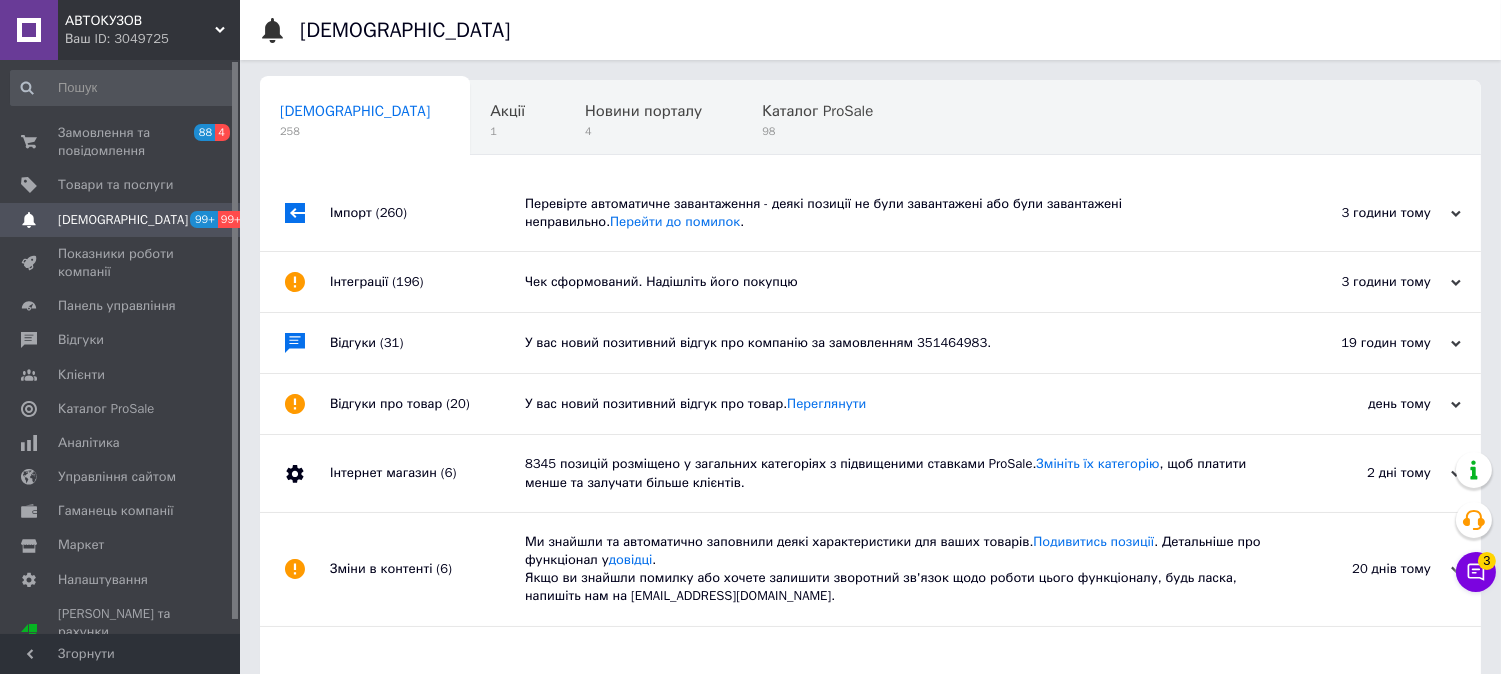 click on "Сповіщення 99+ 99+" at bounding box center (123, 220) 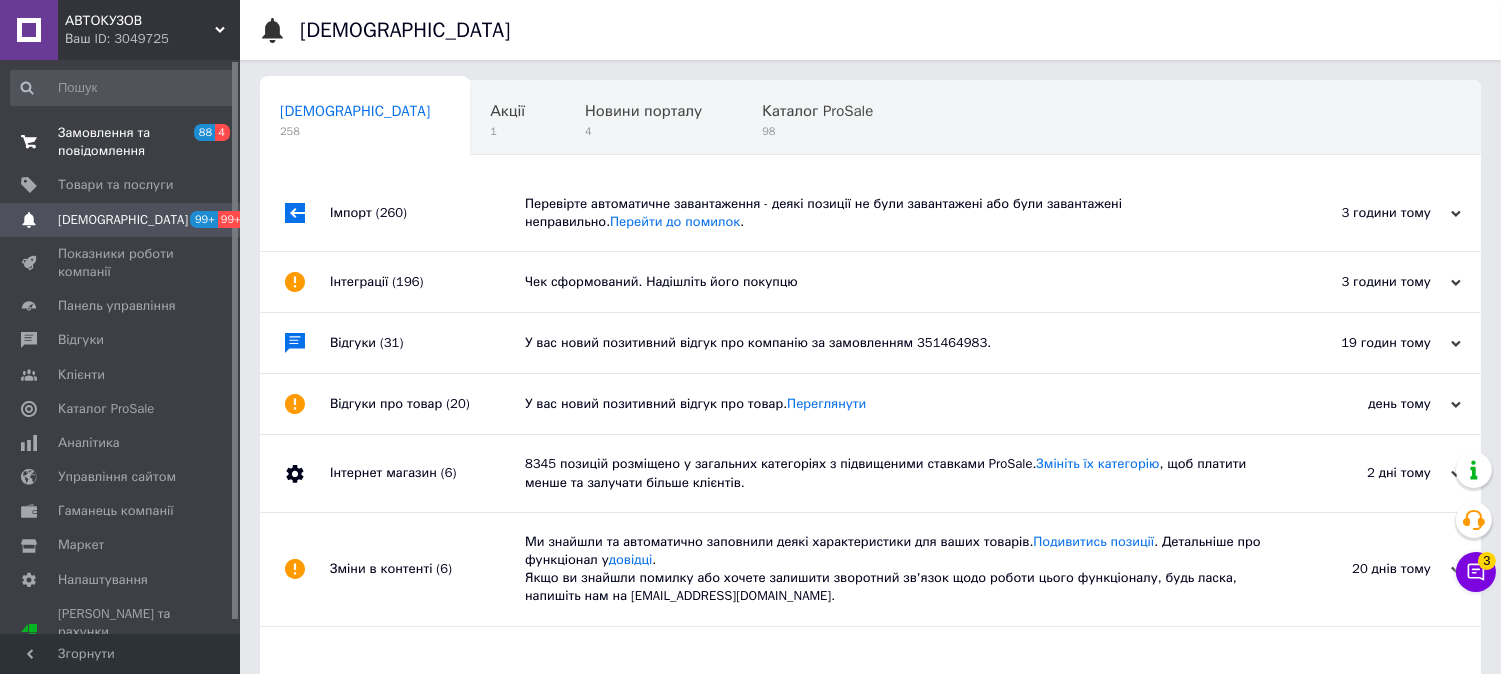 click on "Замовлення та повідомлення" at bounding box center (121, 142) 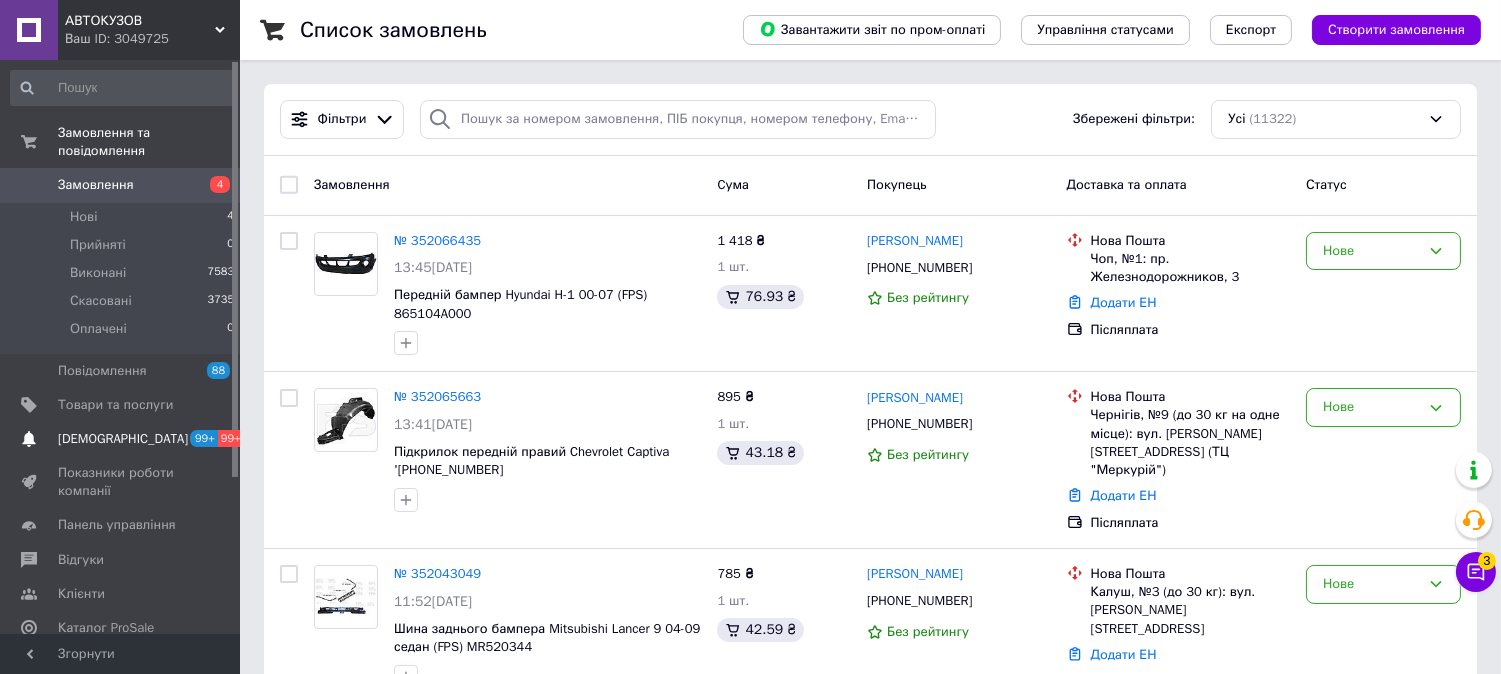 click on "[DEMOGRAPHIC_DATA]" at bounding box center [121, 439] 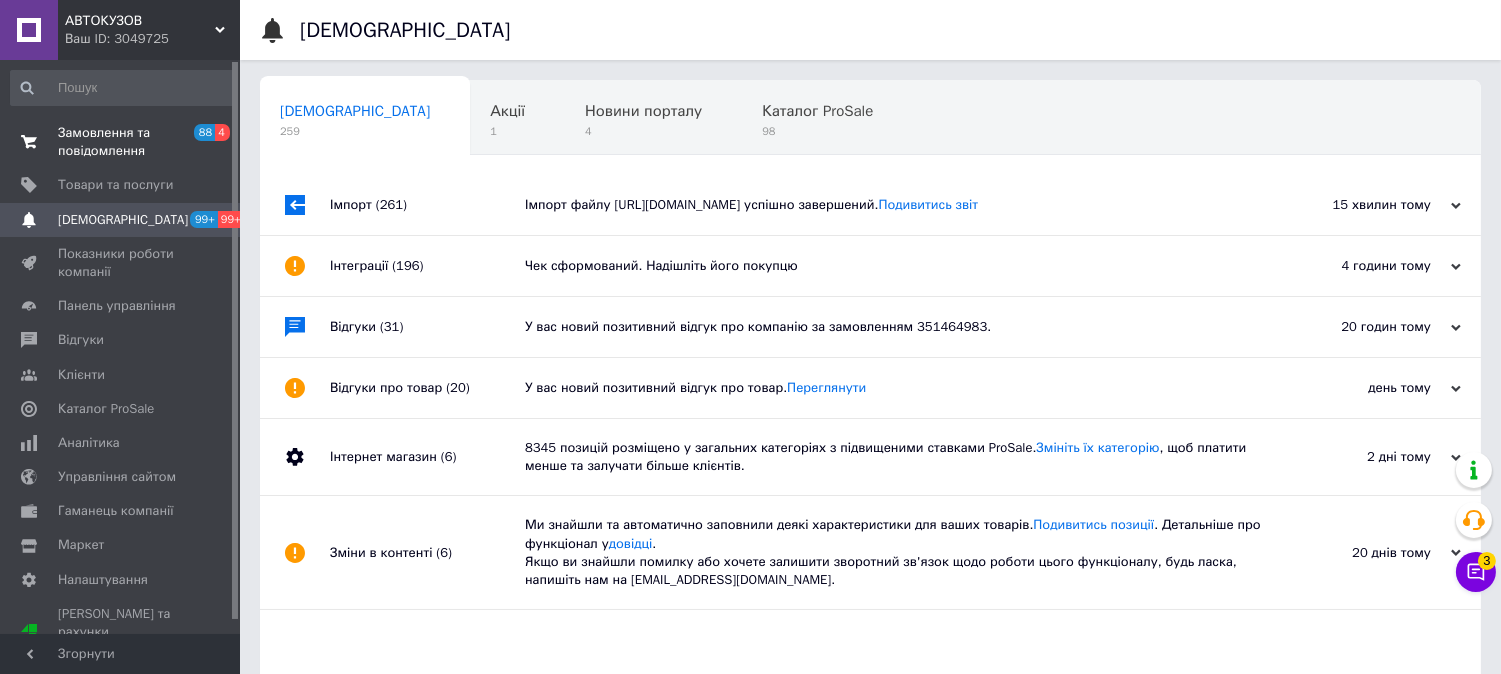 click on "Замовлення та повідомлення" at bounding box center [121, 142] 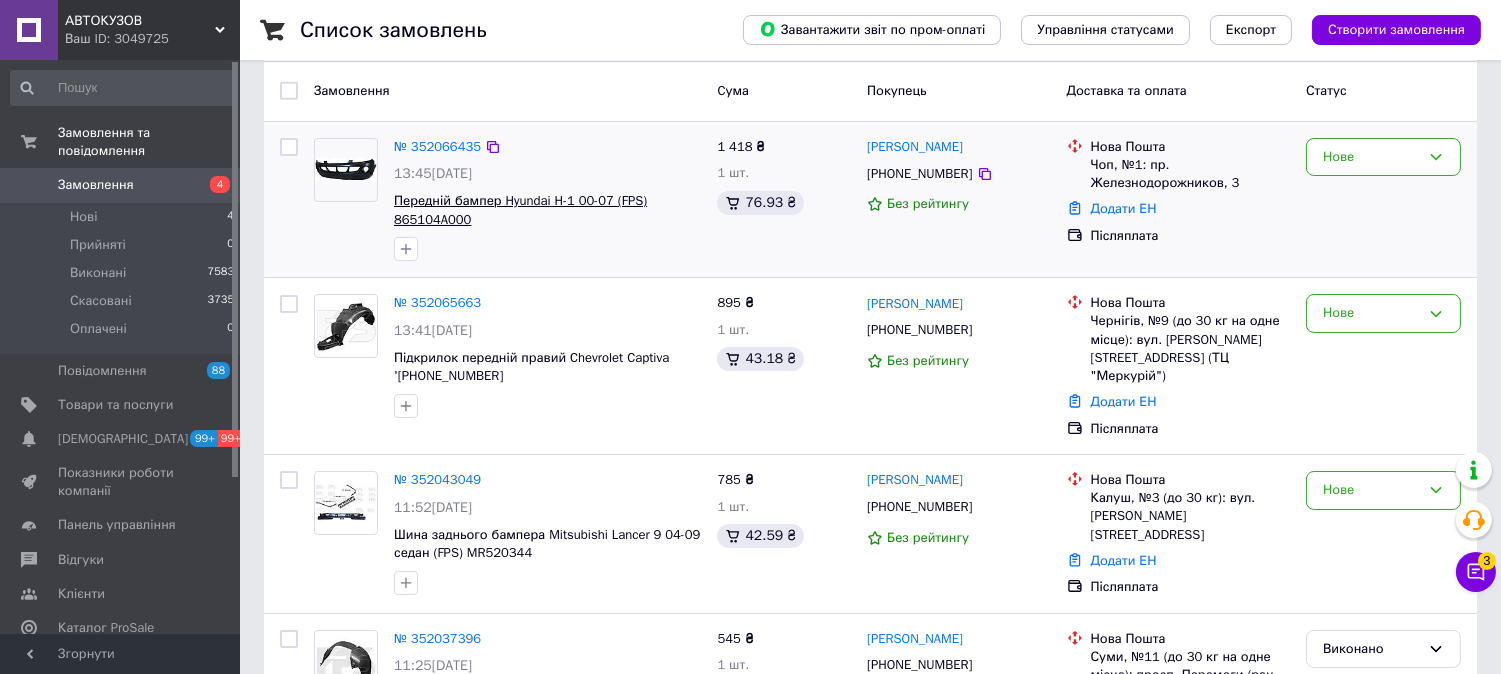 scroll, scrollTop: 222, scrollLeft: 0, axis: vertical 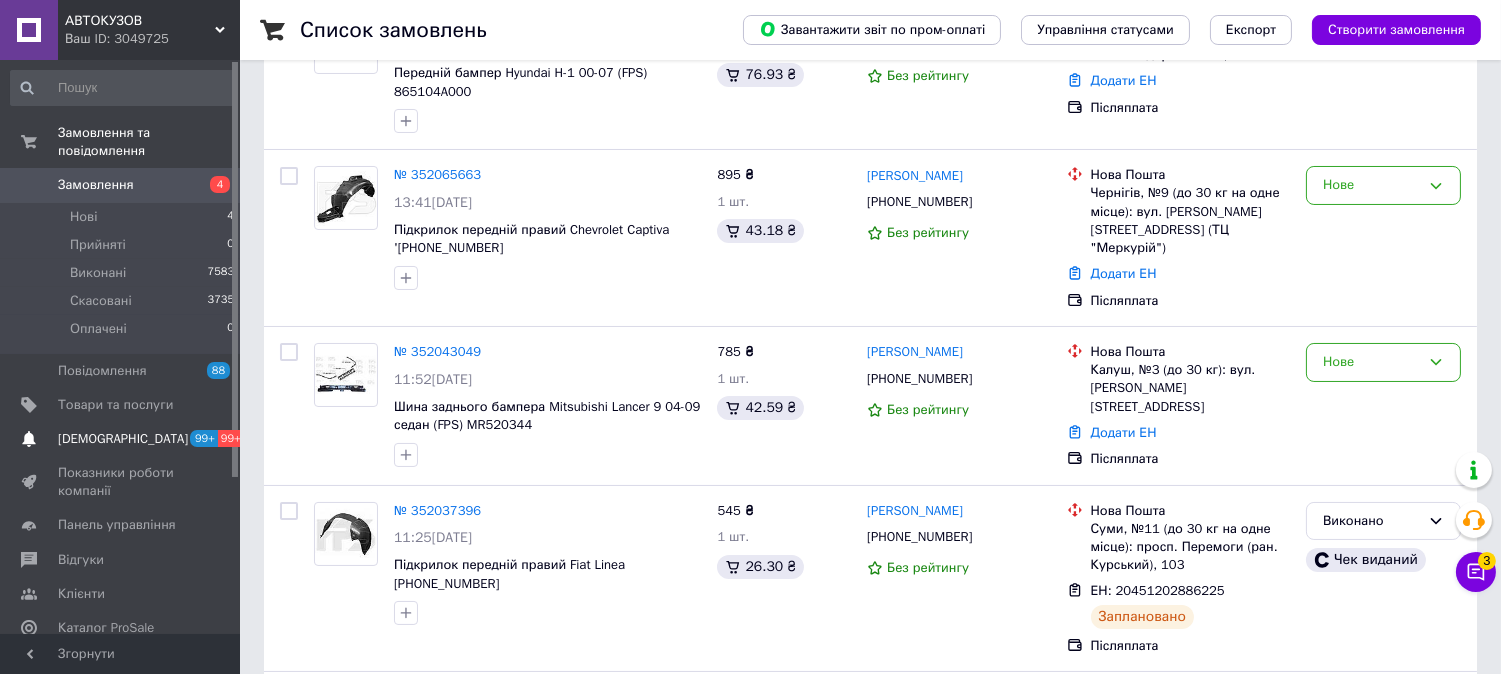 click on "[DEMOGRAPHIC_DATA]" at bounding box center (121, 439) 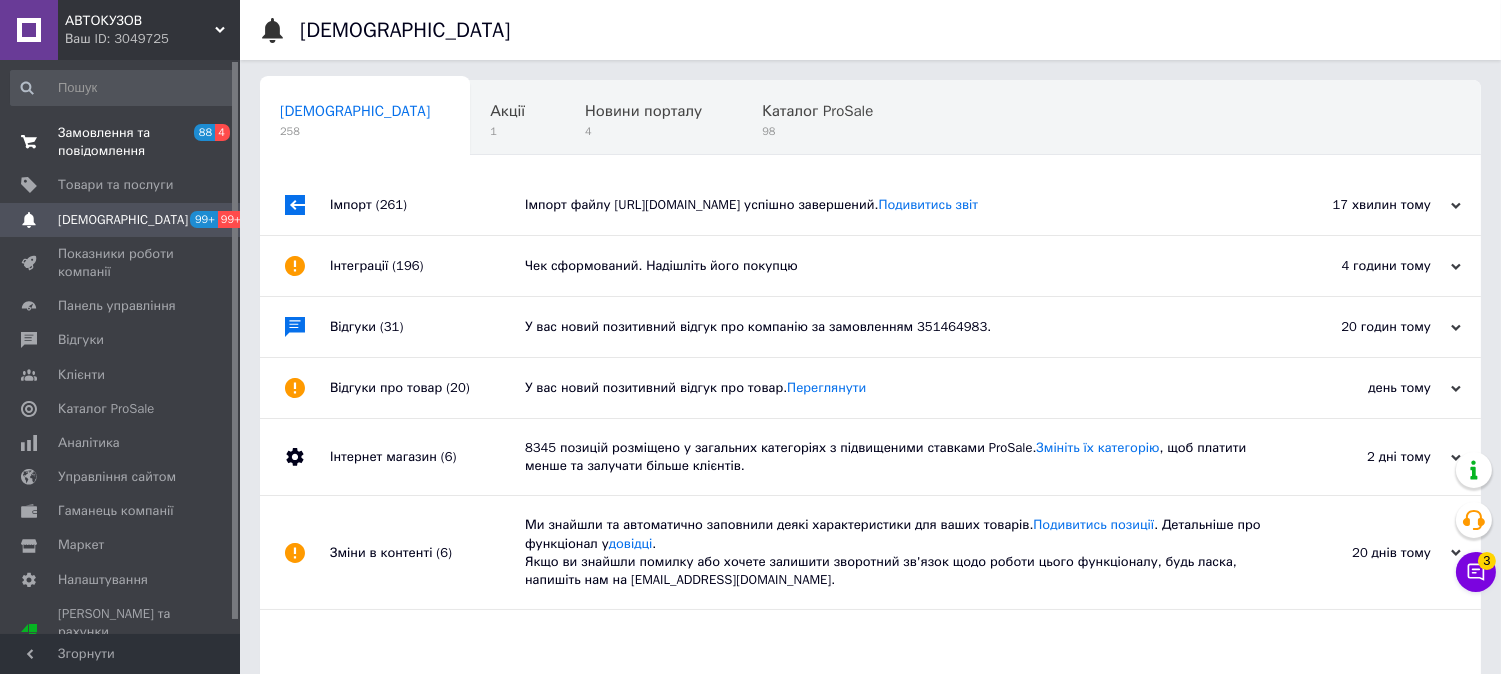 click on "Замовлення та повідомлення" at bounding box center [121, 142] 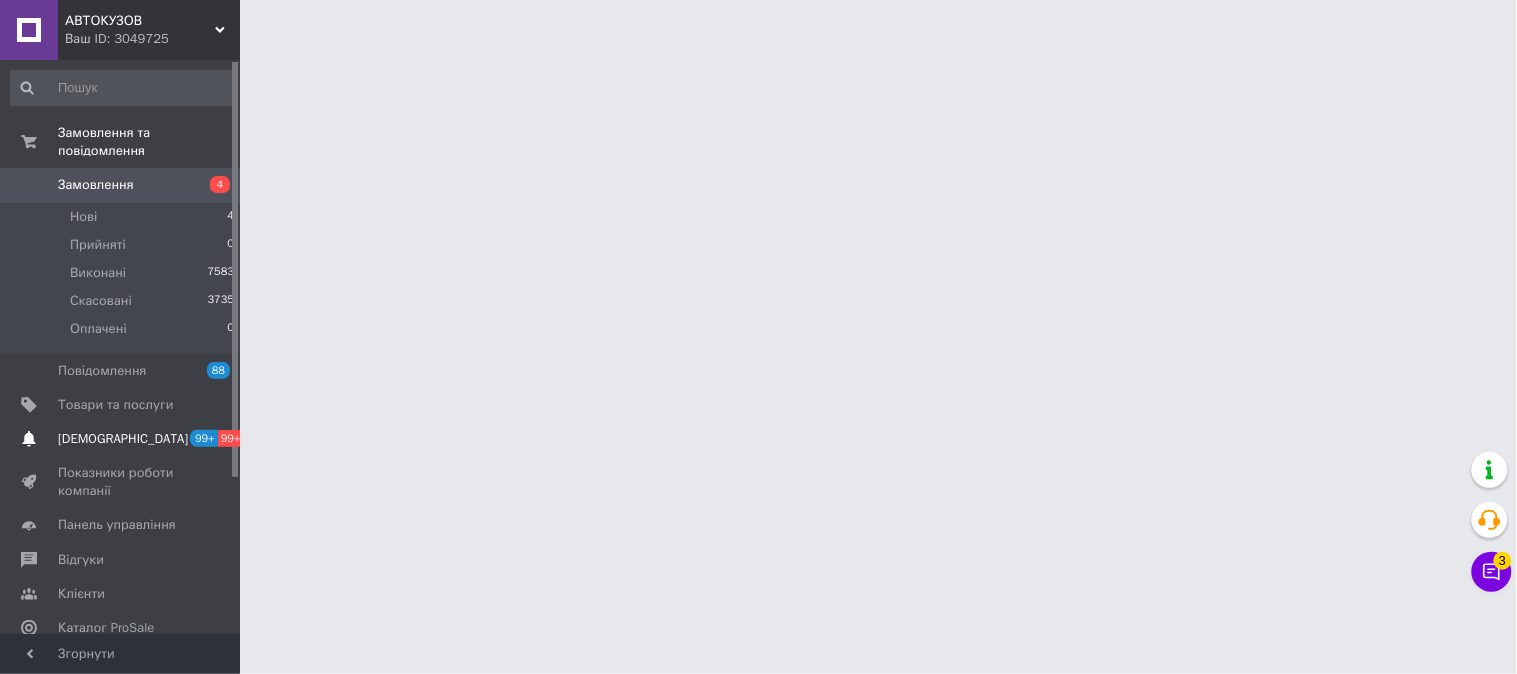 click on "[DEMOGRAPHIC_DATA]" at bounding box center (121, 439) 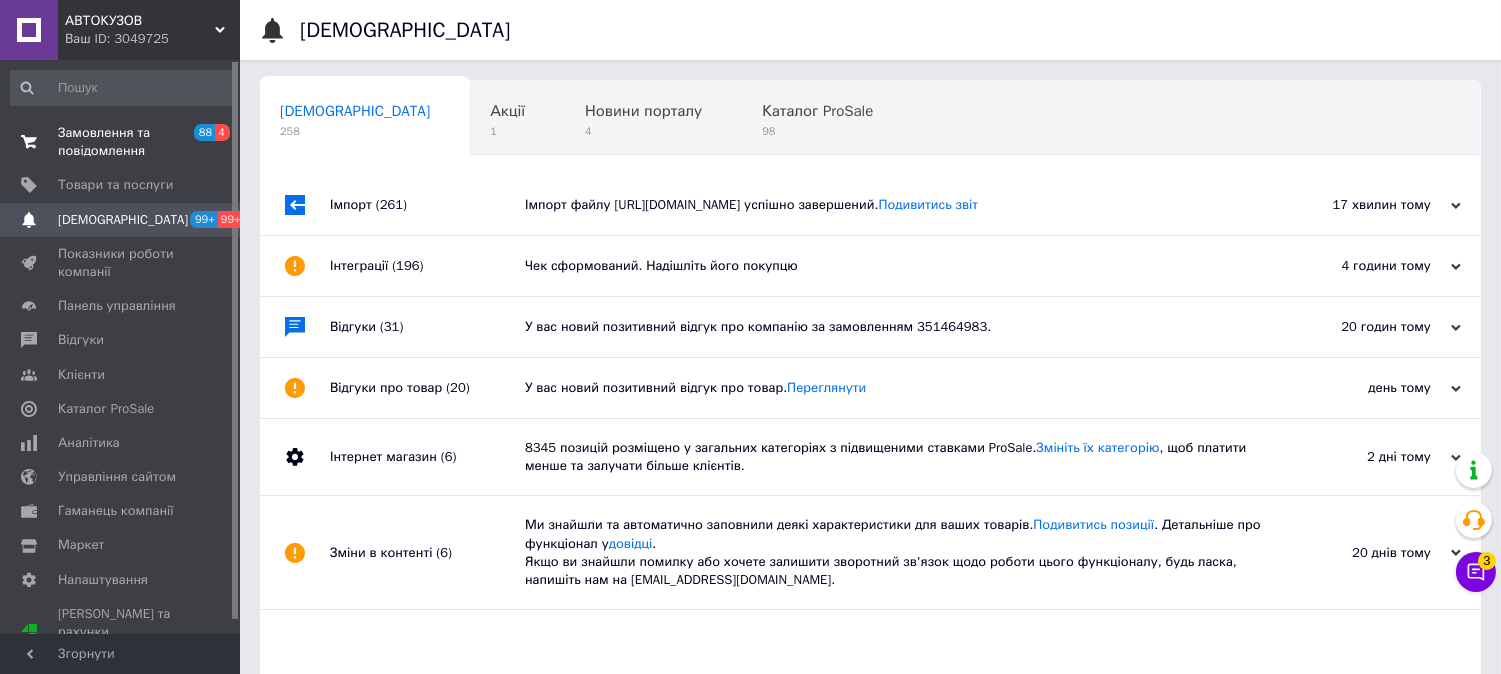 click on "Замовлення та повідомлення" at bounding box center (121, 142) 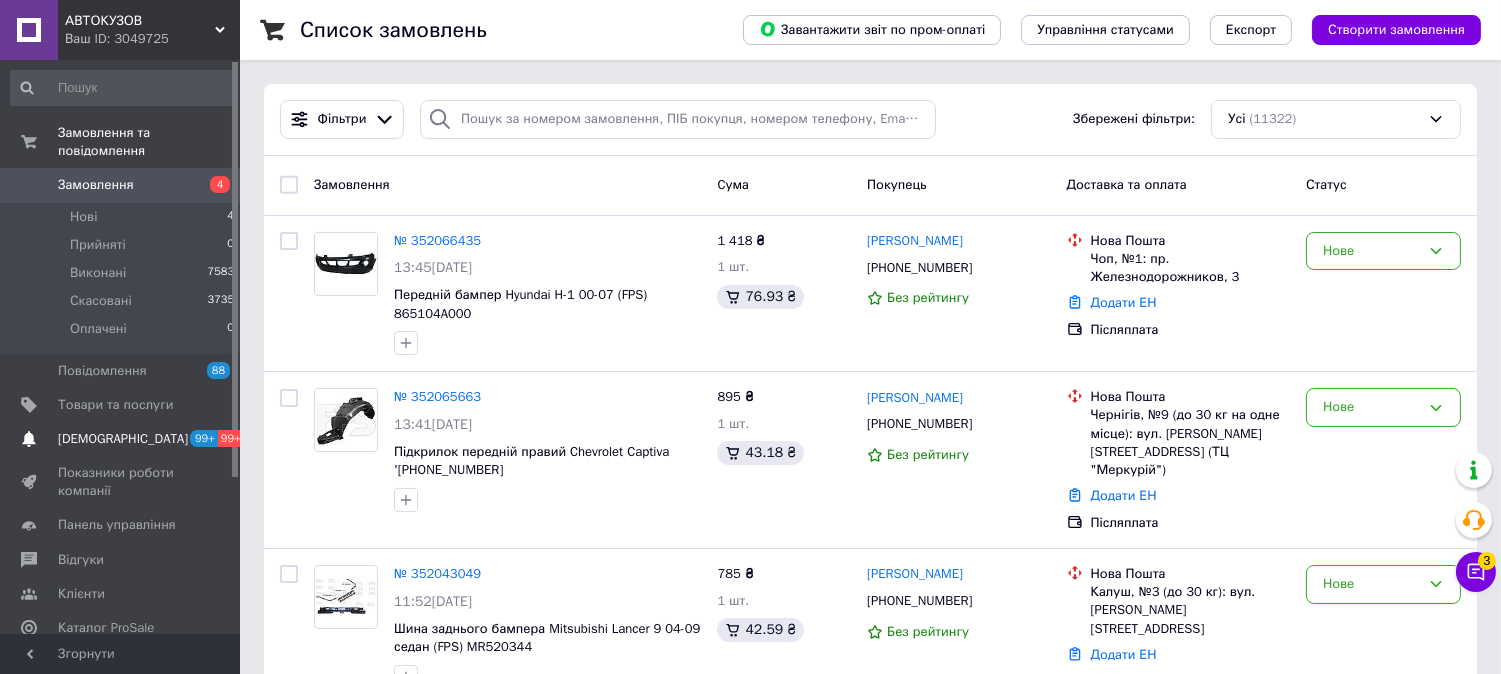 click on "[DEMOGRAPHIC_DATA]" at bounding box center [121, 439] 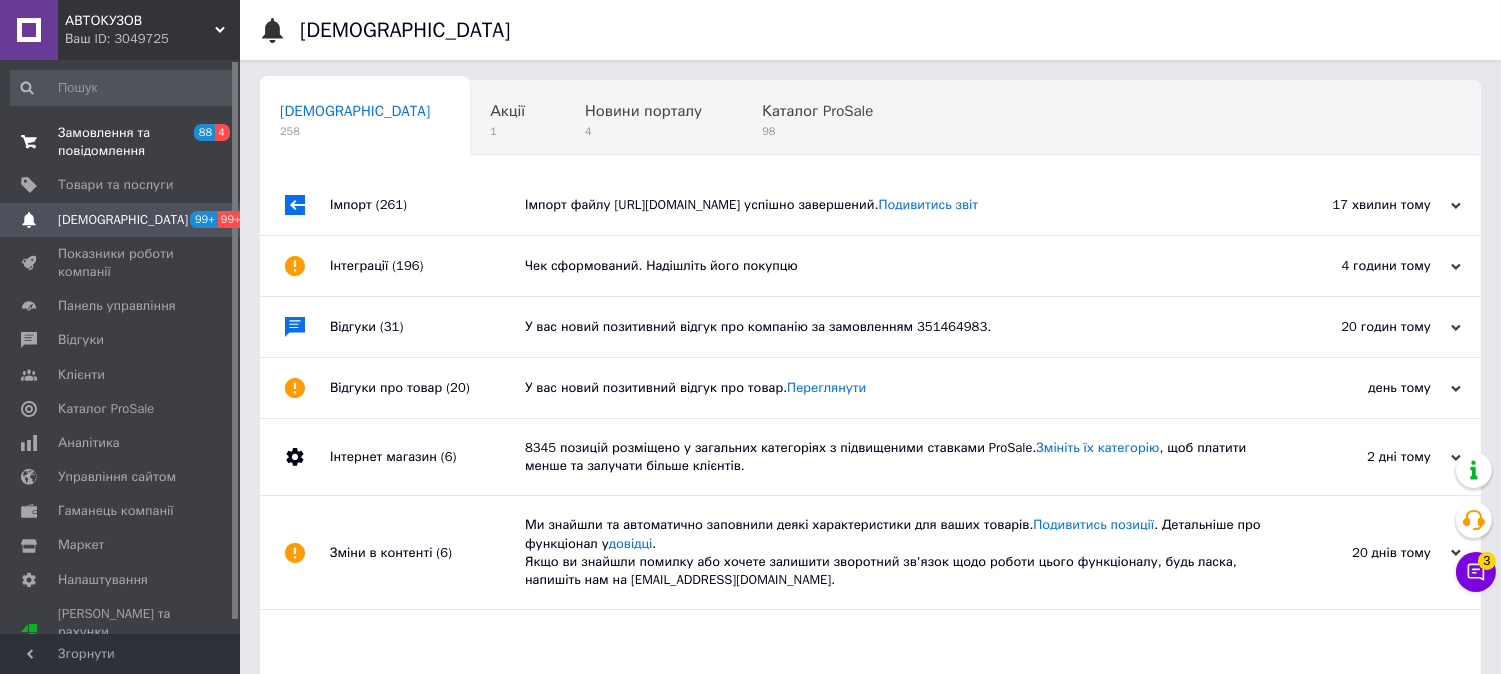 click on "Замовлення та повідомлення" at bounding box center (121, 142) 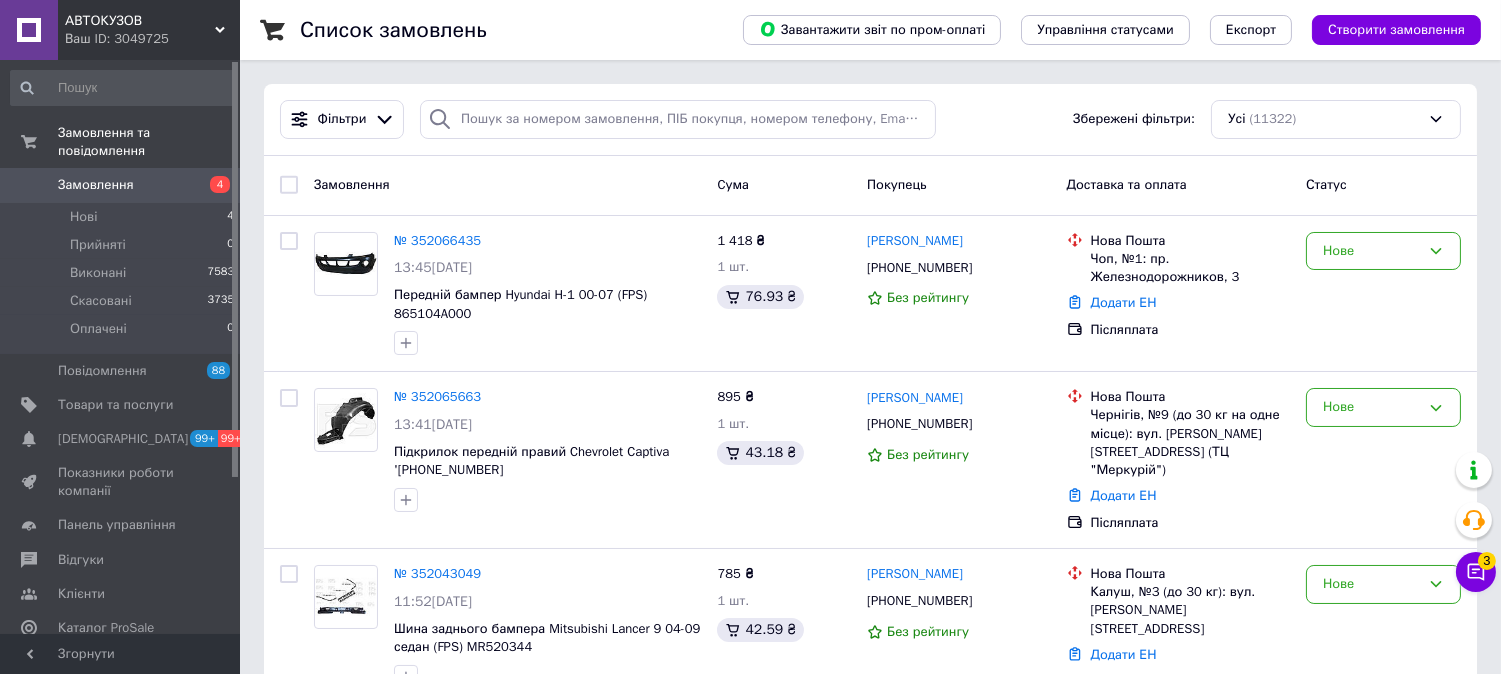 scroll, scrollTop: 222, scrollLeft: 0, axis: vertical 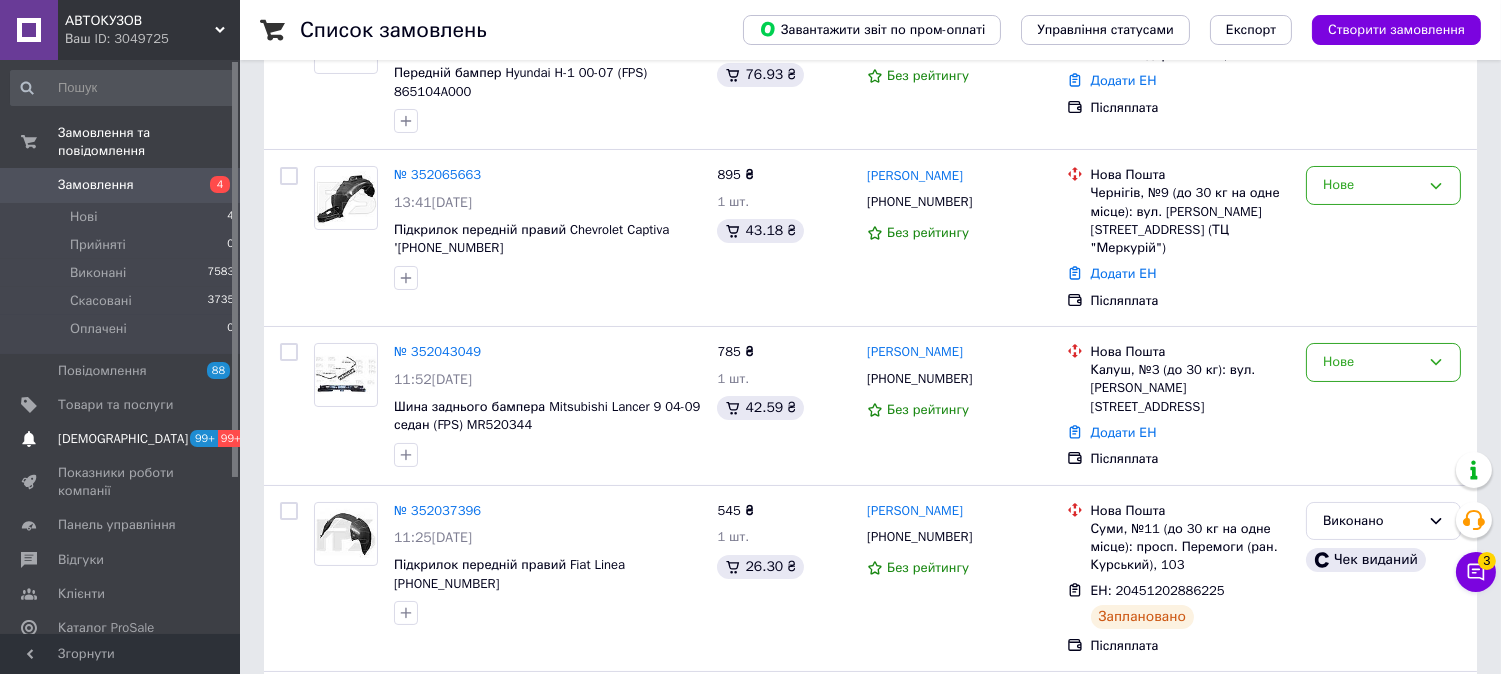 click on "Сповіщення 99+ 99+" at bounding box center (123, 439) 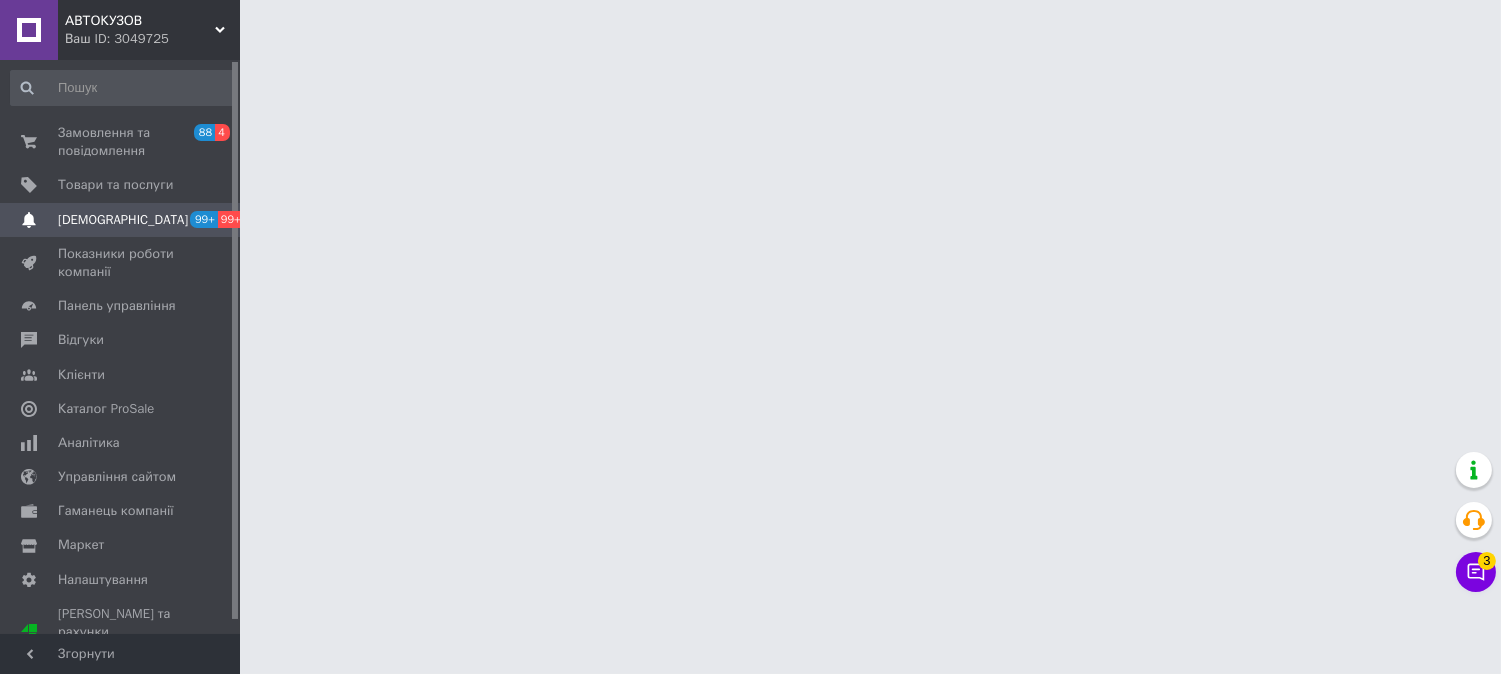 scroll, scrollTop: 0, scrollLeft: 0, axis: both 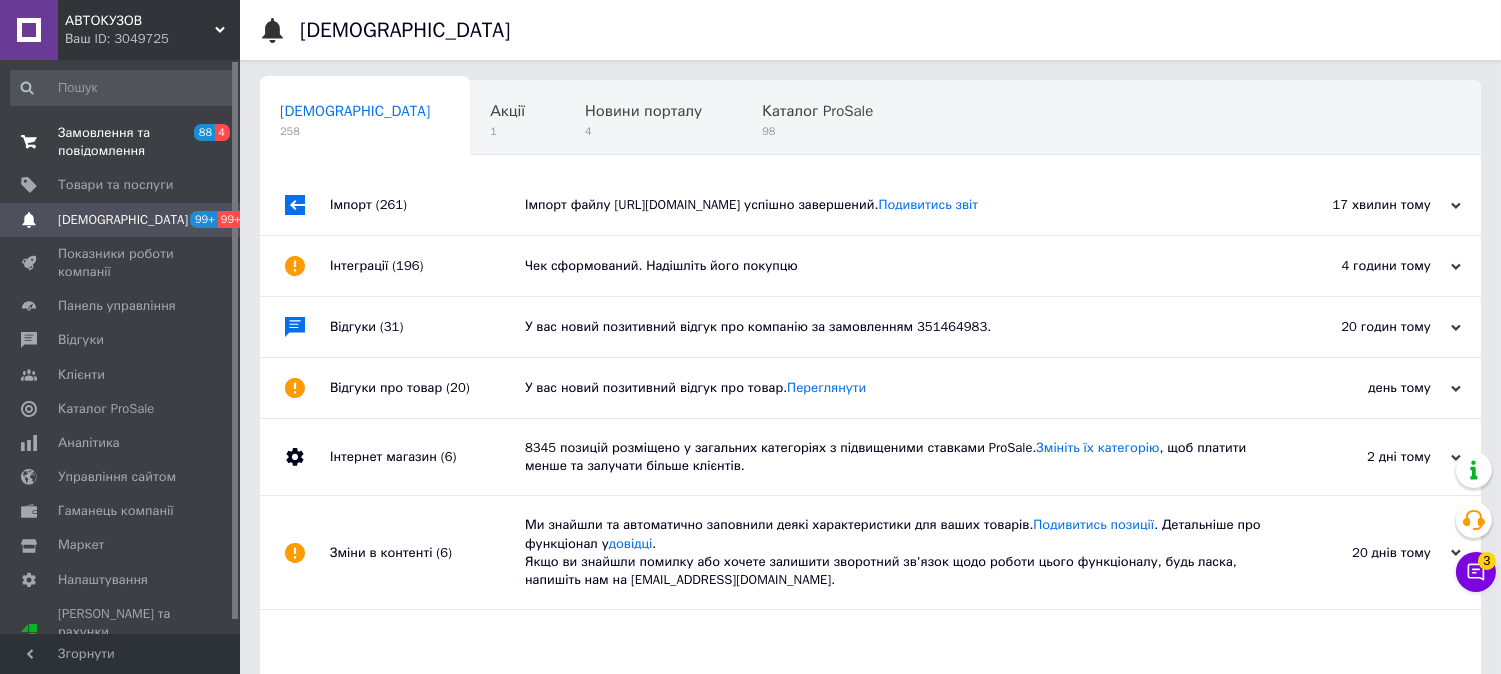 click on "Замовлення та повідомлення" at bounding box center (121, 142) 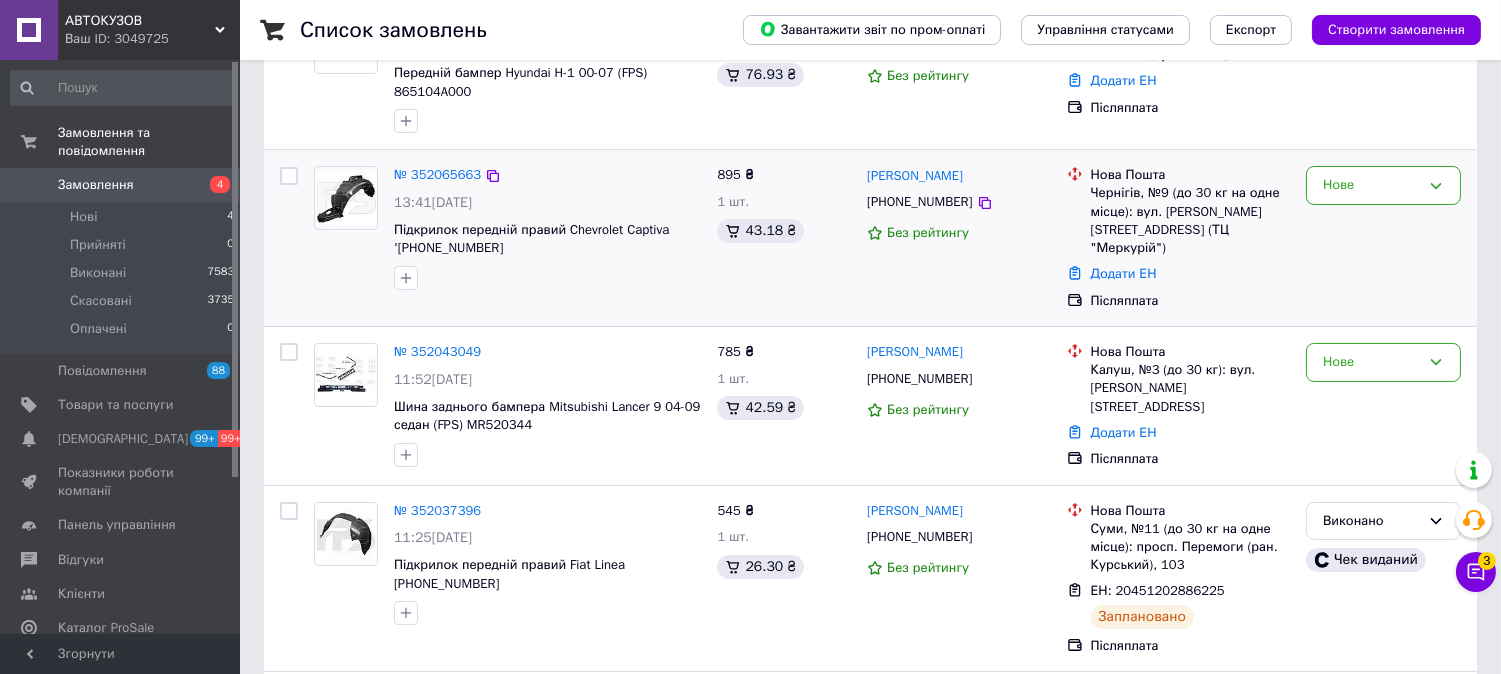 scroll, scrollTop: 333, scrollLeft: 0, axis: vertical 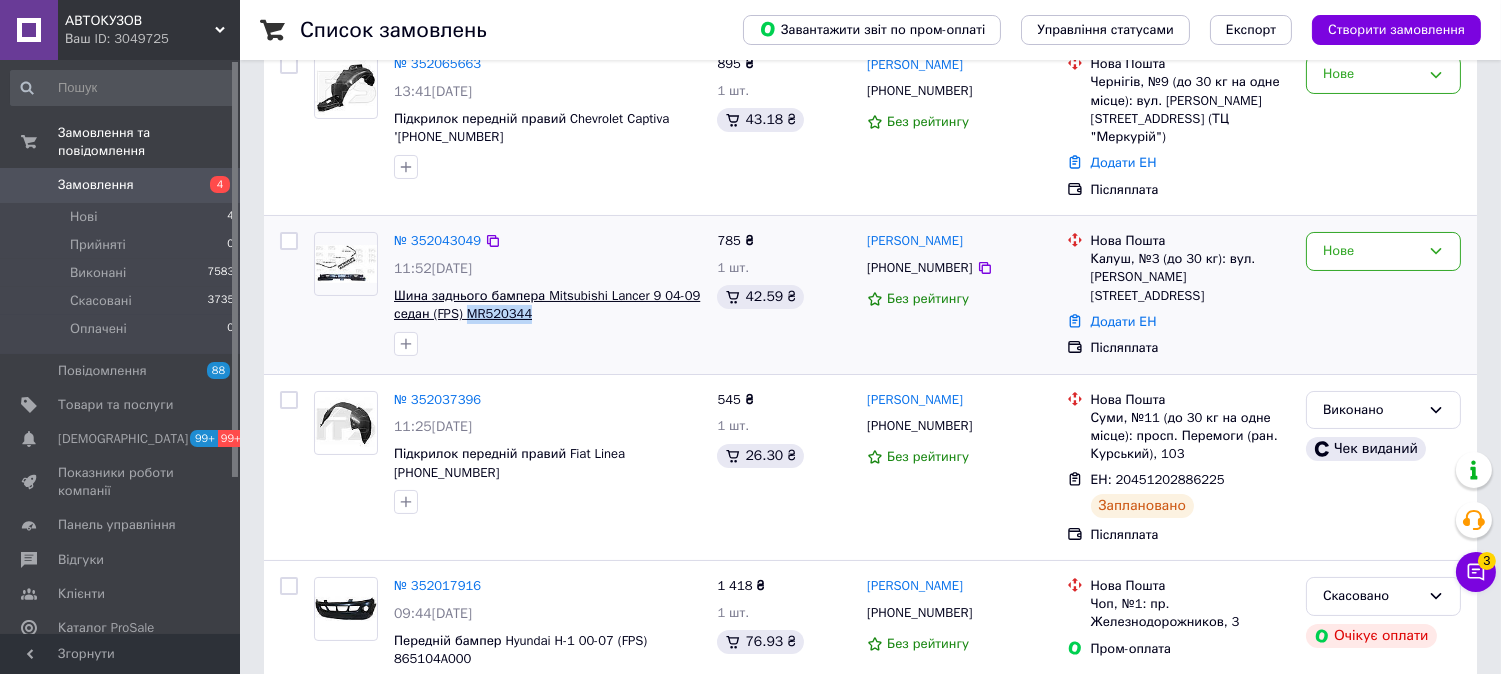 drag, startPoint x: 550, startPoint y: 302, endPoint x: 463, endPoint y: 298, distance: 87.0919 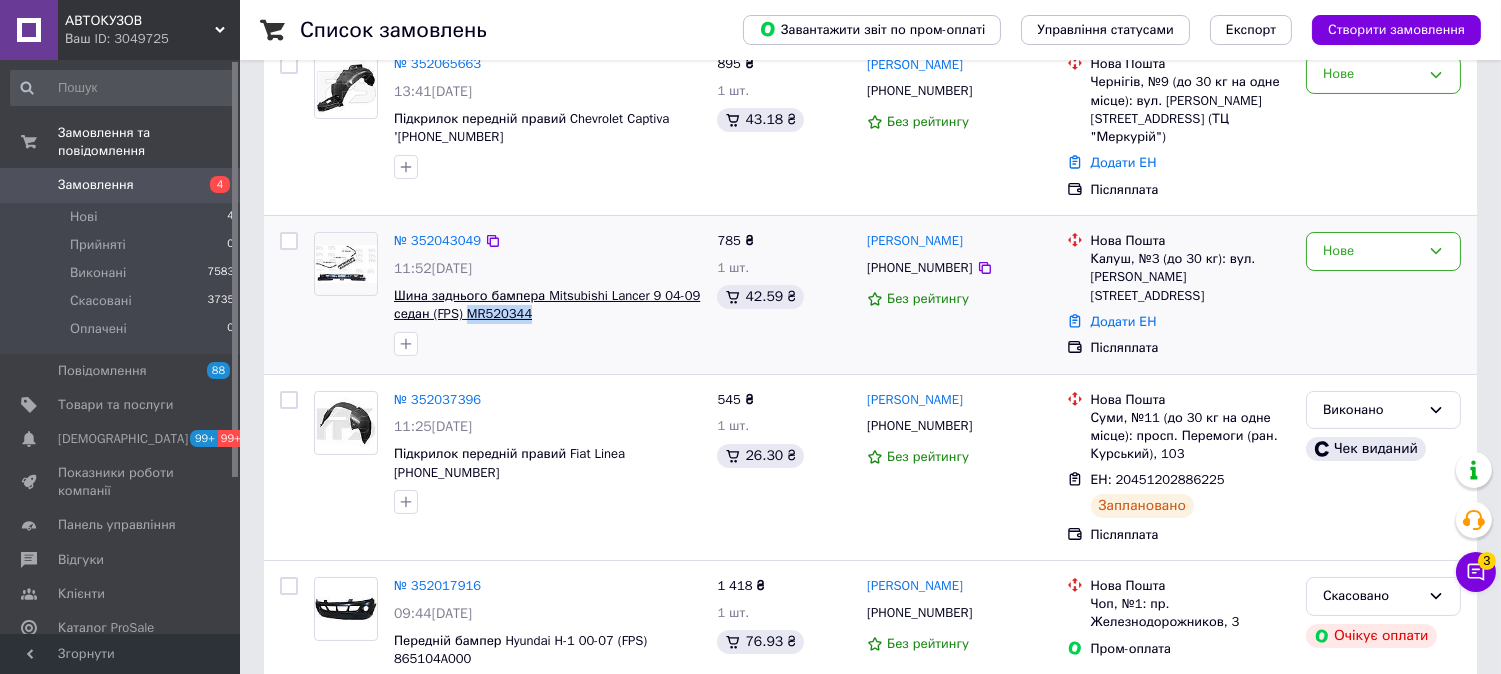 click on "Шина заднього бампера Mitsubishi Lancer 9 04-09 седан (FPS) MR520344" at bounding box center [547, 305] 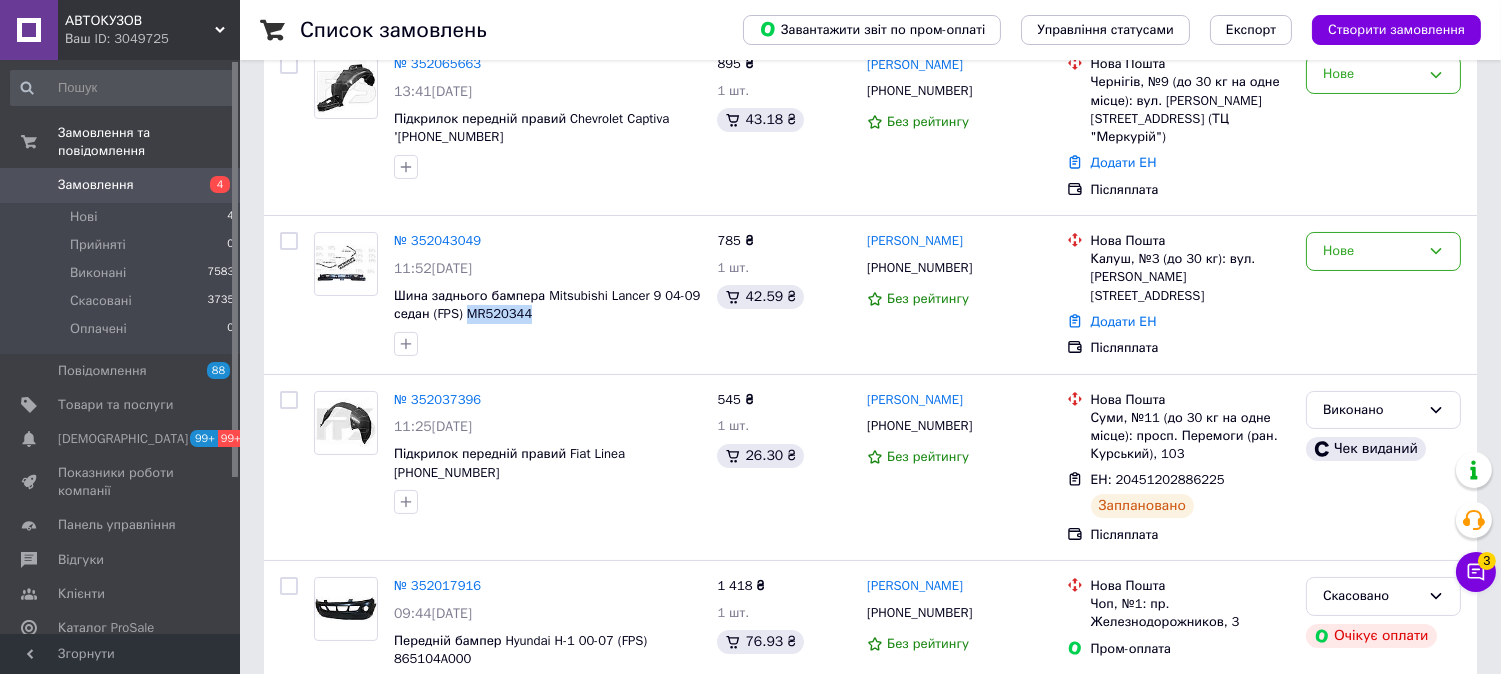 copy on "MR520344" 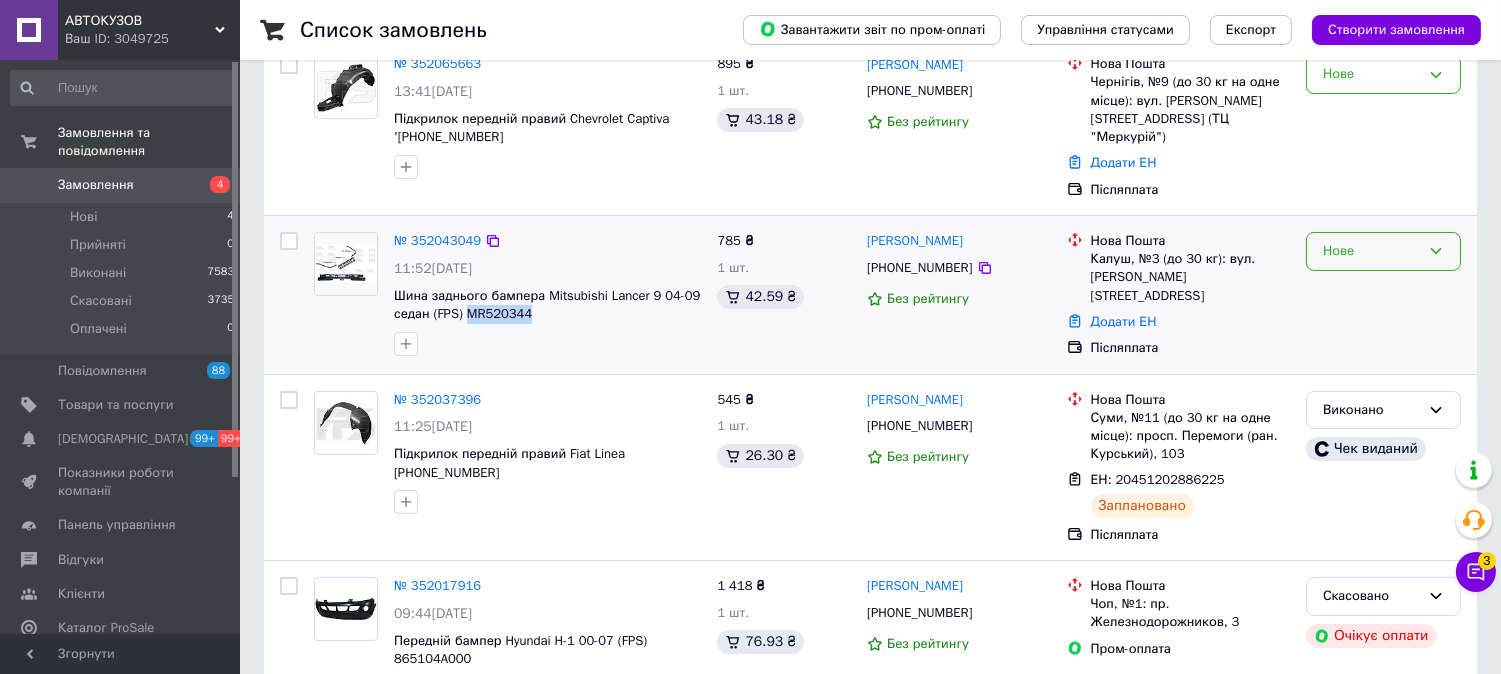 click on "Нове" at bounding box center [1371, 251] 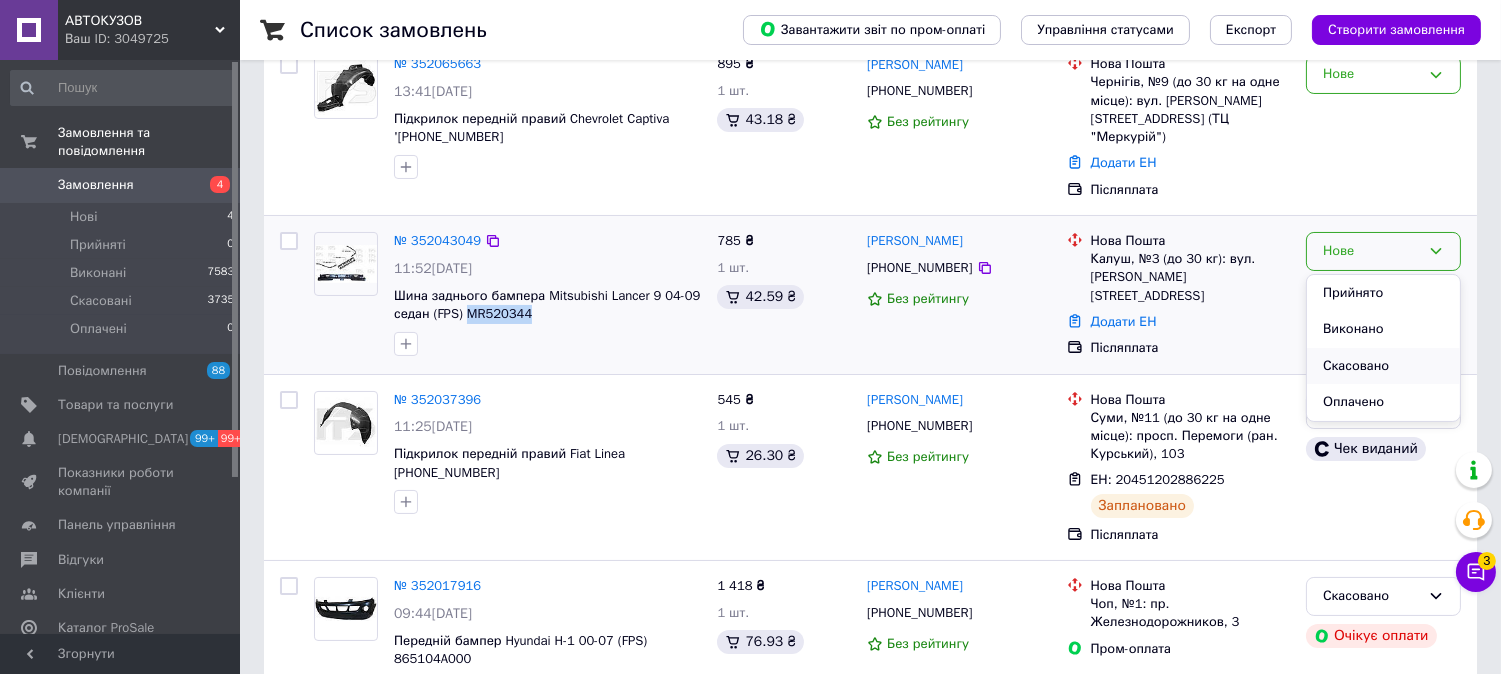 click on "Скасовано" at bounding box center (1383, 366) 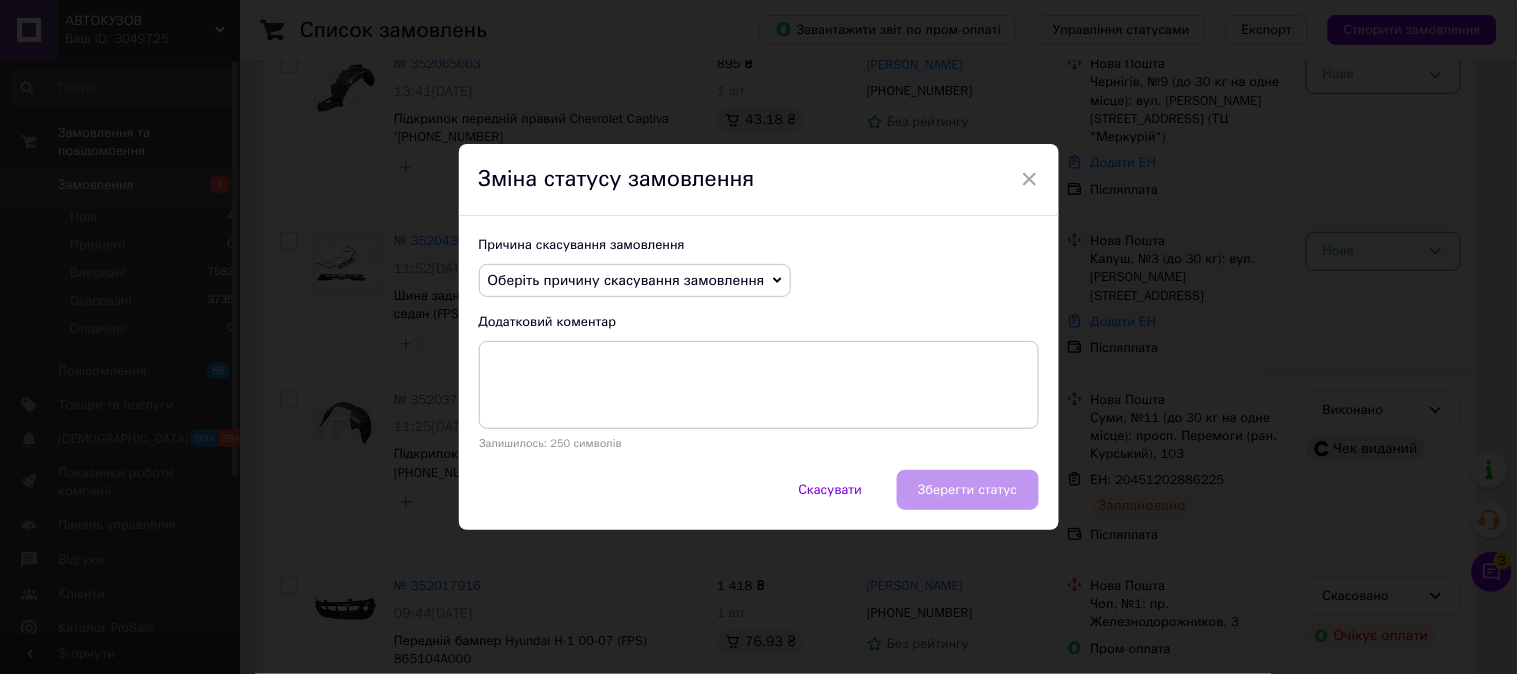 click on "Оберіть причину скасування замовлення" at bounding box center [626, 280] 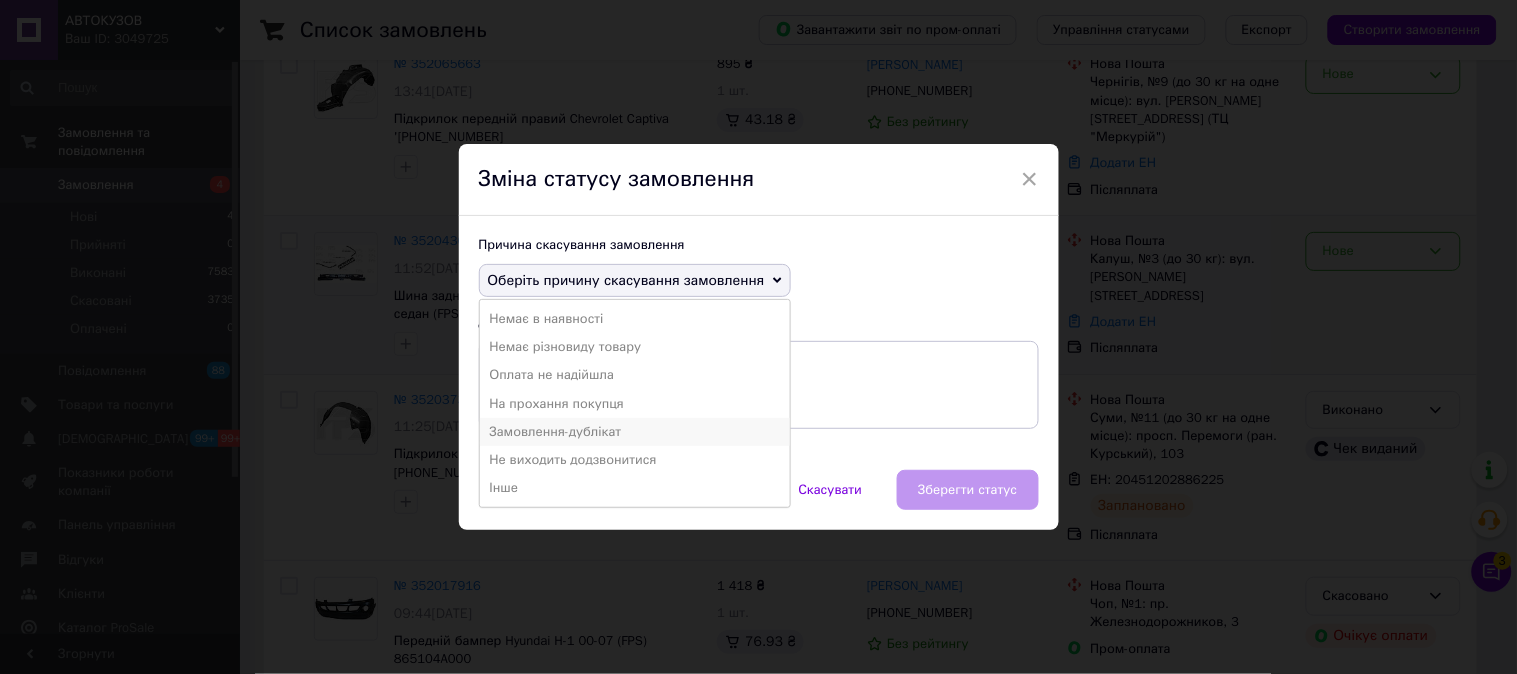 click on "Замовлення-дублікат" at bounding box center [635, 432] 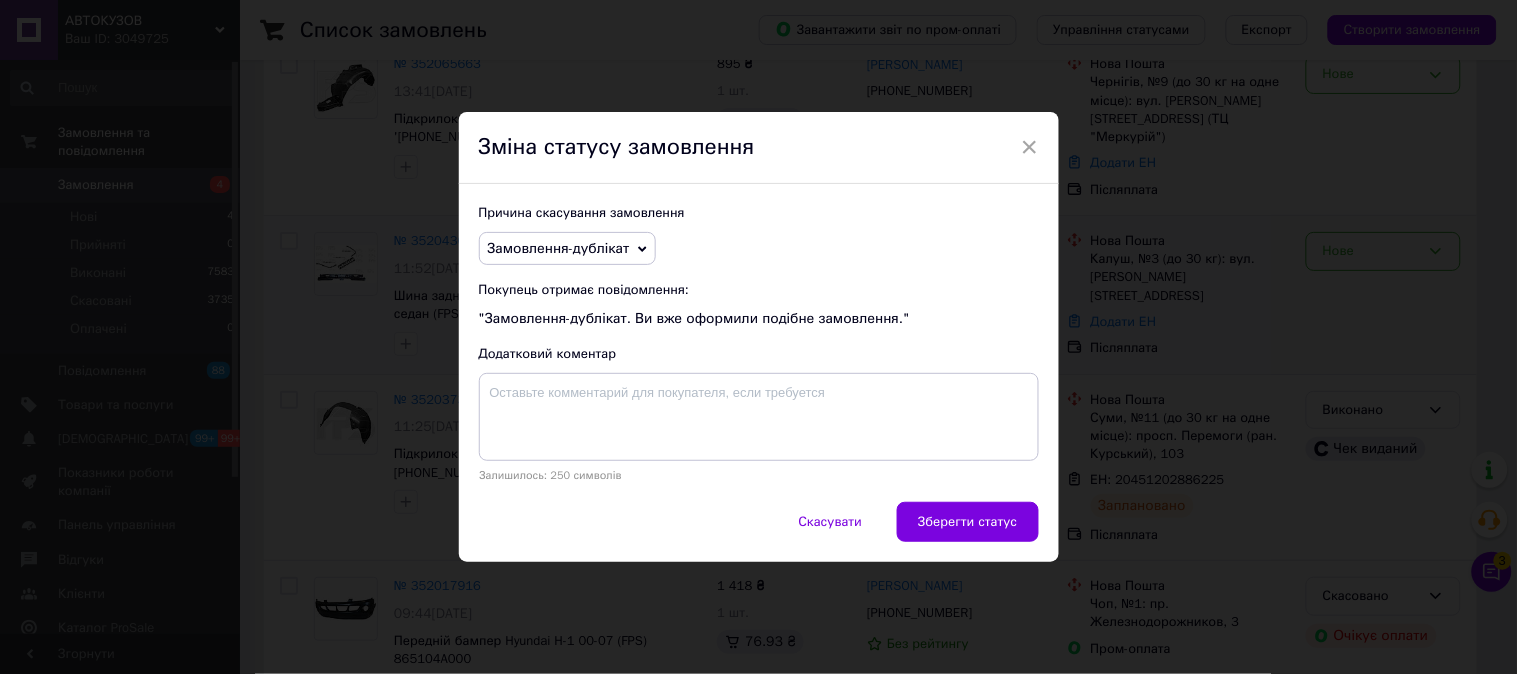 click on "Зберегти статус" at bounding box center (967, 522) 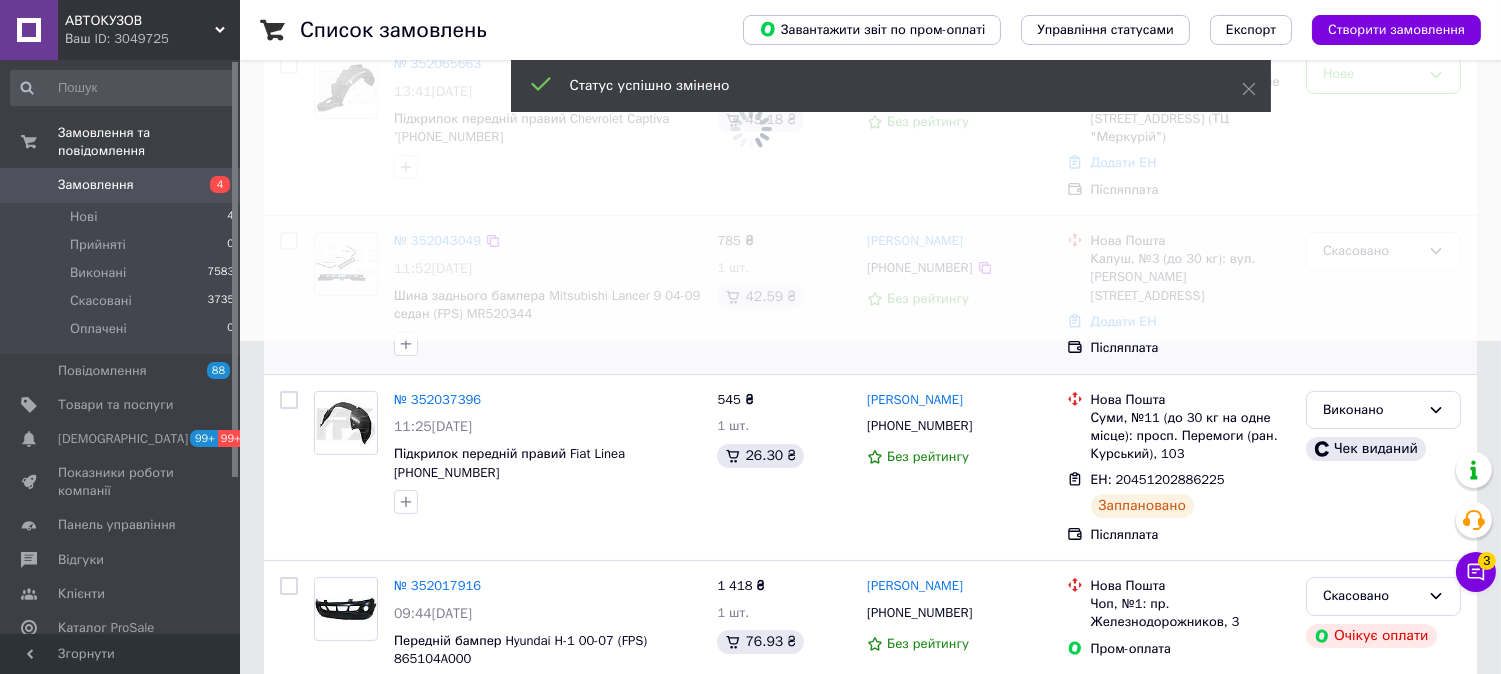 scroll, scrollTop: 111, scrollLeft: 0, axis: vertical 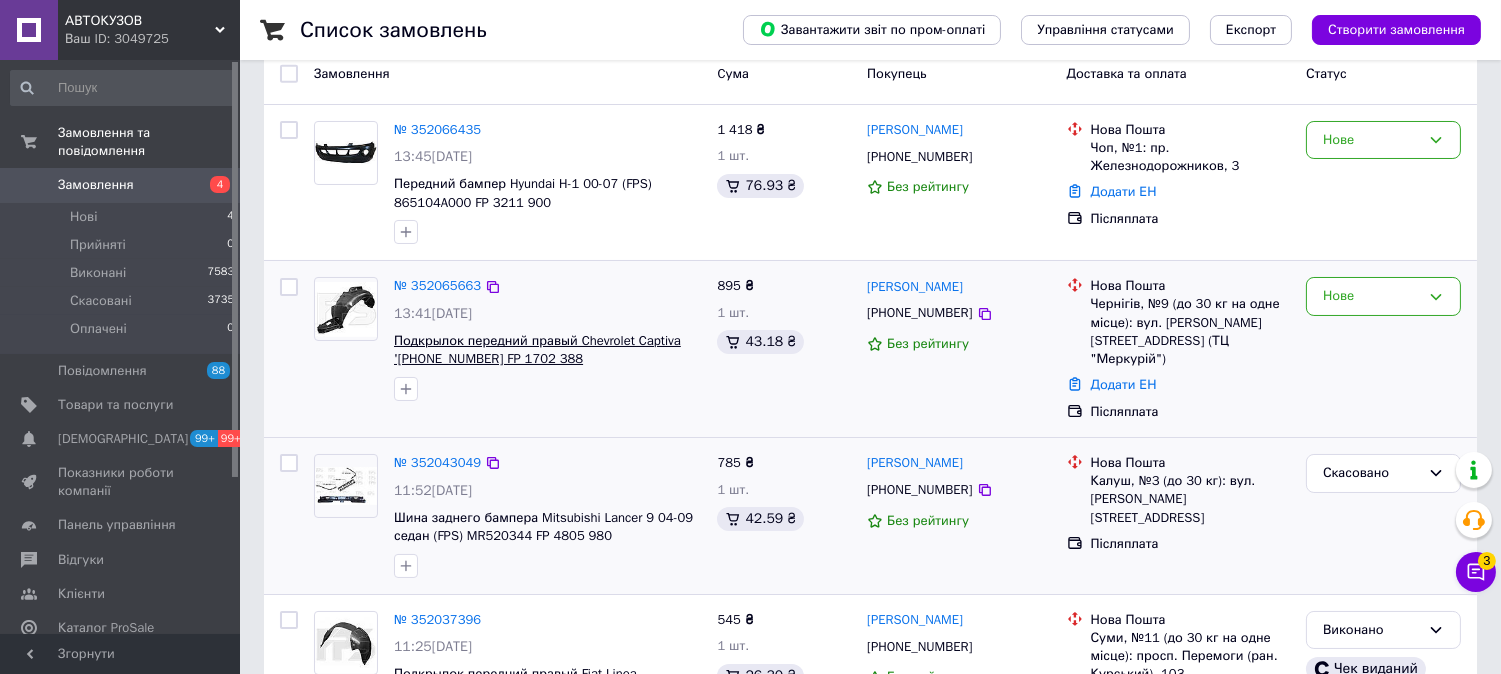 drag, startPoint x: 596, startPoint y: 357, endPoint x: 525, endPoint y: 355, distance: 71.02816 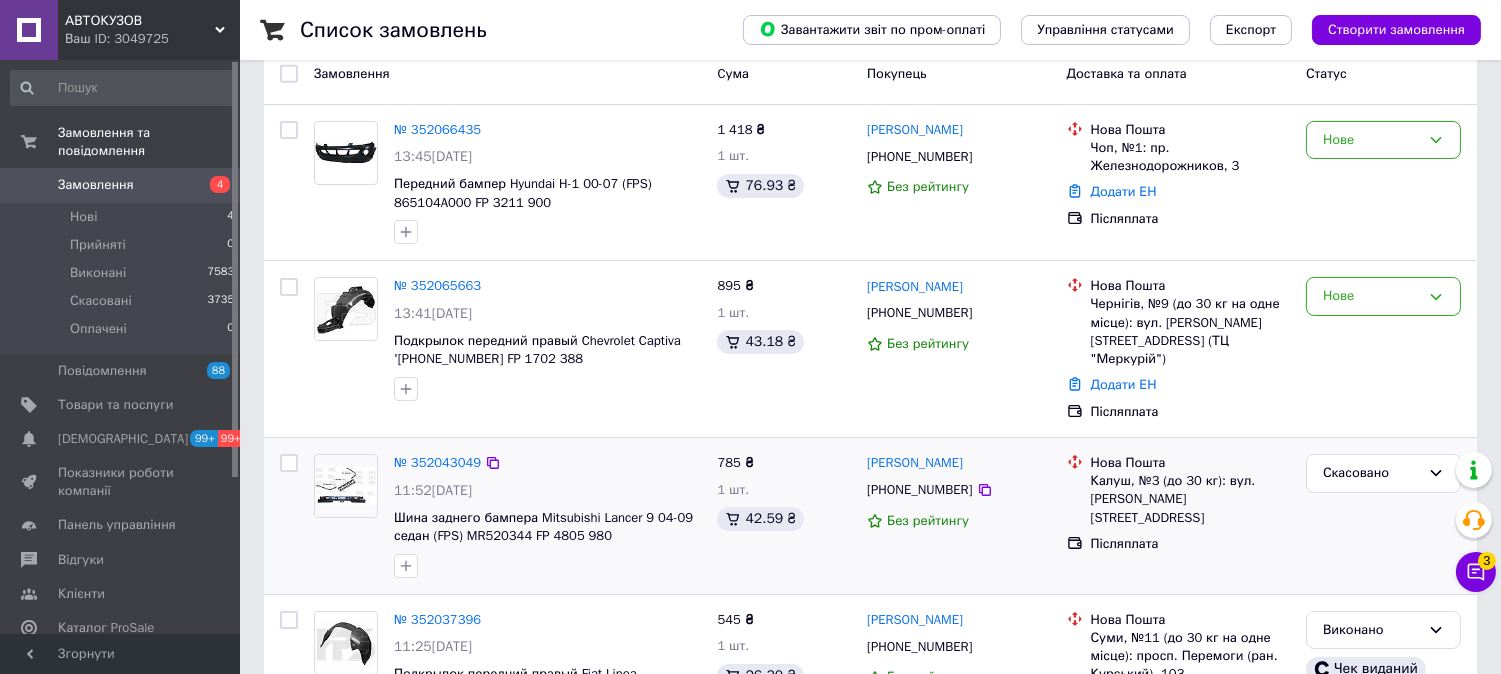 copy on "FP 1702 388" 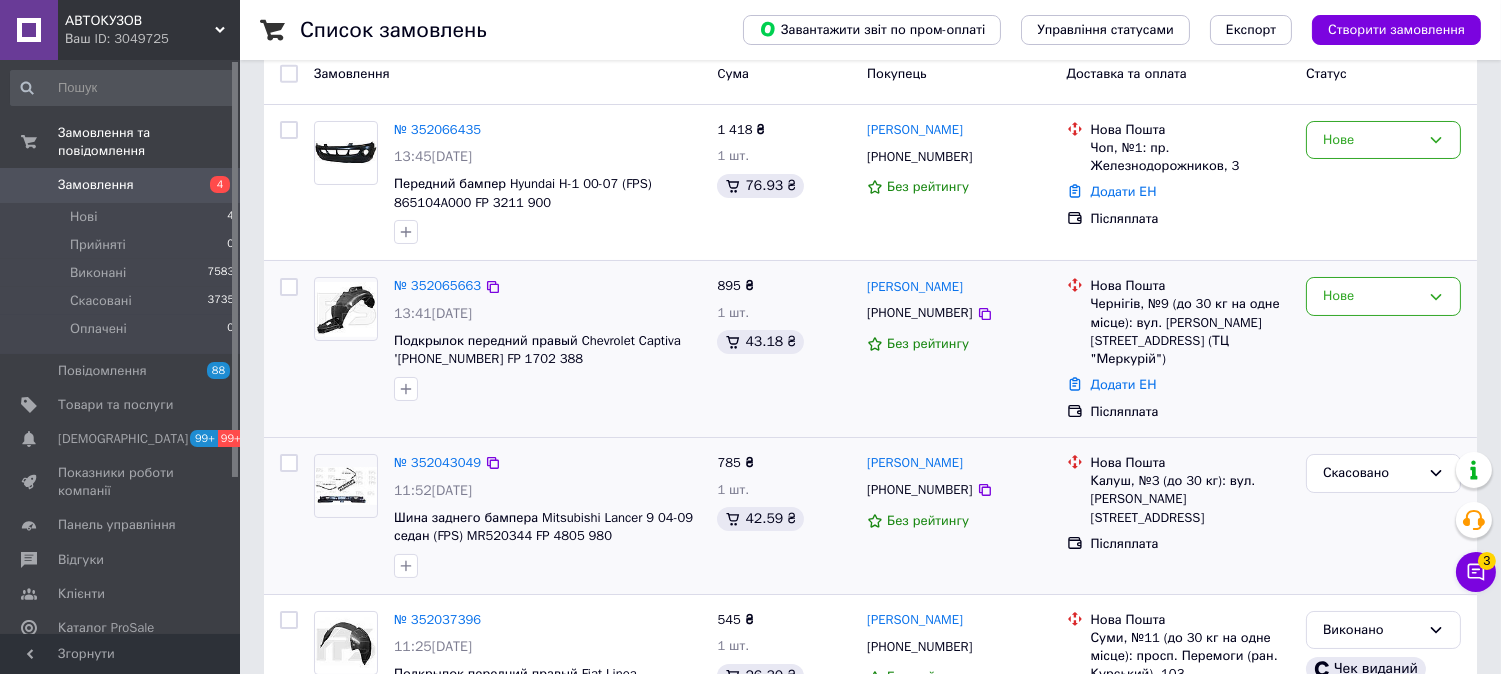 click on "№ 352065663 13:41, 10.07.2025 Подкрылок передний правый Chevrolet Captiva '06-11 (FPS) 96623572 FP 1702 388" at bounding box center (547, 339) 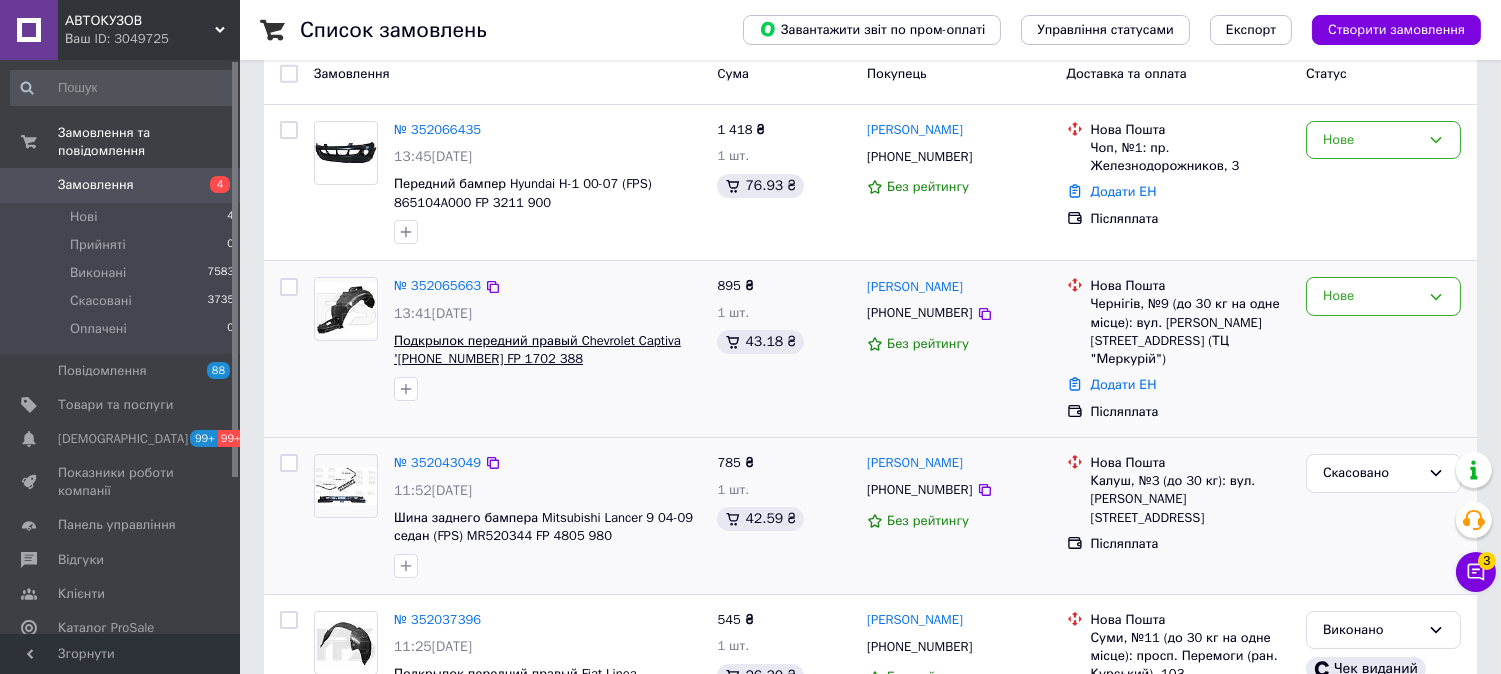 drag, startPoint x: 601, startPoint y: 361, endPoint x: 523, endPoint y: 364, distance: 78.05767 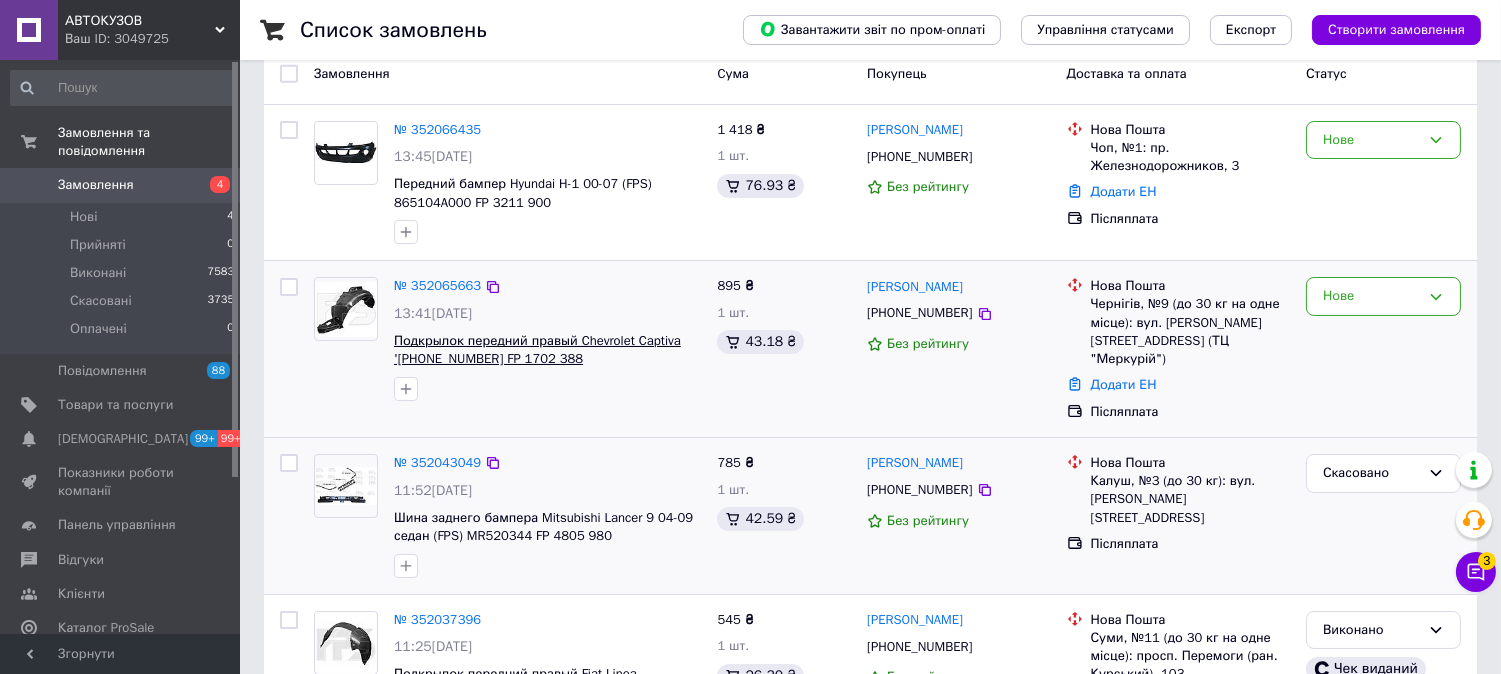 click on "Подкрылок передний правый Chevrolet Captiva '06-11 (FPS) 96623572 FP 1702 388" at bounding box center [547, 350] 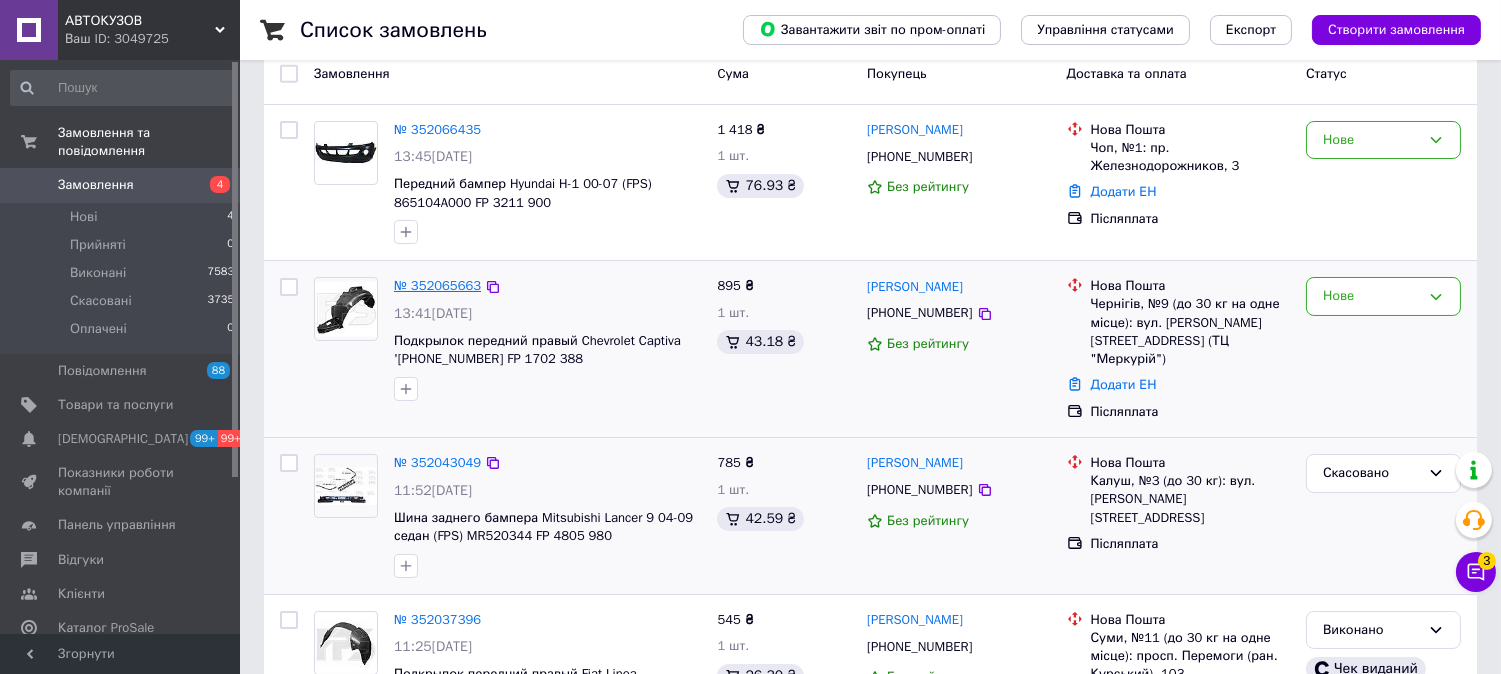 click on "№ 352065663" at bounding box center (437, 285) 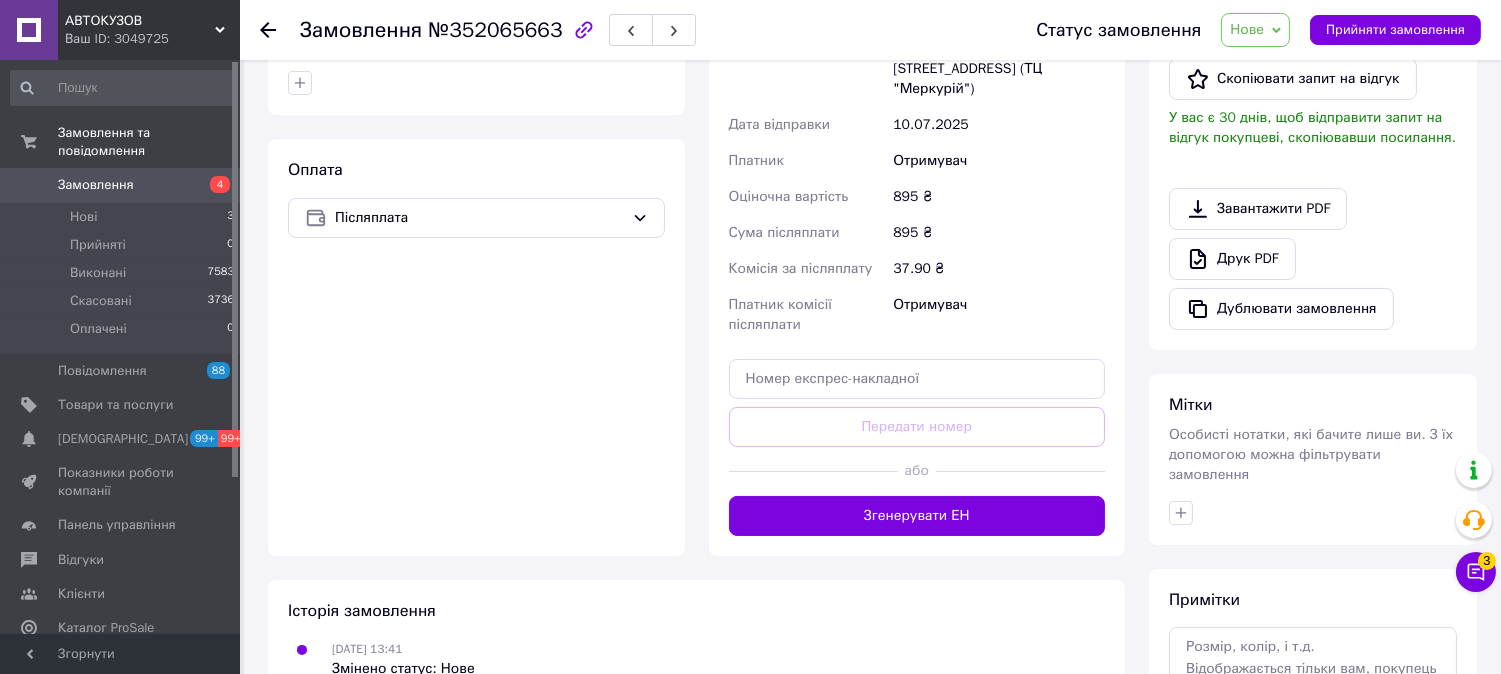 scroll, scrollTop: 580, scrollLeft: 0, axis: vertical 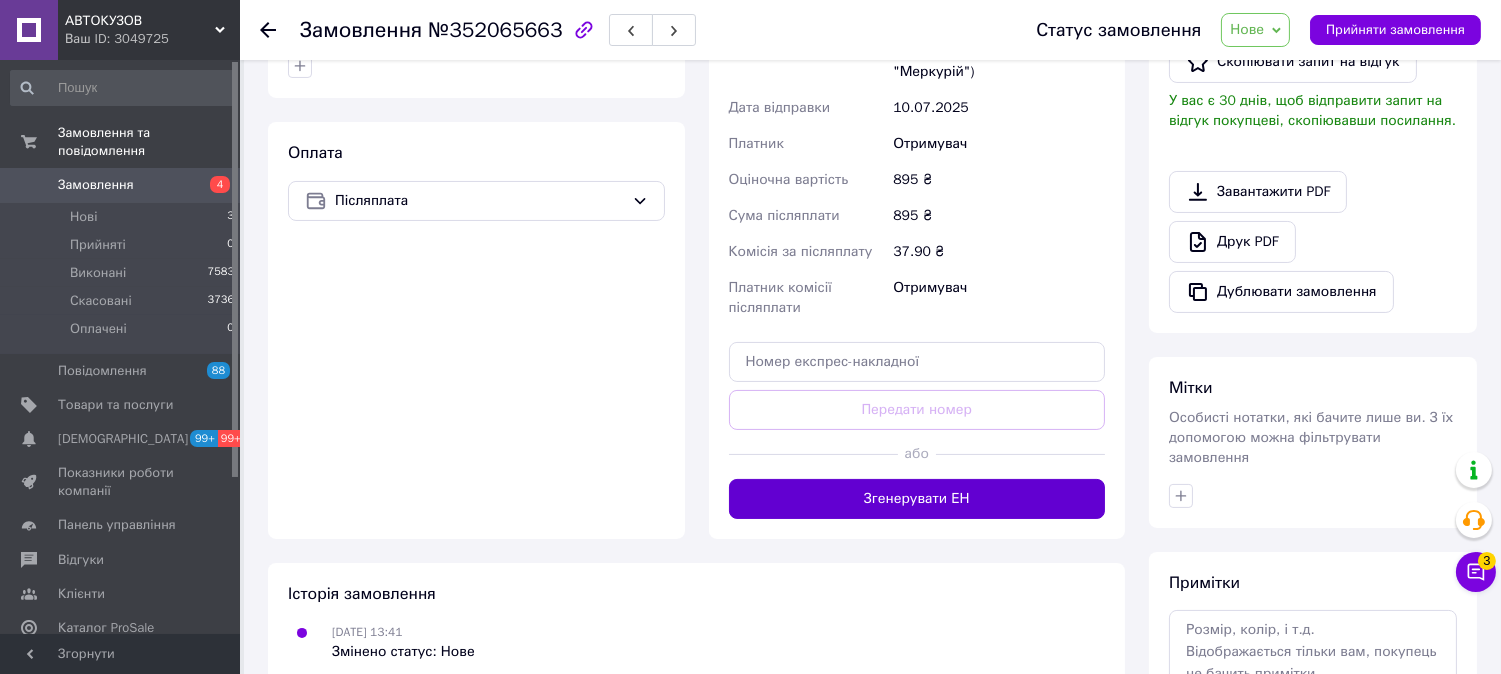 click on "Згенерувати ЕН" at bounding box center (917, 499) 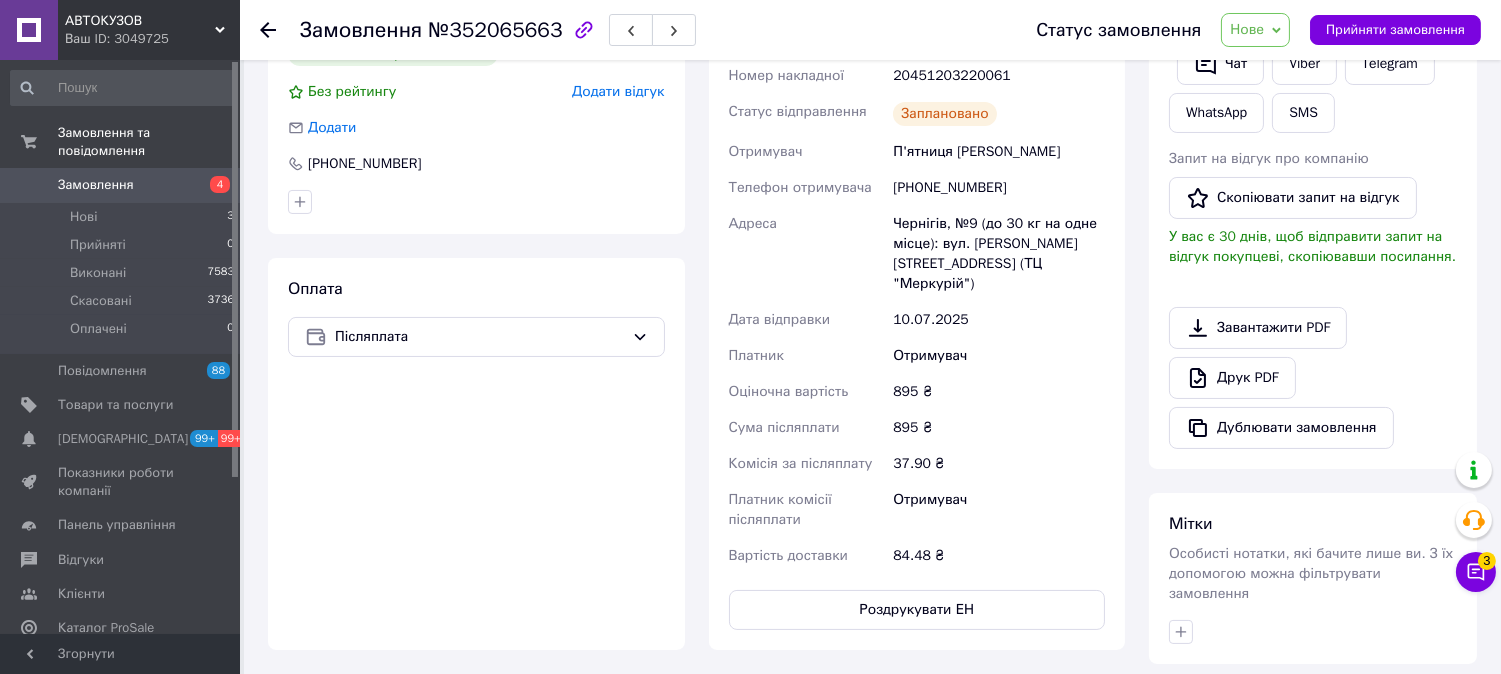 scroll, scrollTop: 135, scrollLeft: 0, axis: vertical 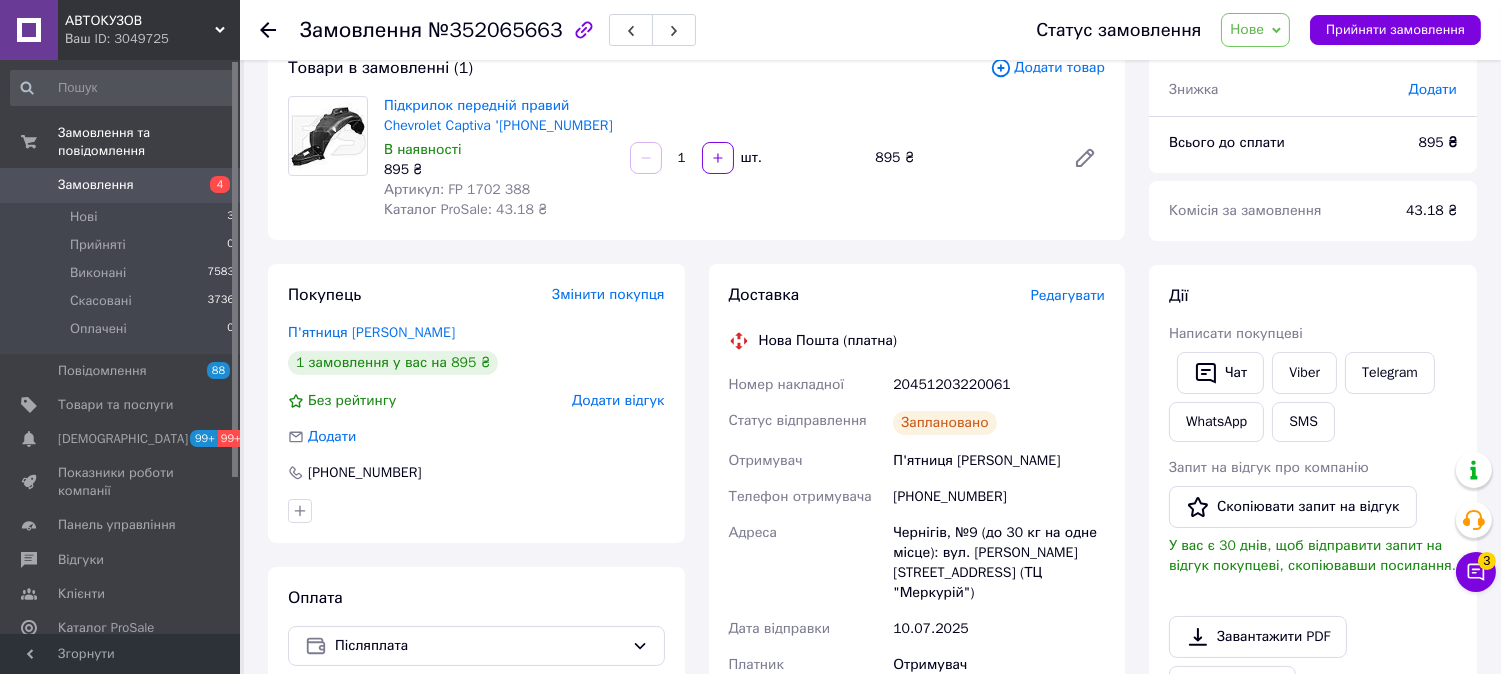 click on "20451203220061" at bounding box center (999, 385) 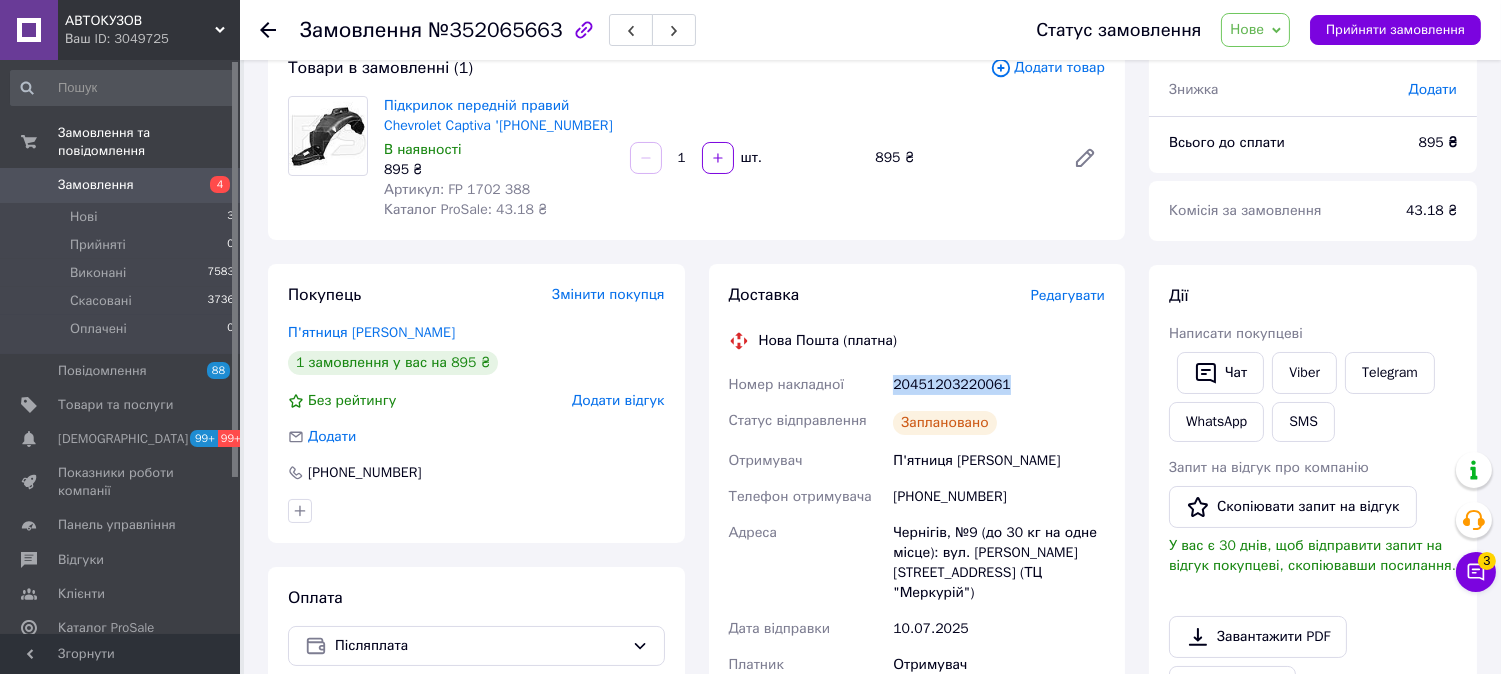 click on "20451203220061" at bounding box center (999, 385) 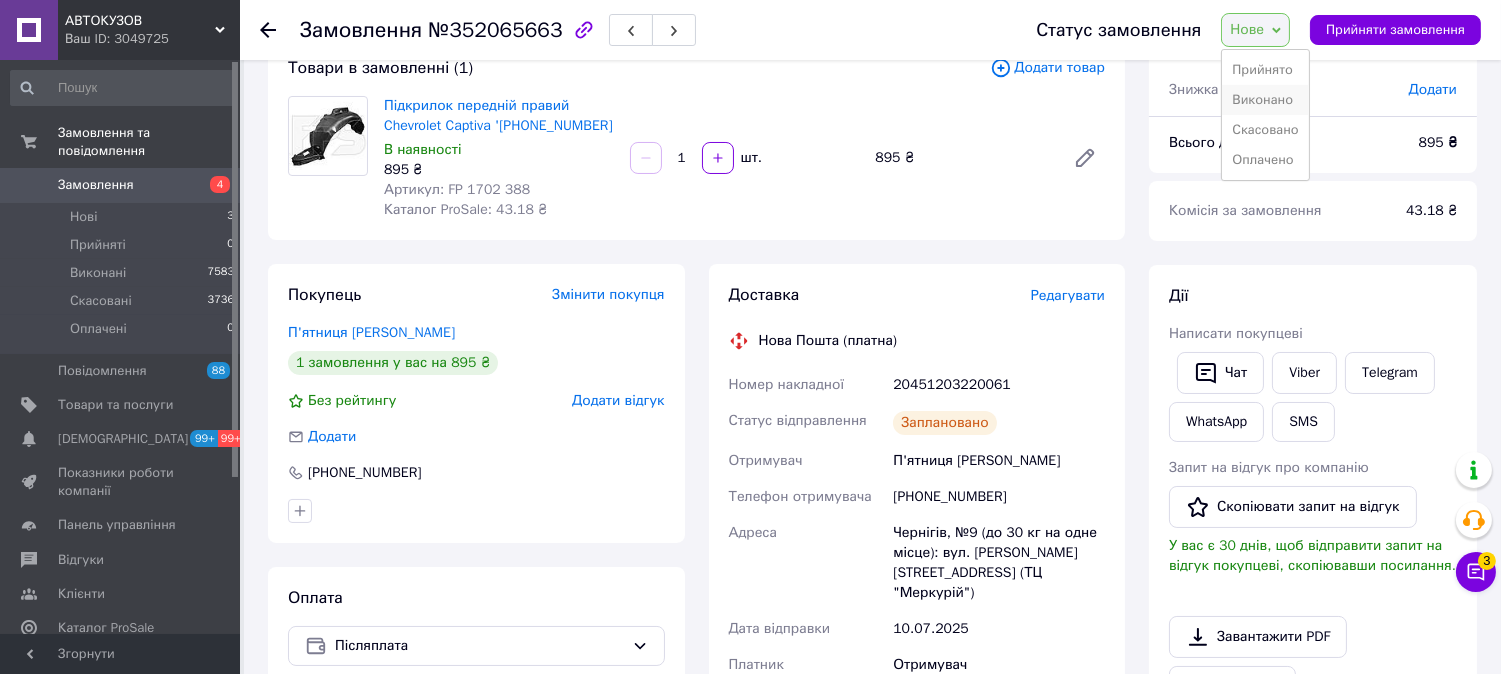 click on "Виконано" at bounding box center [1265, 100] 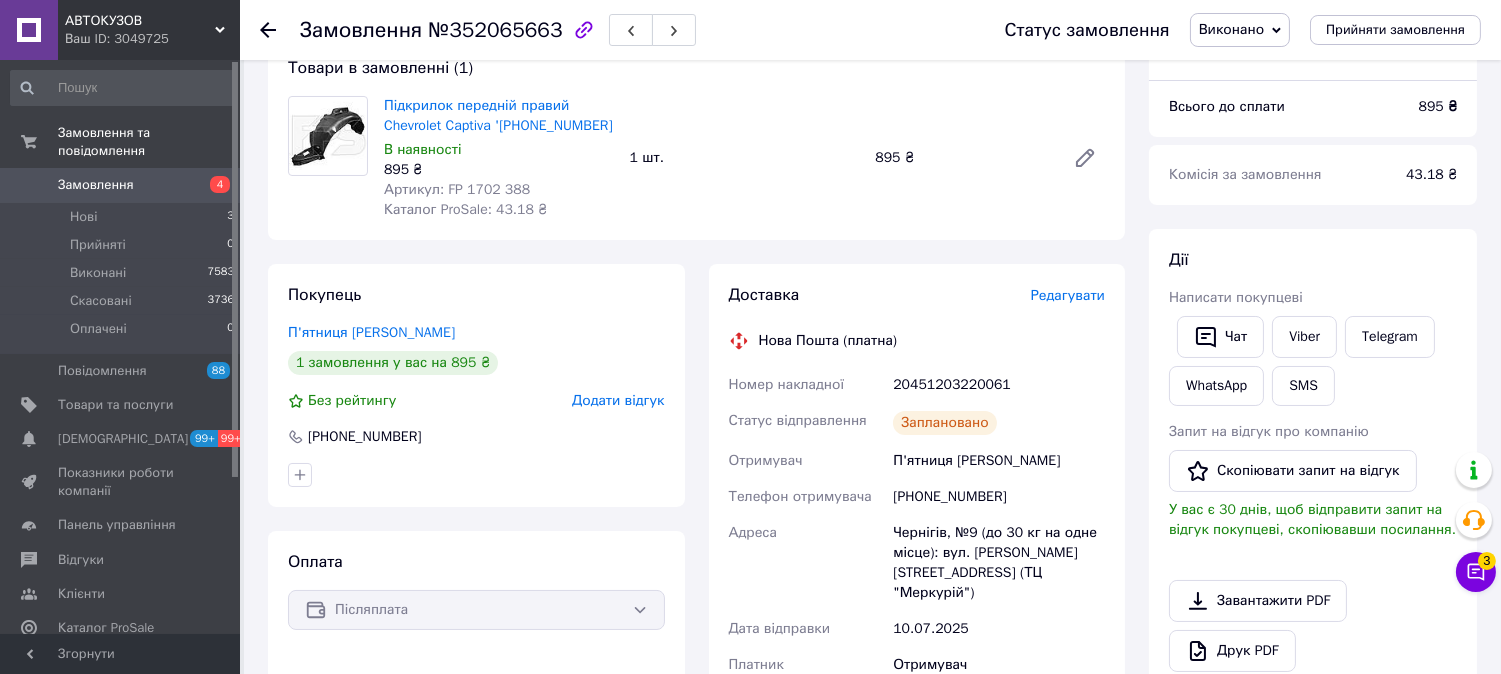 click on "П'ятниця Олександр" at bounding box center [999, 461] 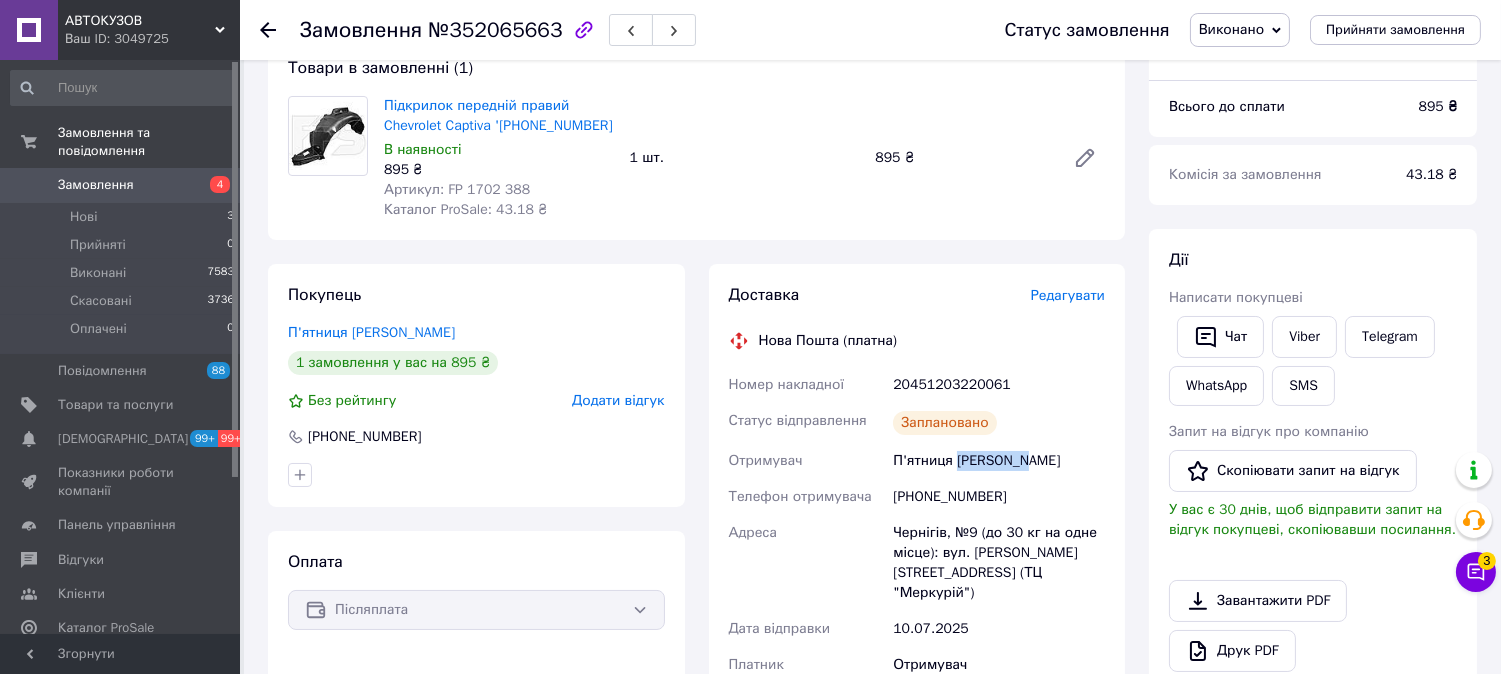 click on "П'ятниця Олександр" at bounding box center [999, 461] 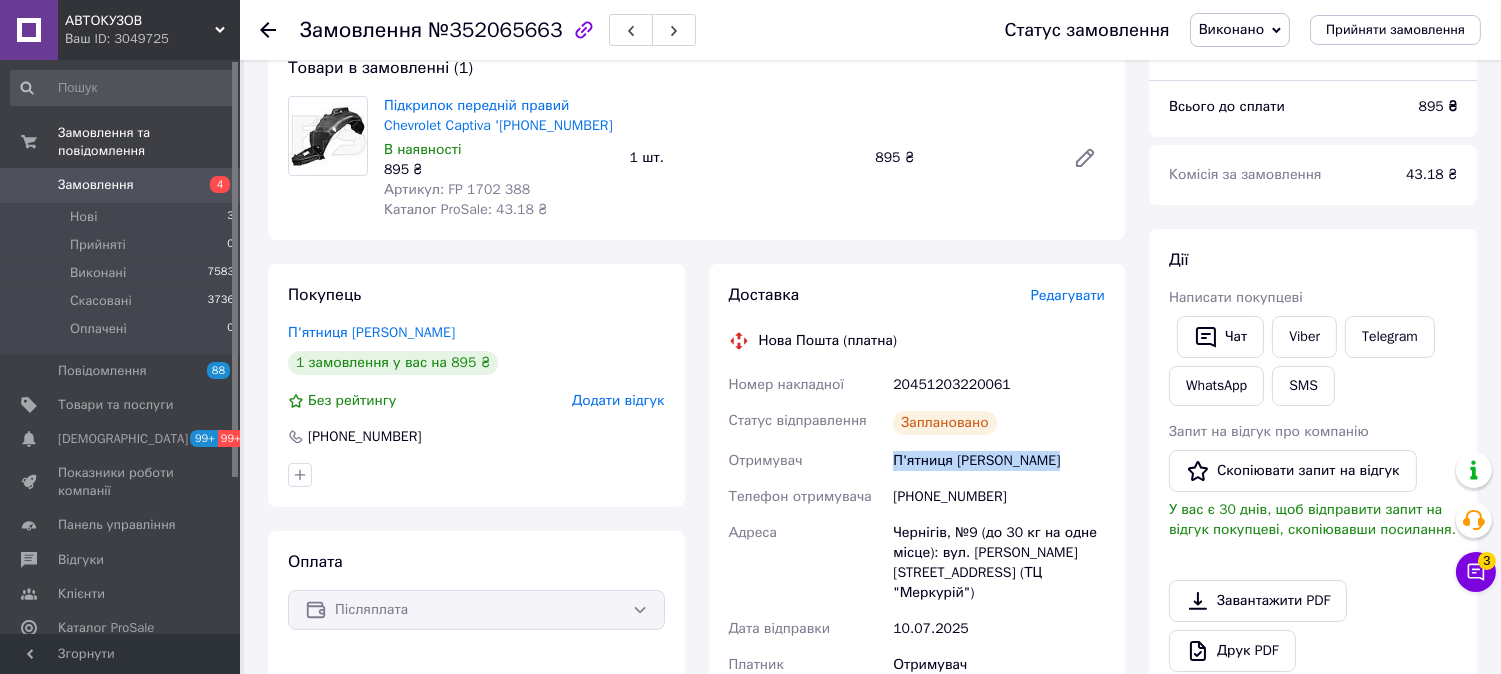 click on "П'ятниця Олександр" at bounding box center [999, 461] 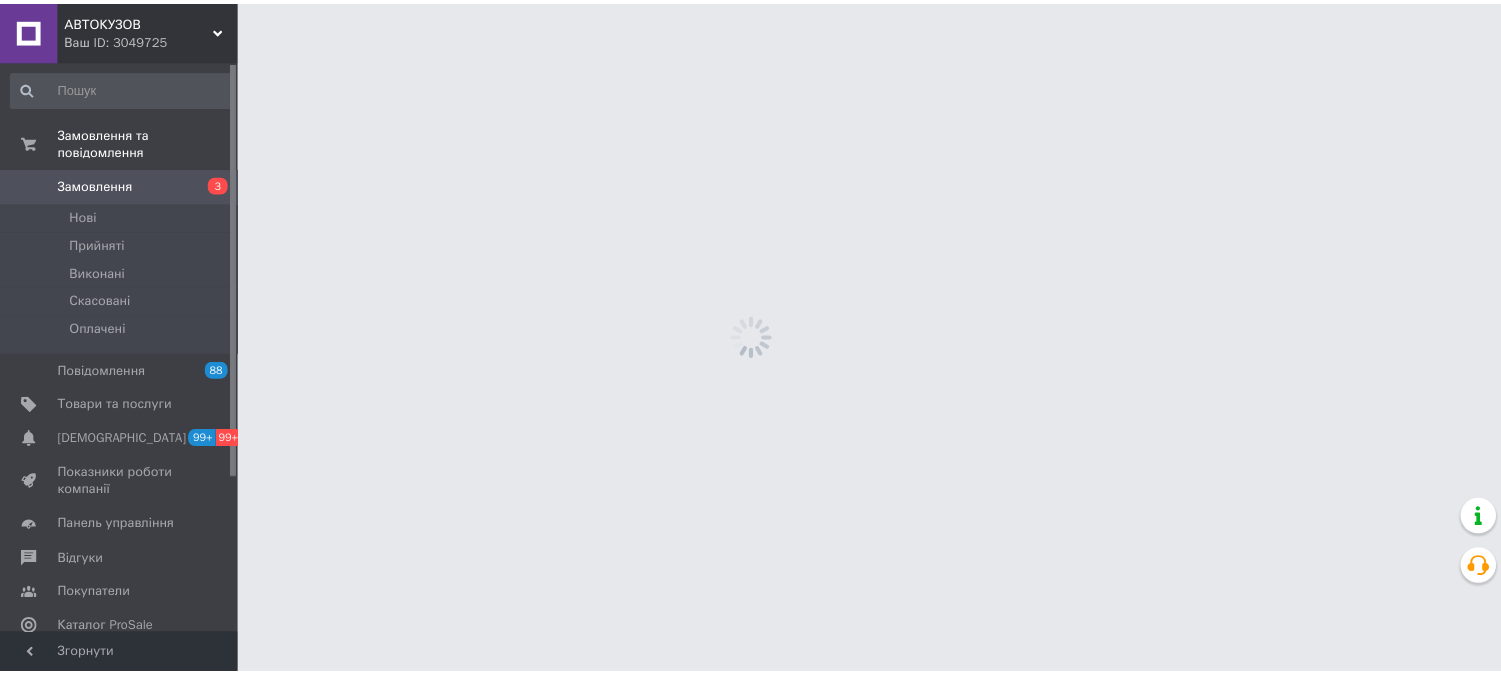 scroll, scrollTop: 0, scrollLeft: 0, axis: both 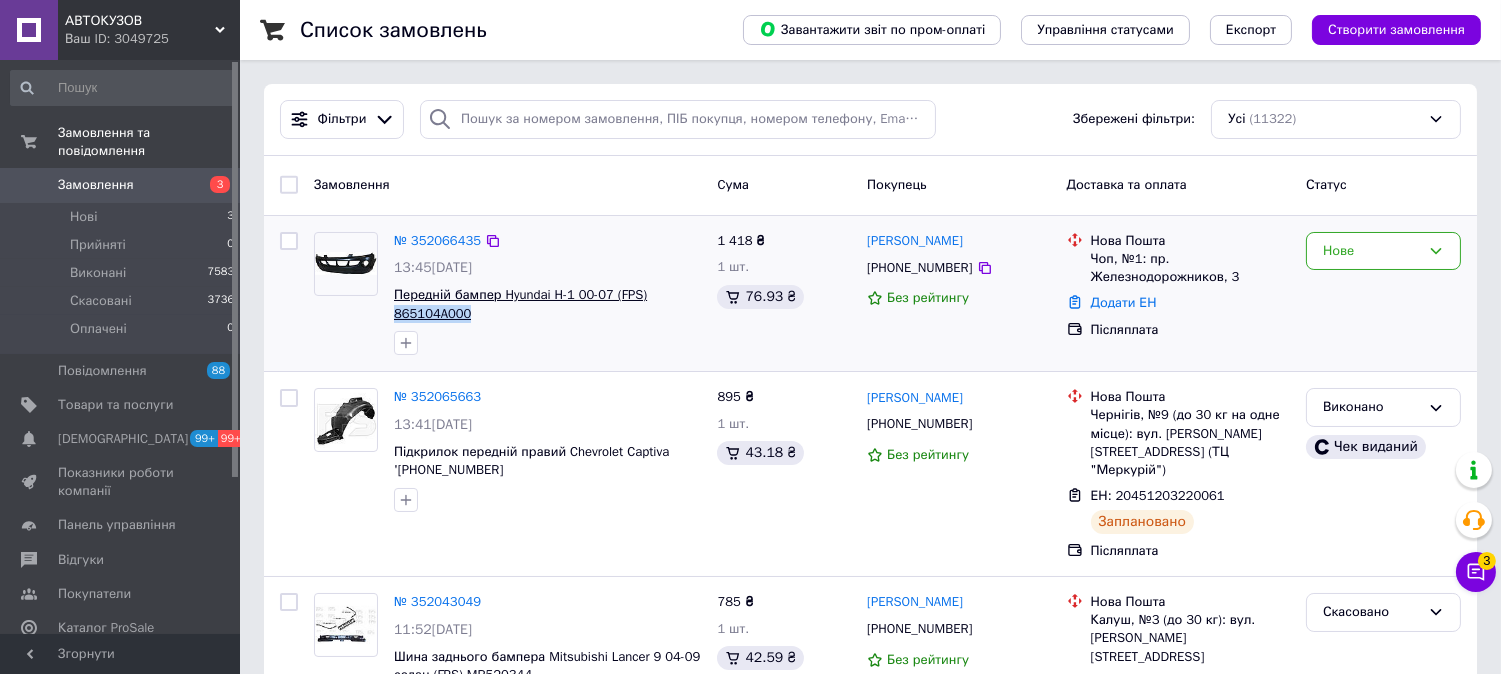 drag, startPoint x: 476, startPoint y: 320, endPoint x: 393, endPoint y: 314, distance: 83.21658 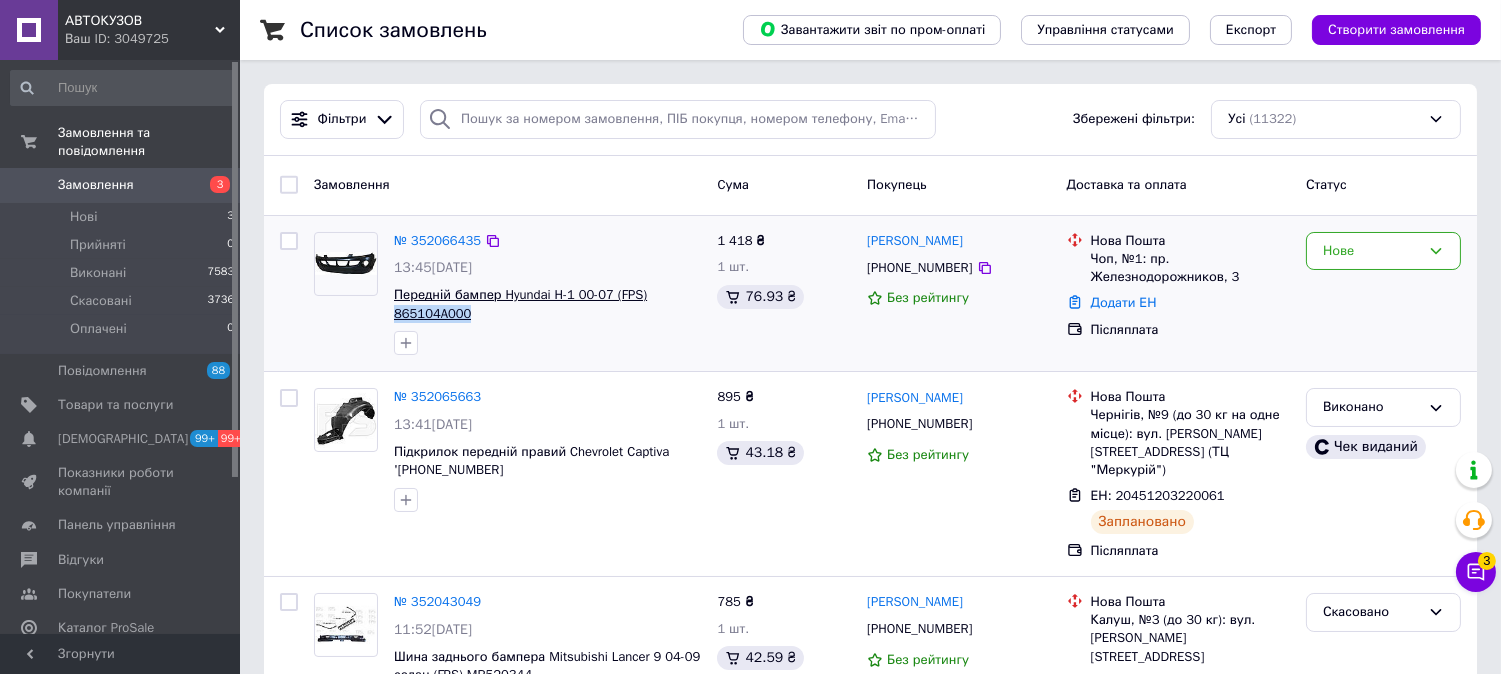 copy on "865104A000" 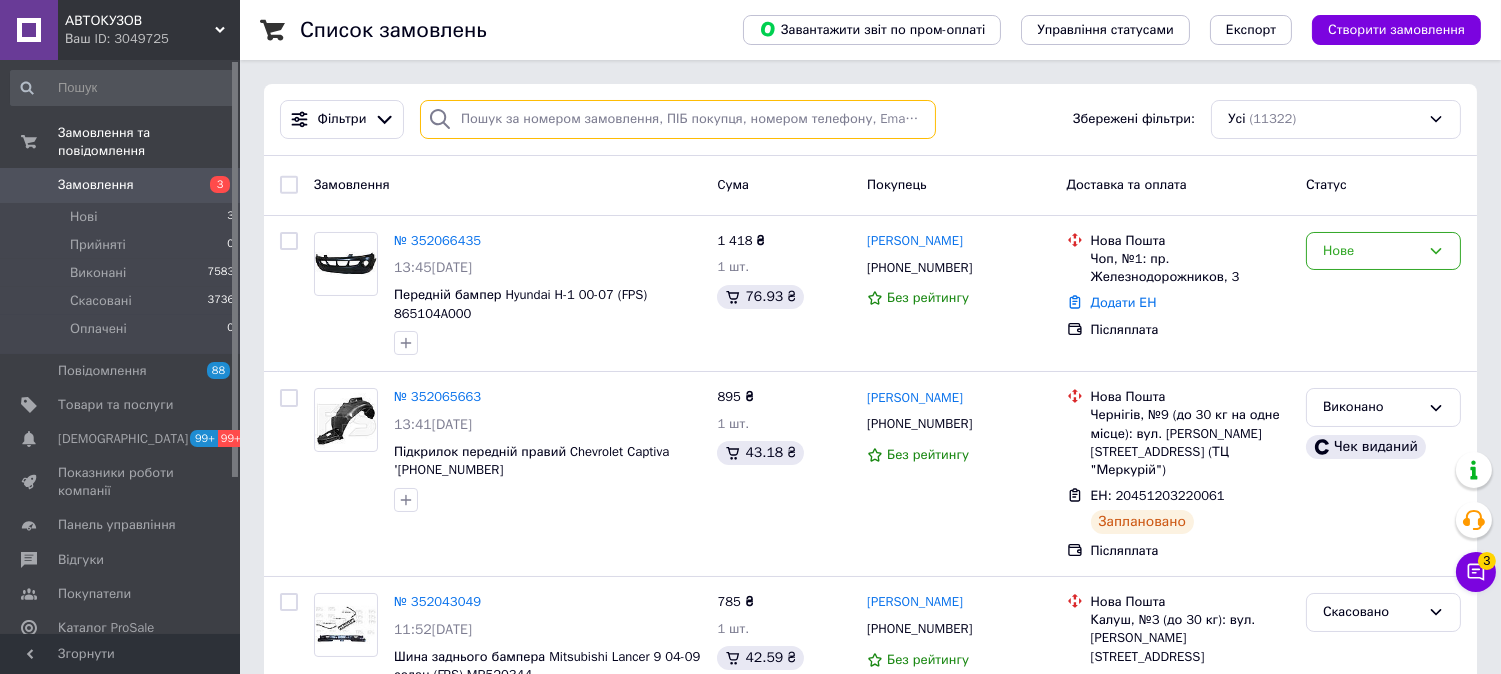 paste on "865104A000" 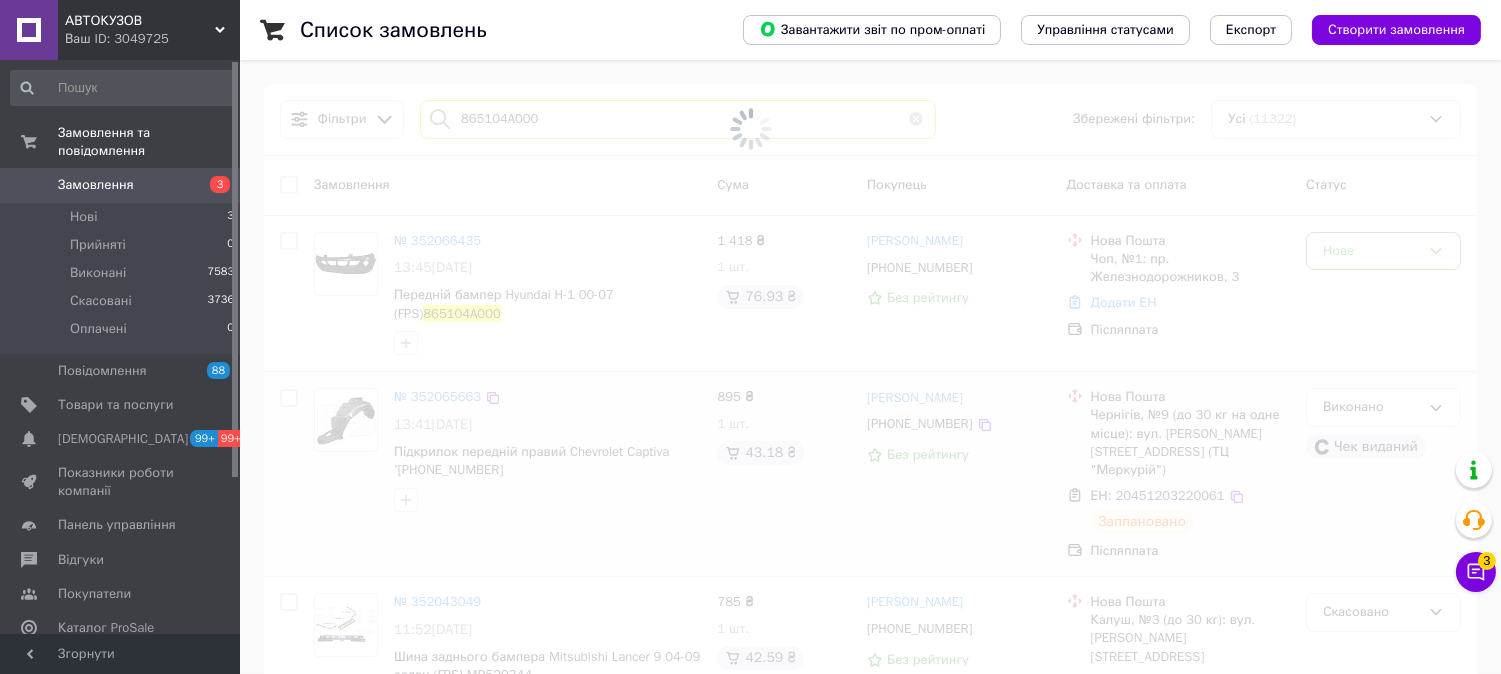 type on "865104A000" 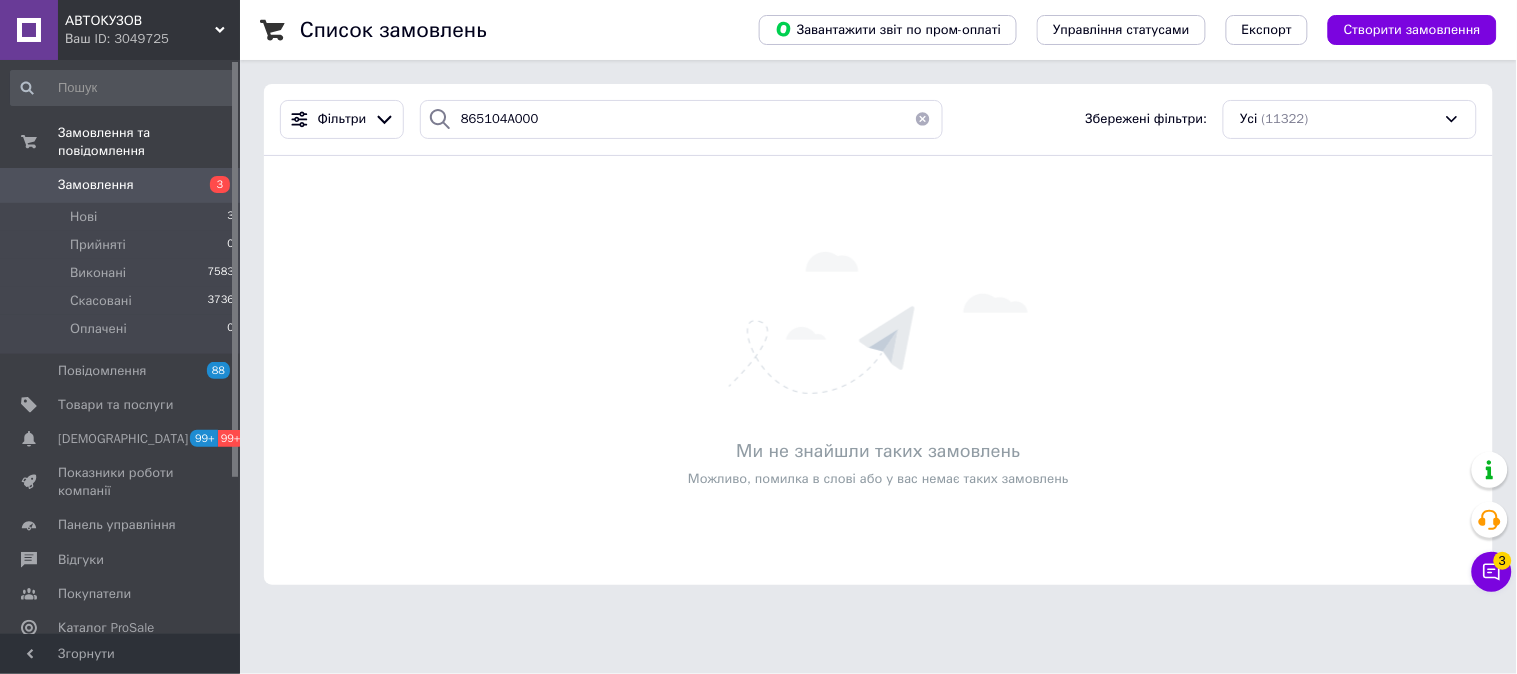 click at bounding box center [923, 119] 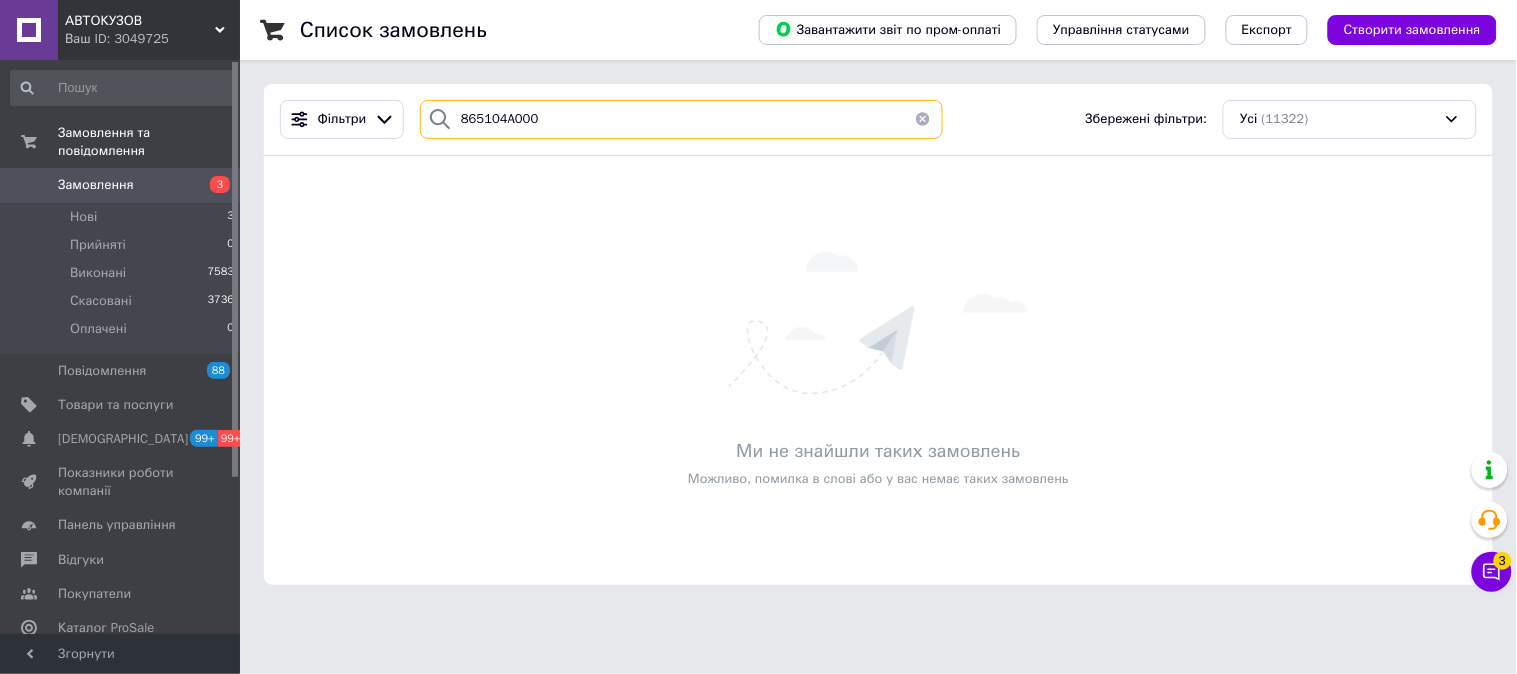 type 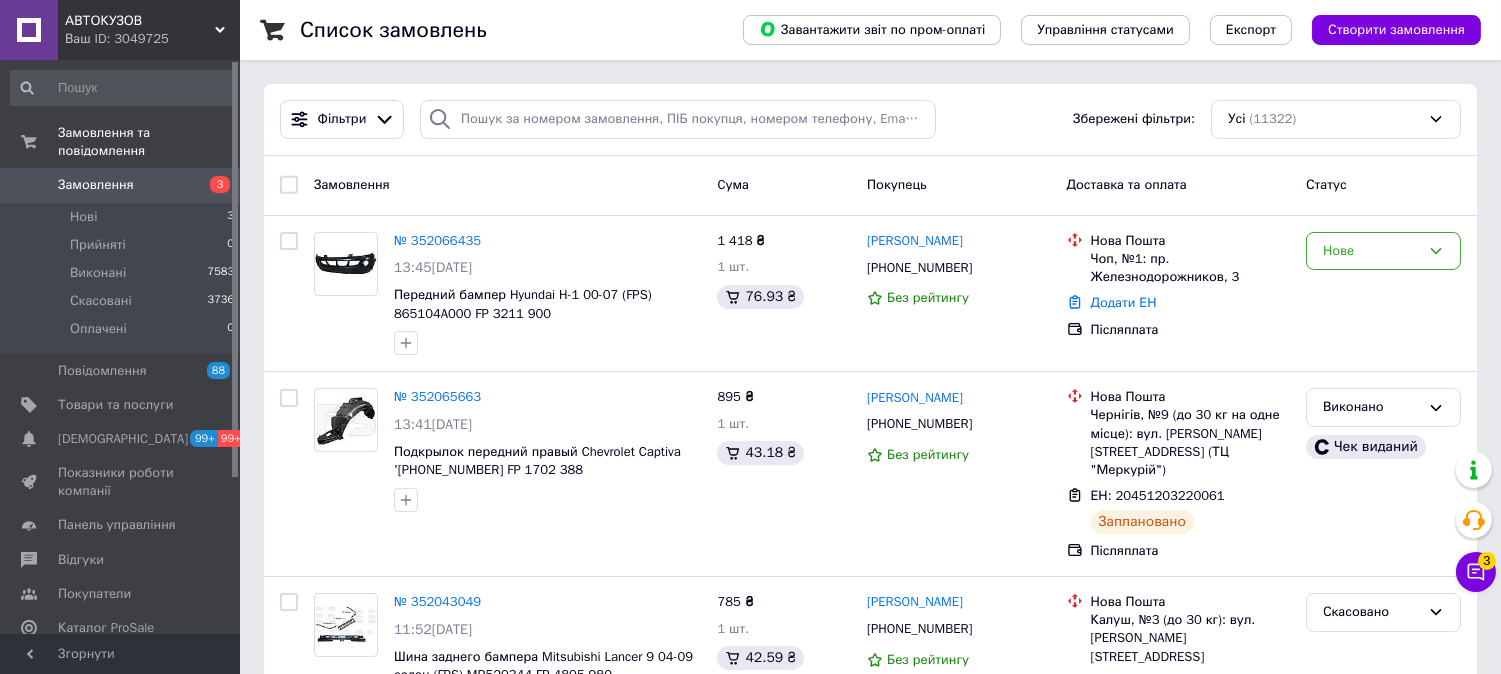 click on "Замовлення" at bounding box center (507, 185) 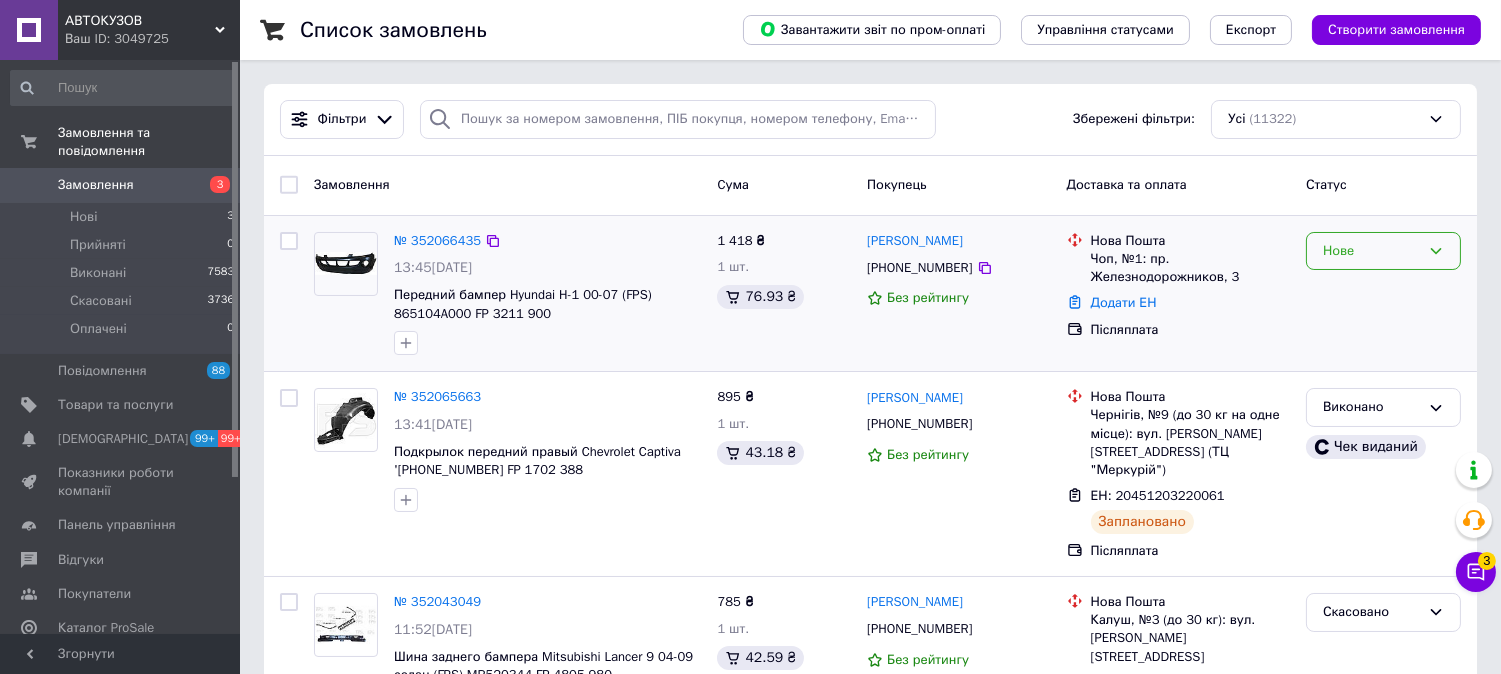 click on "Нове" at bounding box center [1371, 251] 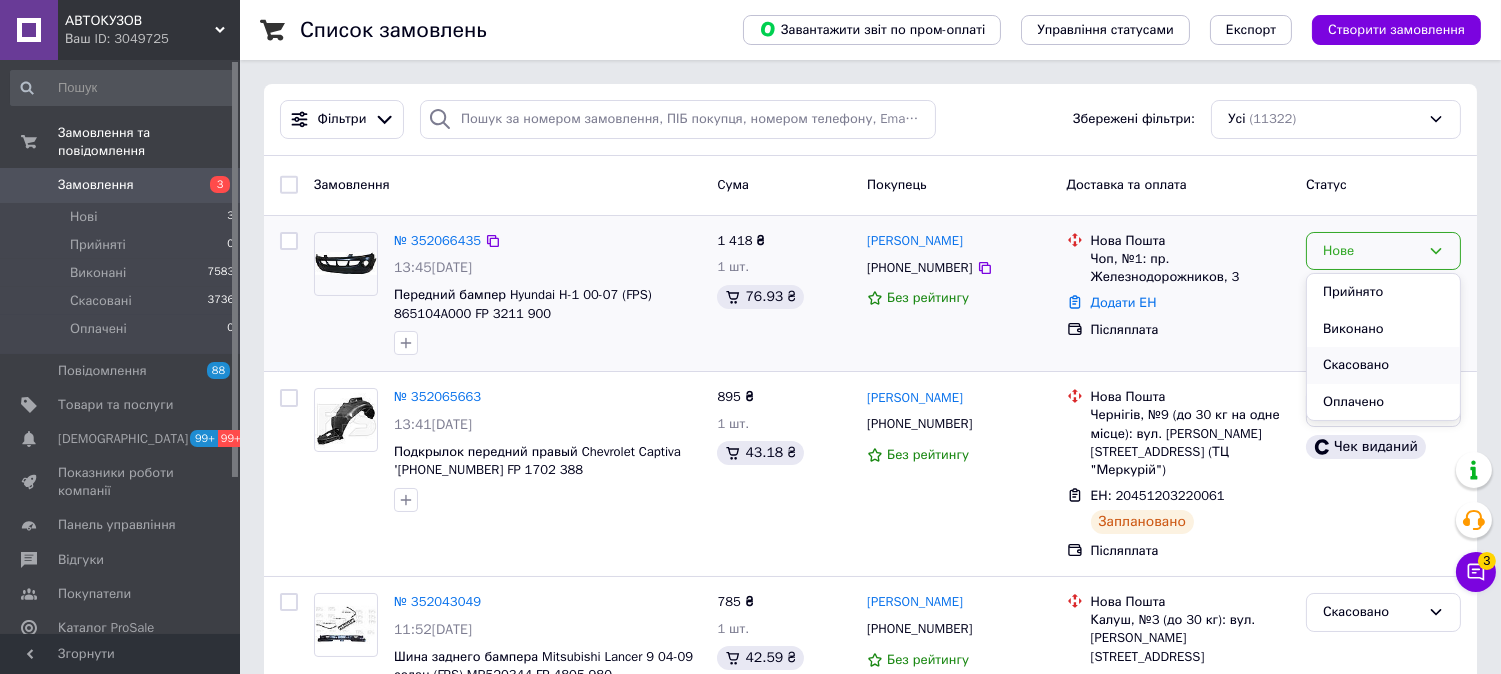 click on "Скасовано" at bounding box center [1383, 365] 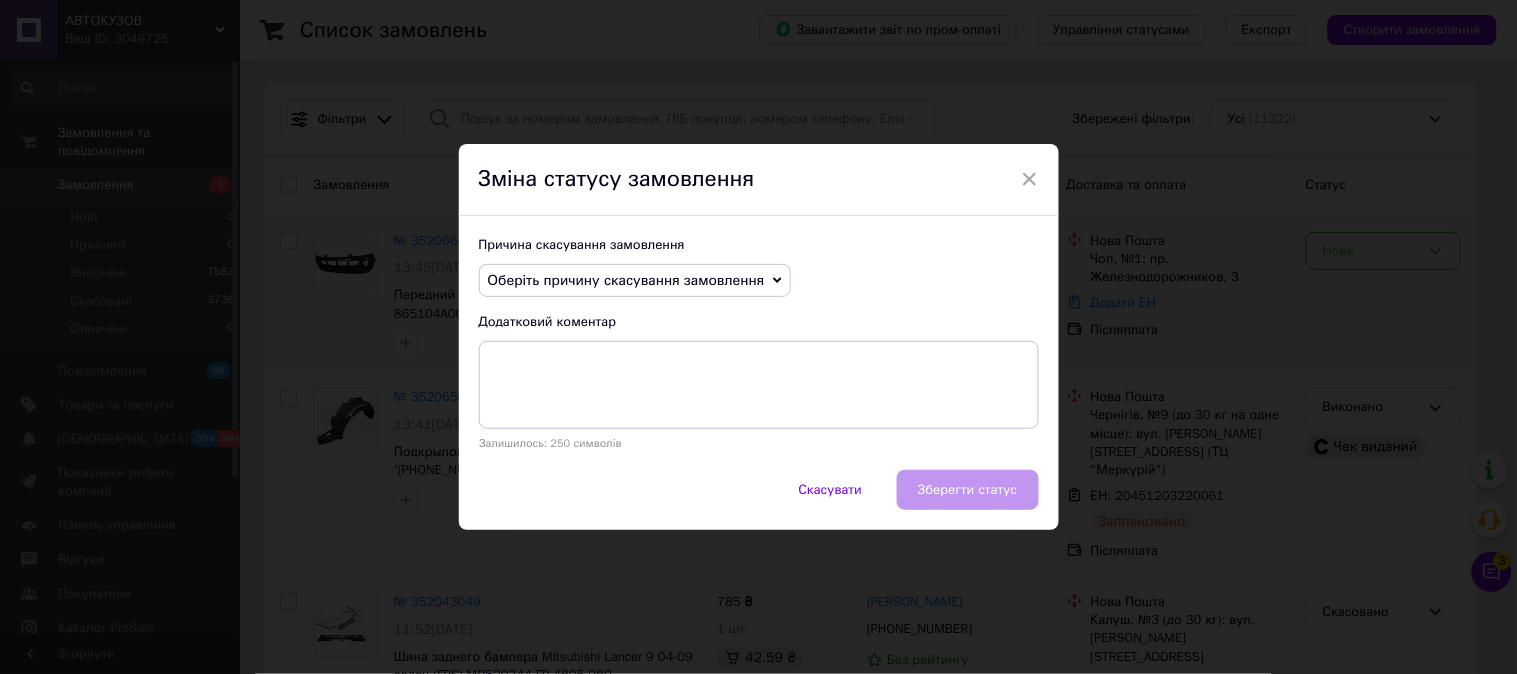 click on "Оберіть причину скасування замовлення" at bounding box center [626, 280] 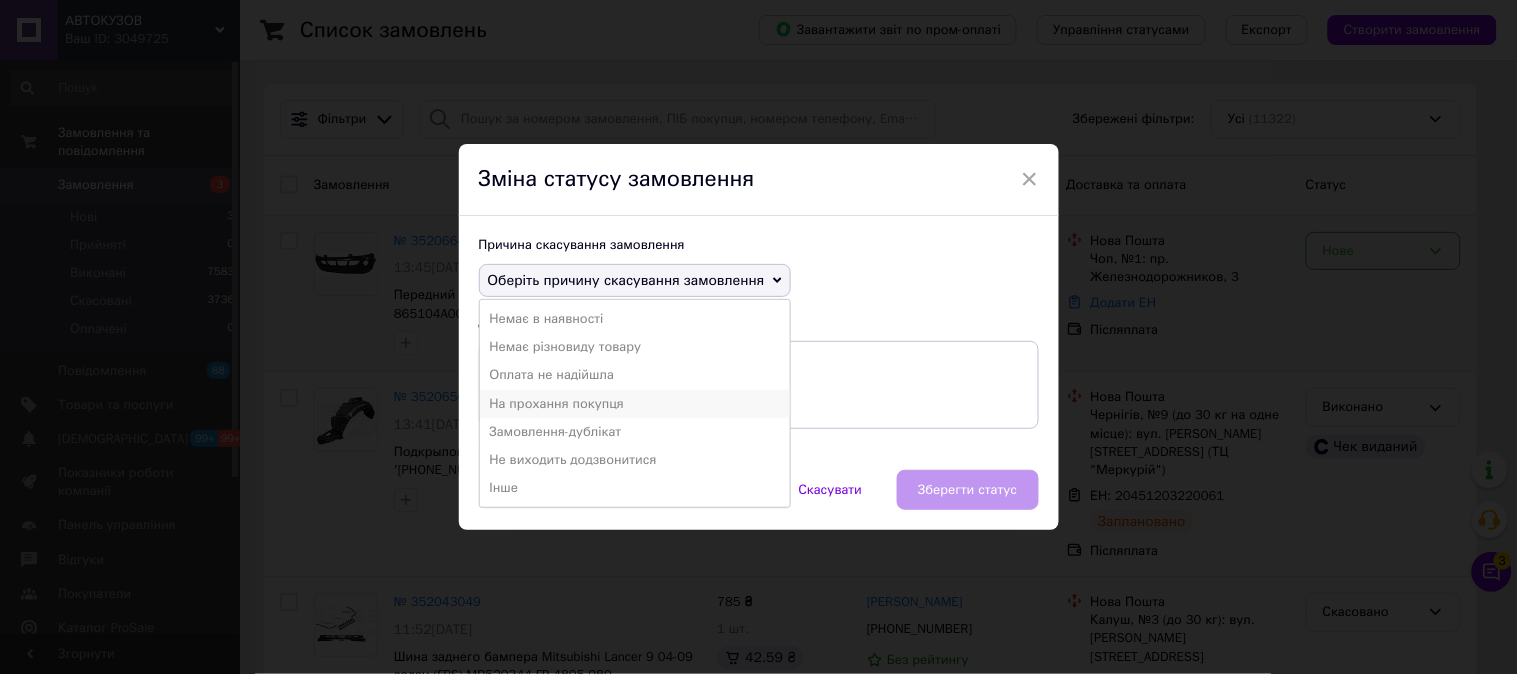 click on "На прохання покупця" at bounding box center (635, 404) 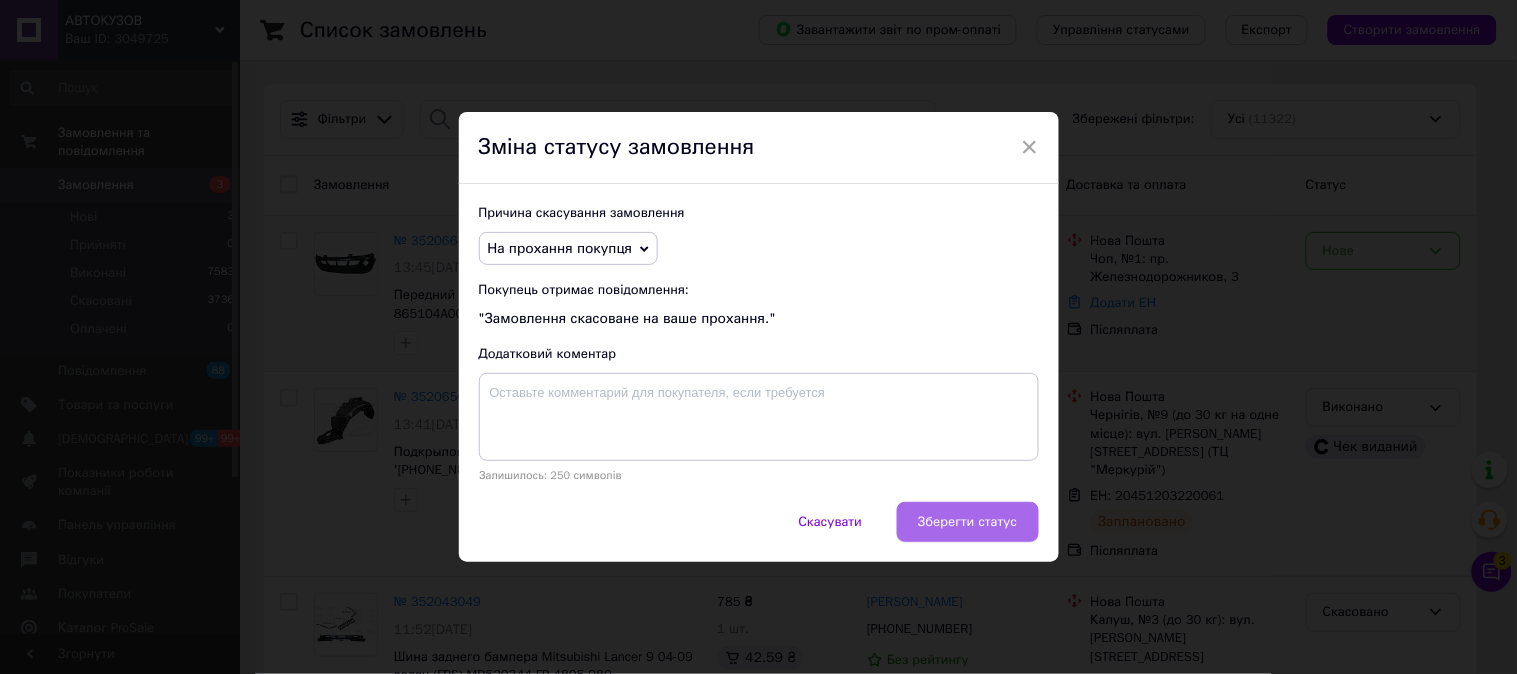 click on "Зберегти статус" at bounding box center (967, 522) 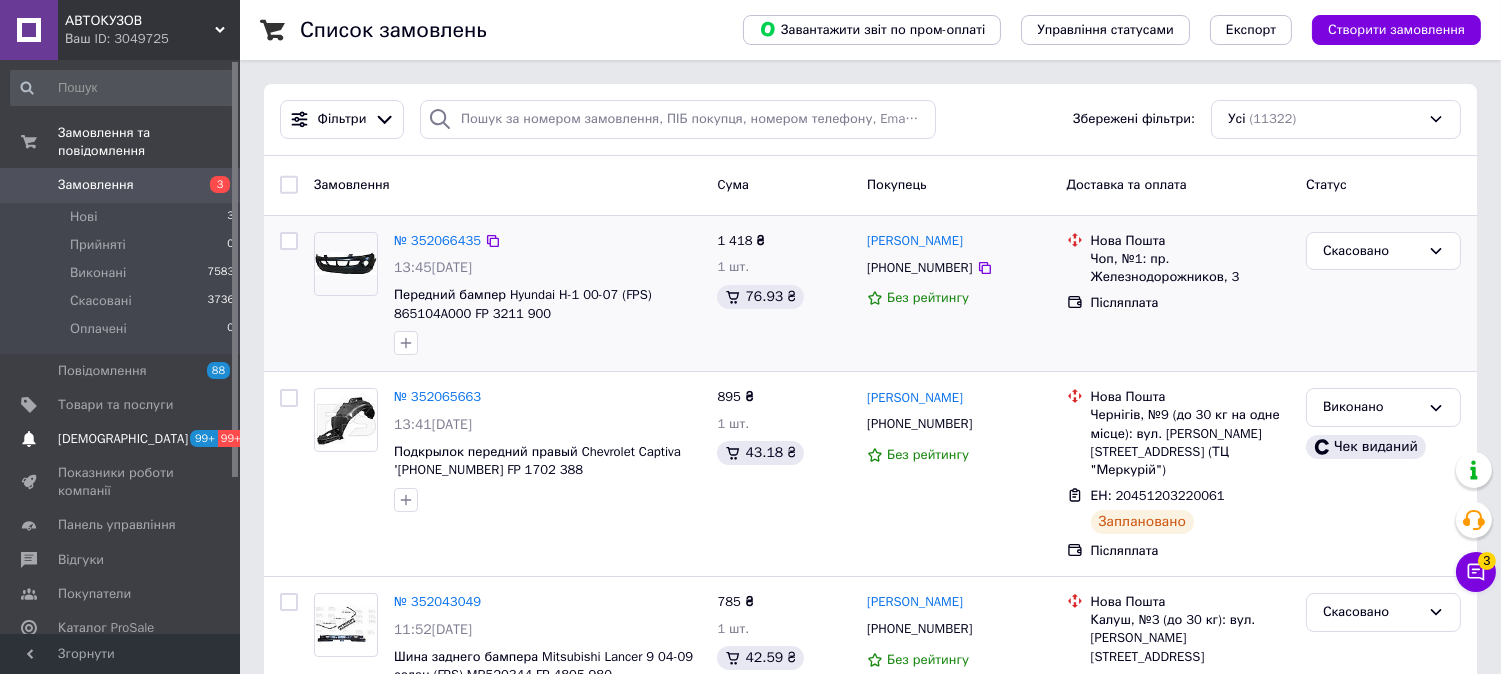 click on "[DEMOGRAPHIC_DATA]" at bounding box center [123, 439] 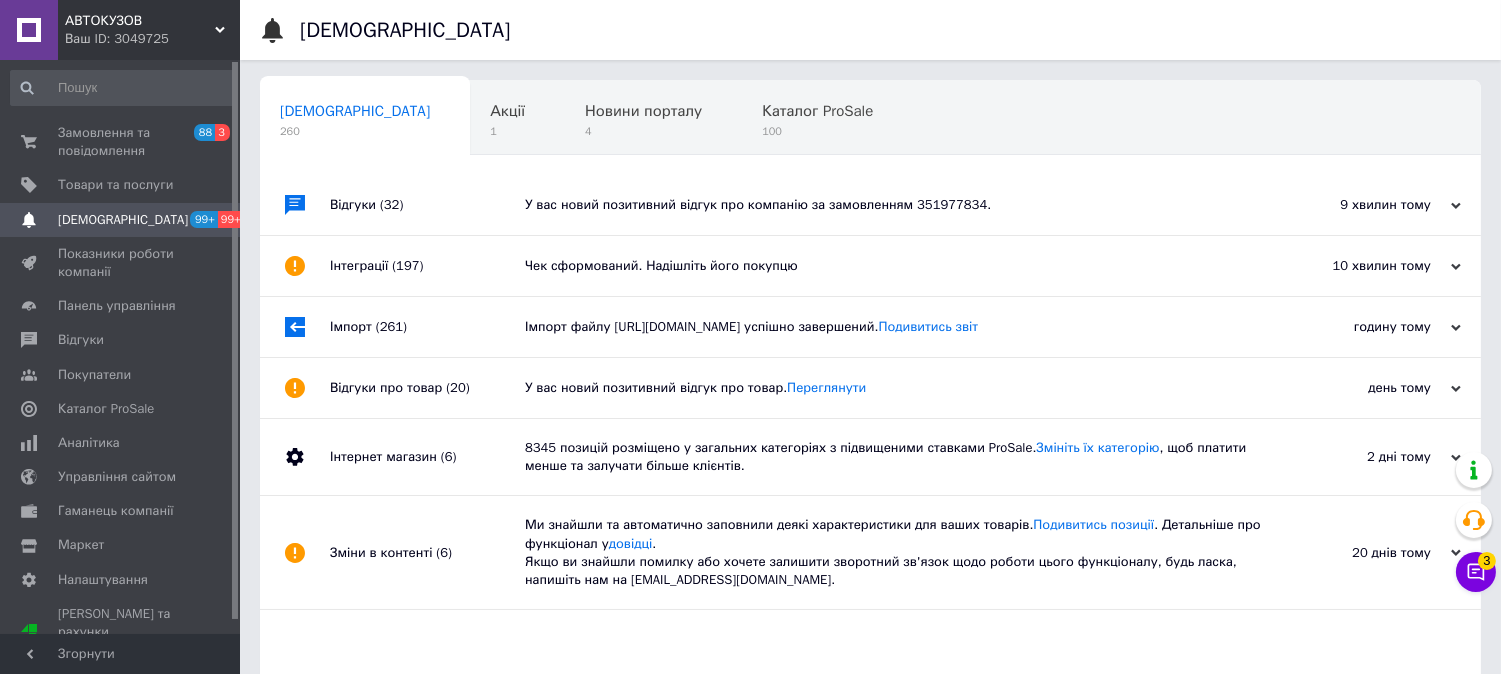 click on "У вас новий позитивний відгук про компанію за замовленням 351977834." at bounding box center (893, 205) 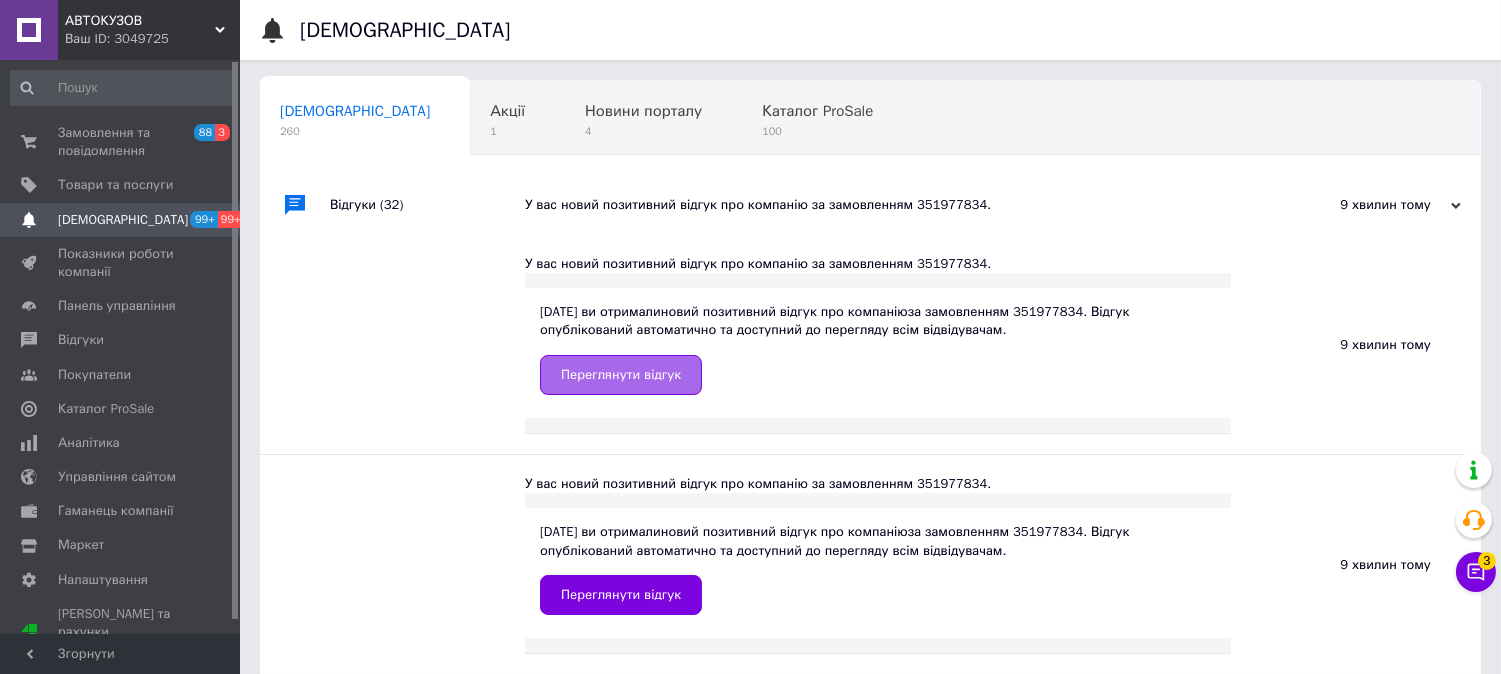 click on "Переглянути відгук" at bounding box center [621, 375] 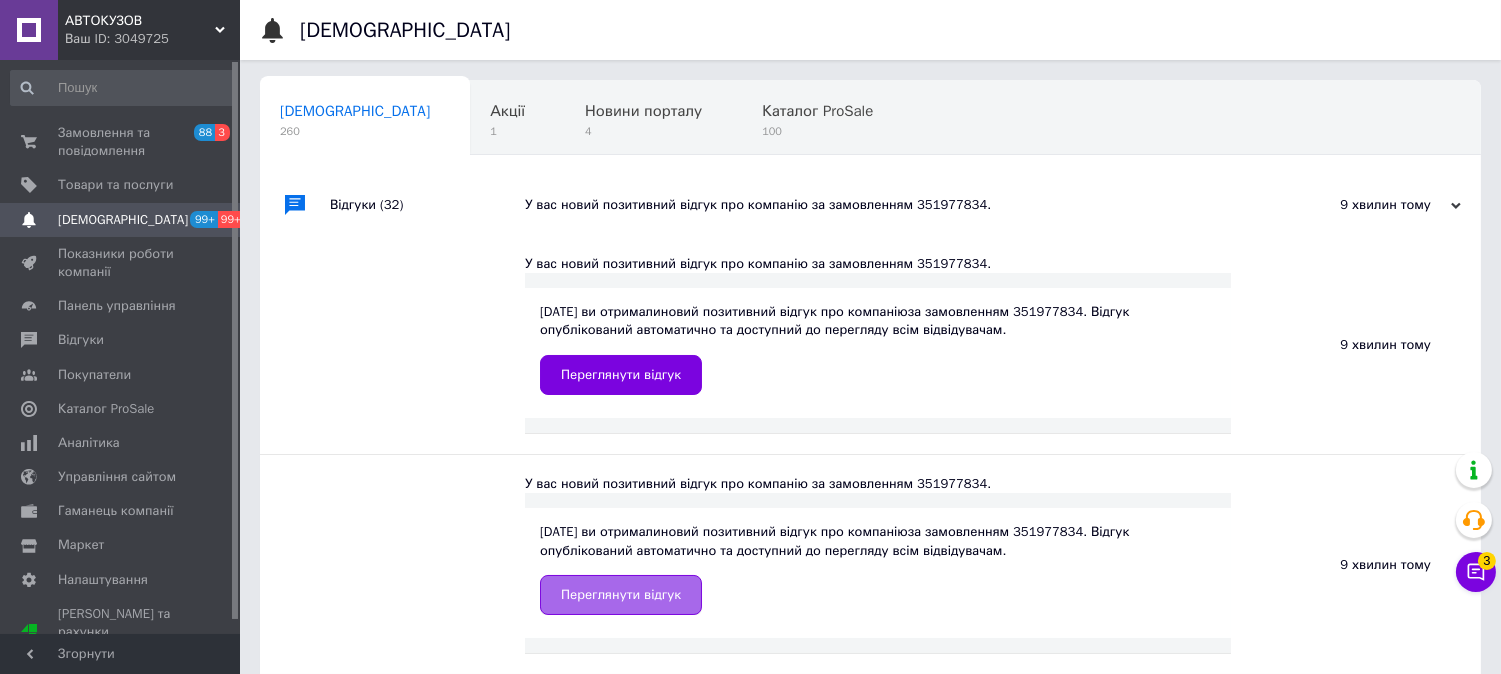 click on "Переглянути відгук" at bounding box center (621, 595) 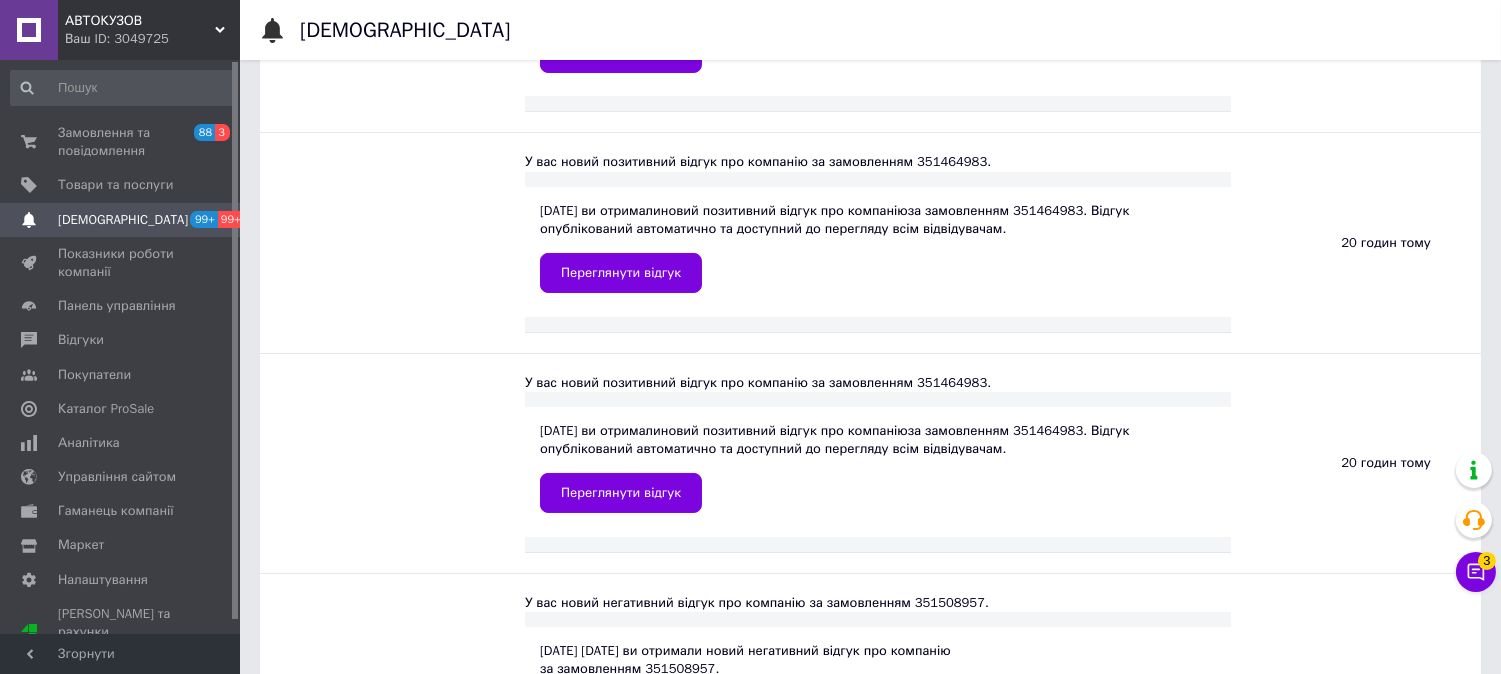 scroll, scrollTop: 555, scrollLeft: 0, axis: vertical 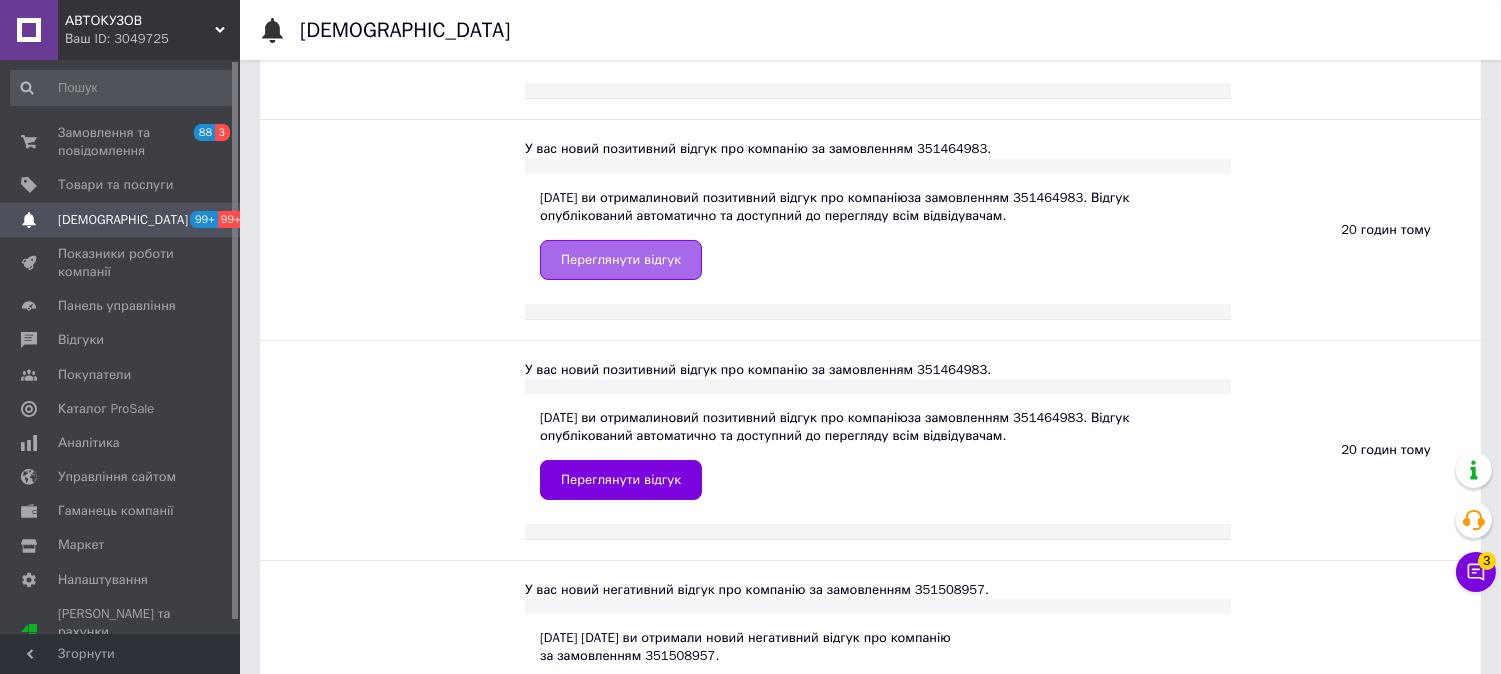 click on "Переглянути відгук" at bounding box center [621, 260] 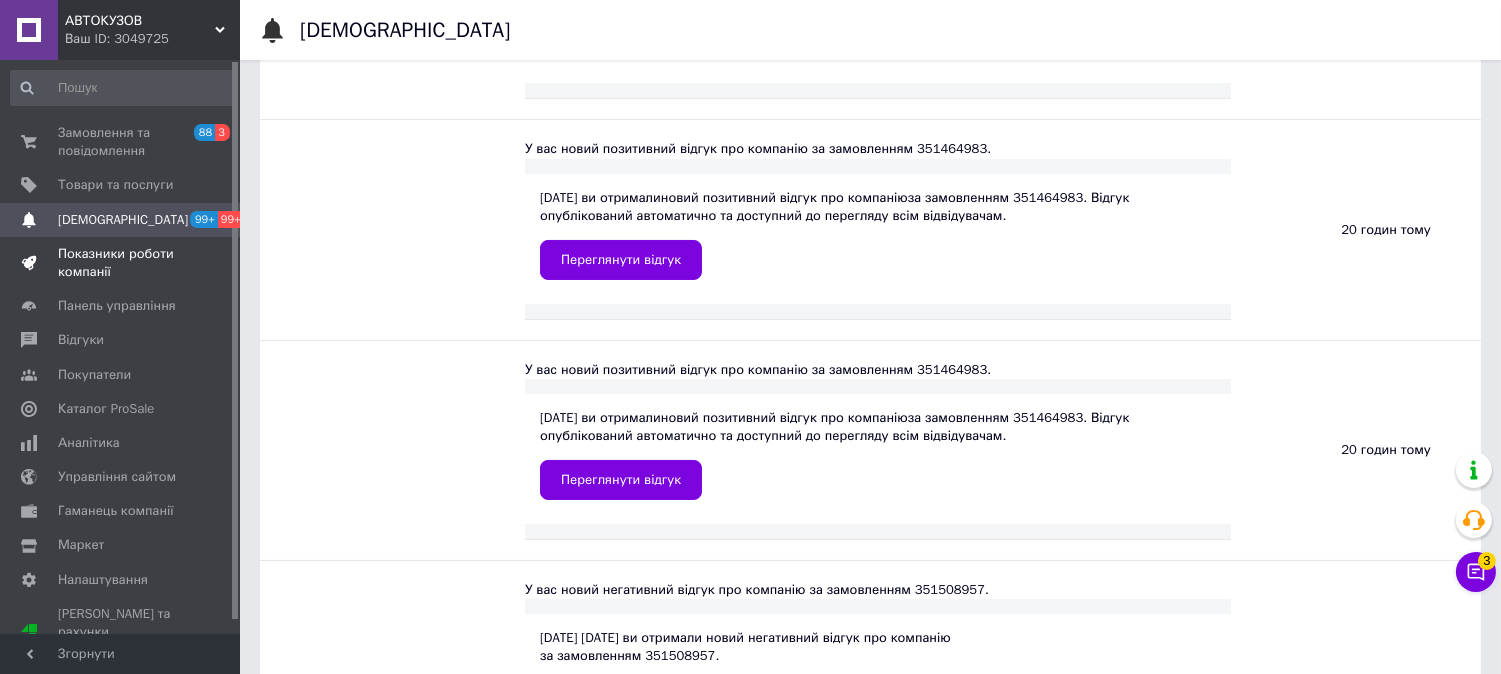 click on "Показники роботи компанії" at bounding box center [121, 263] 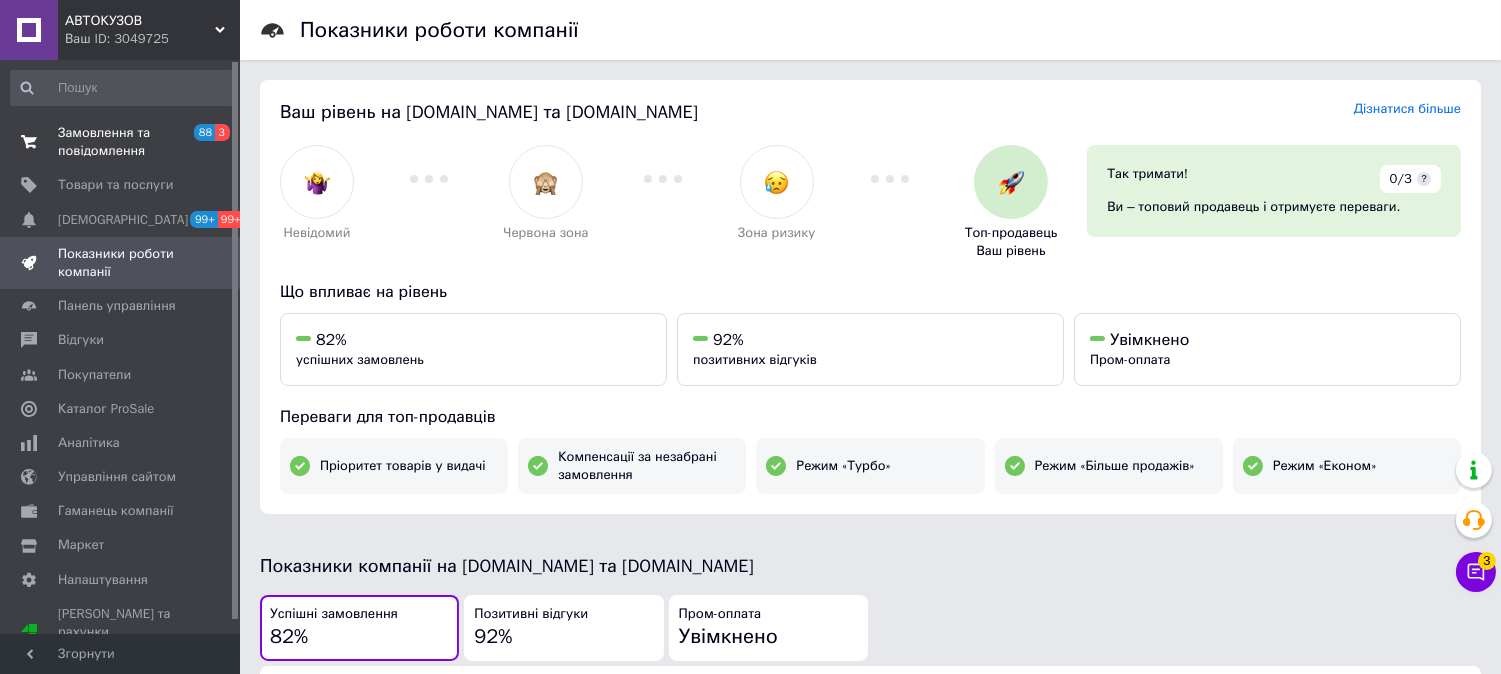 click on "Замовлення та повідомлення" at bounding box center (121, 142) 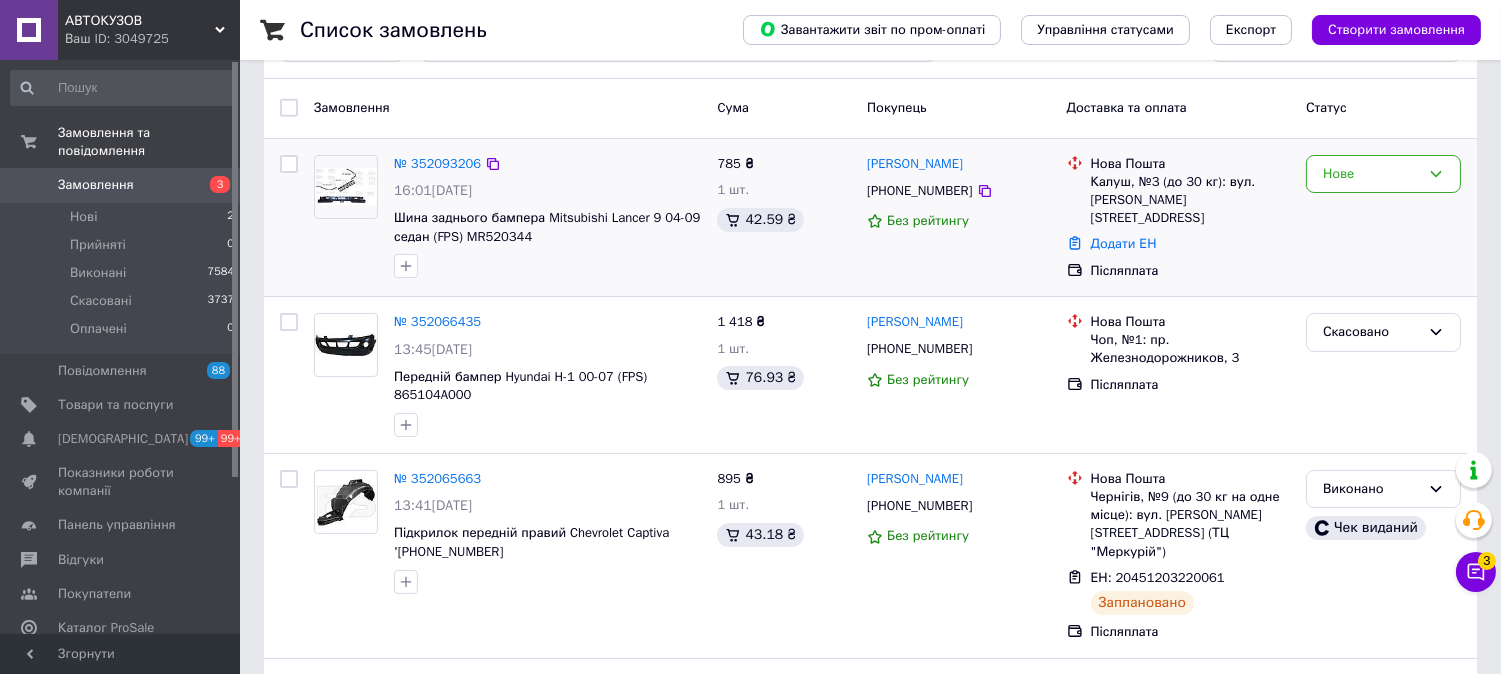 scroll, scrollTop: 111, scrollLeft: 0, axis: vertical 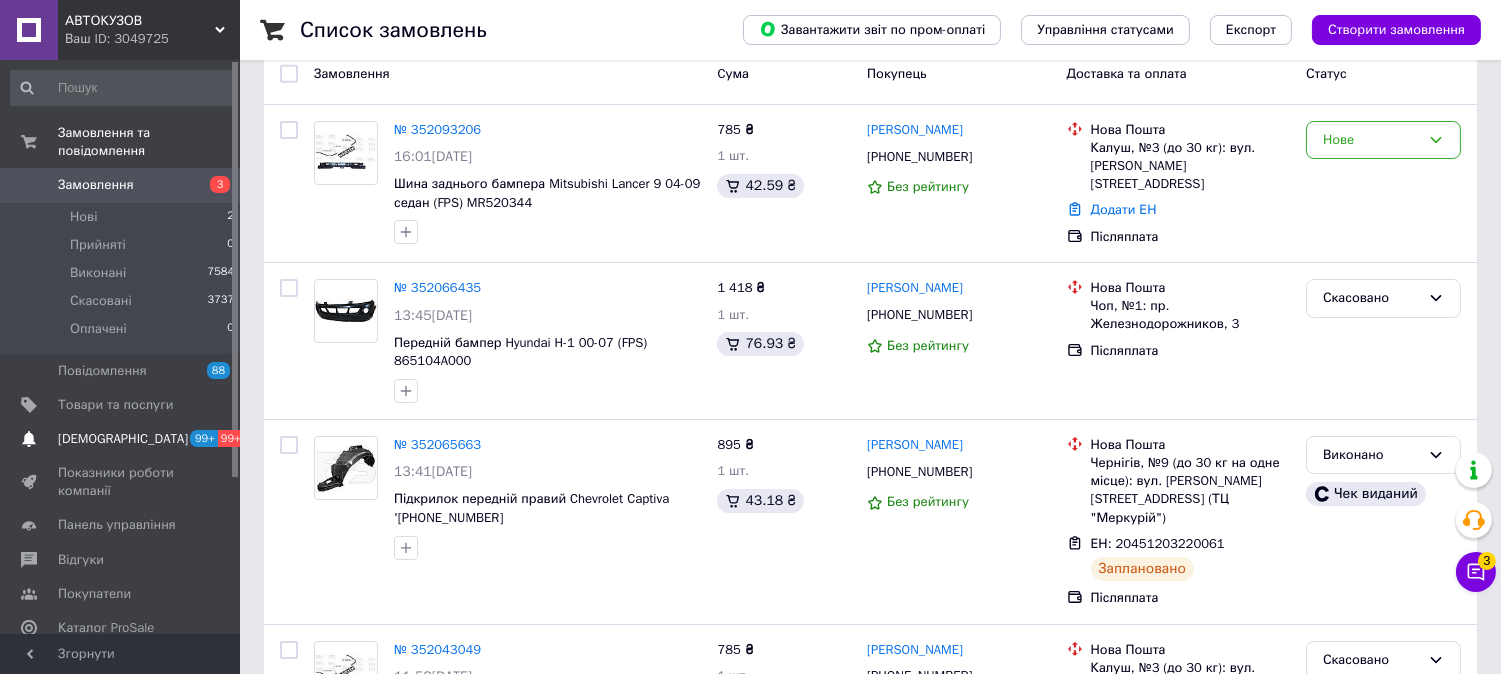 click on "Сповіщення 99+ 99+" at bounding box center (123, 439) 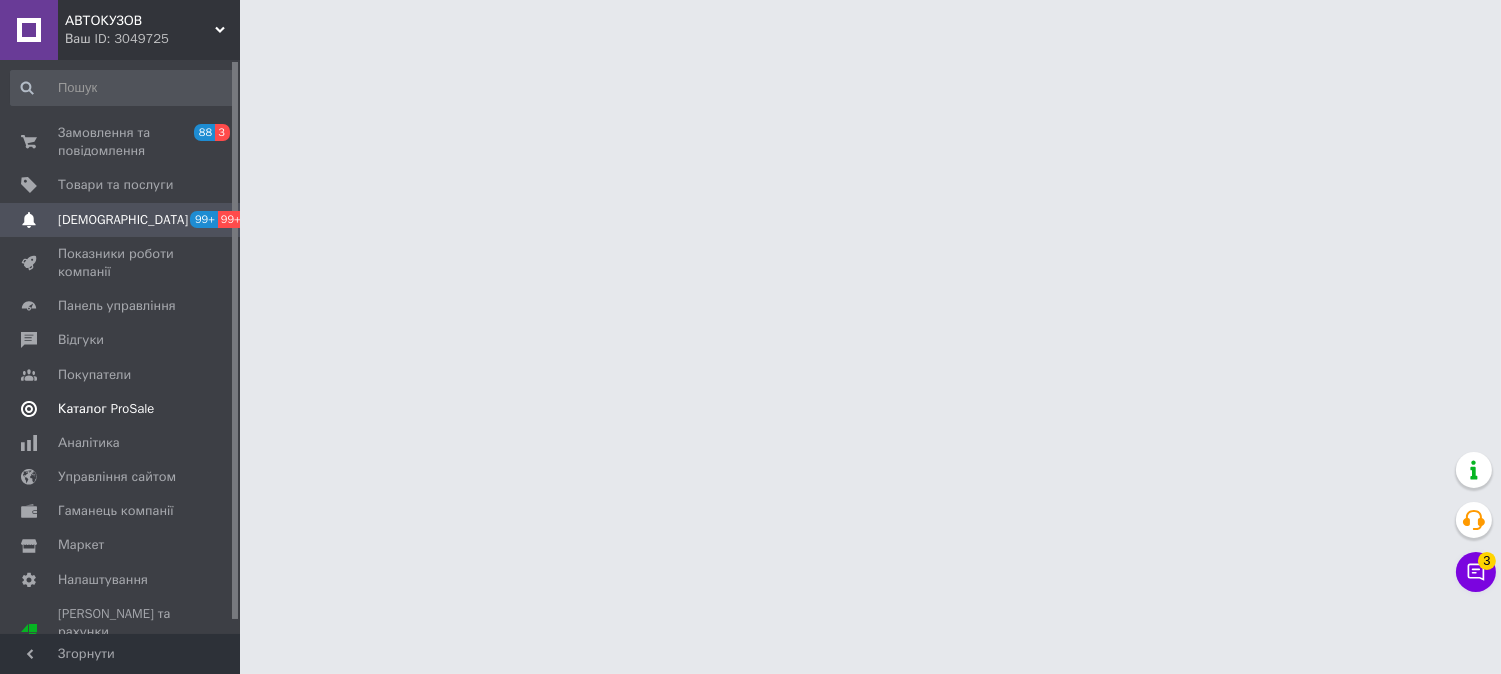 scroll, scrollTop: 0, scrollLeft: 0, axis: both 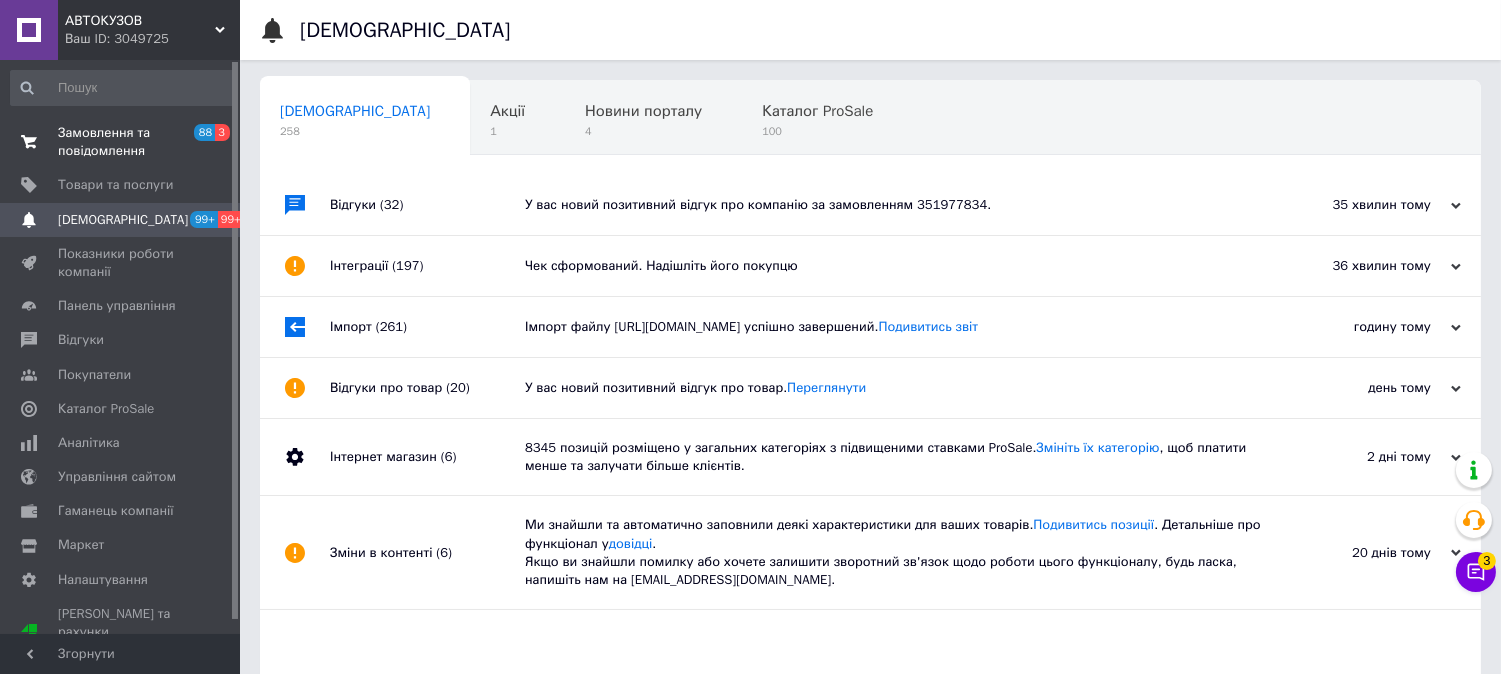 click on "Замовлення та повідомлення" at bounding box center (121, 142) 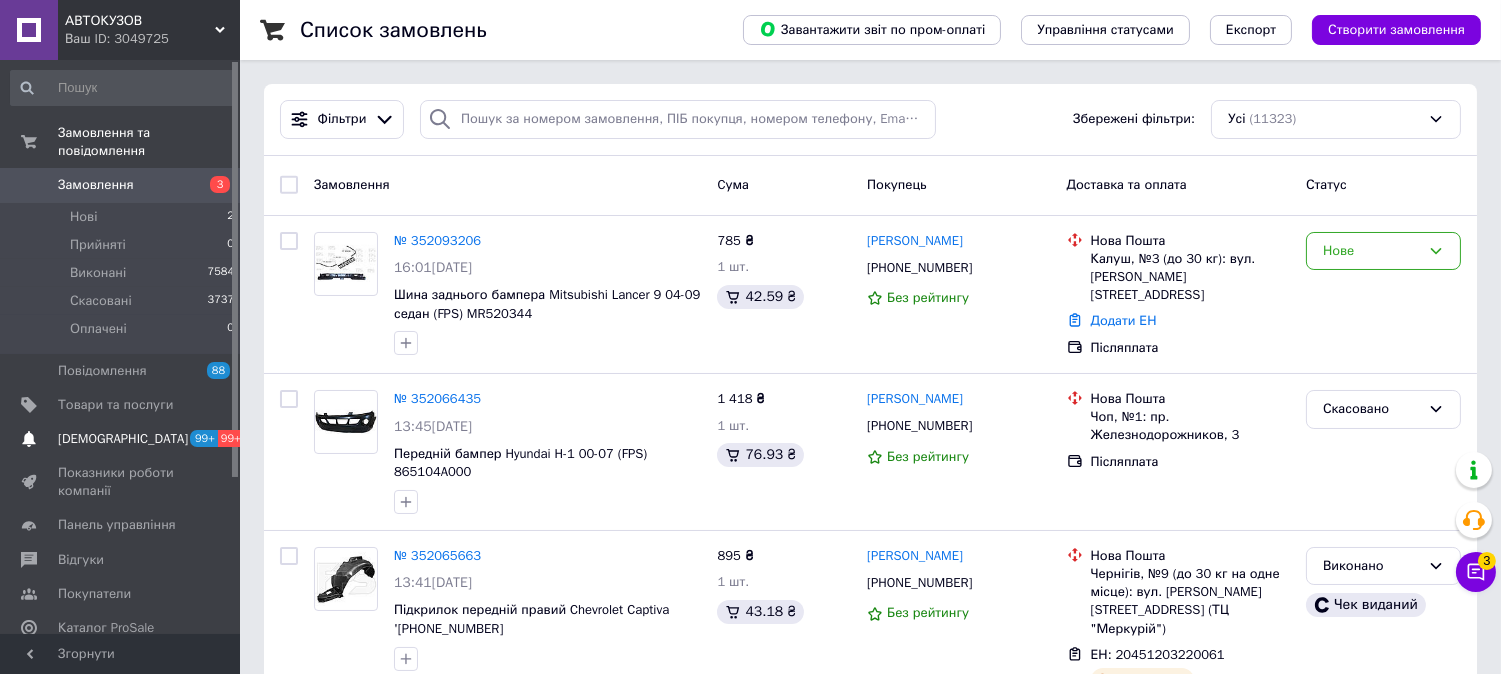 click on "Сповіщення 99+ 99+" at bounding box center (123, 439) 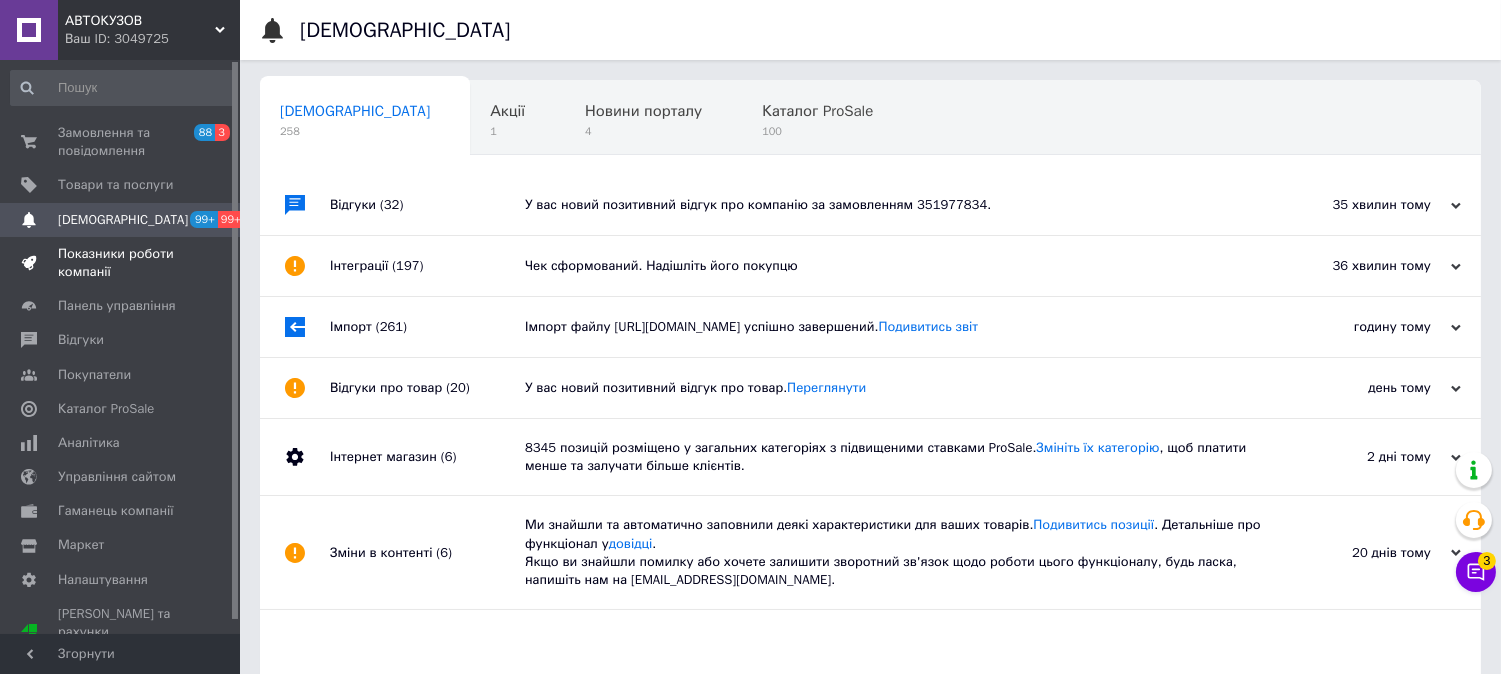 click on "Показники роботи компанії" at bounding box center (121, 263) 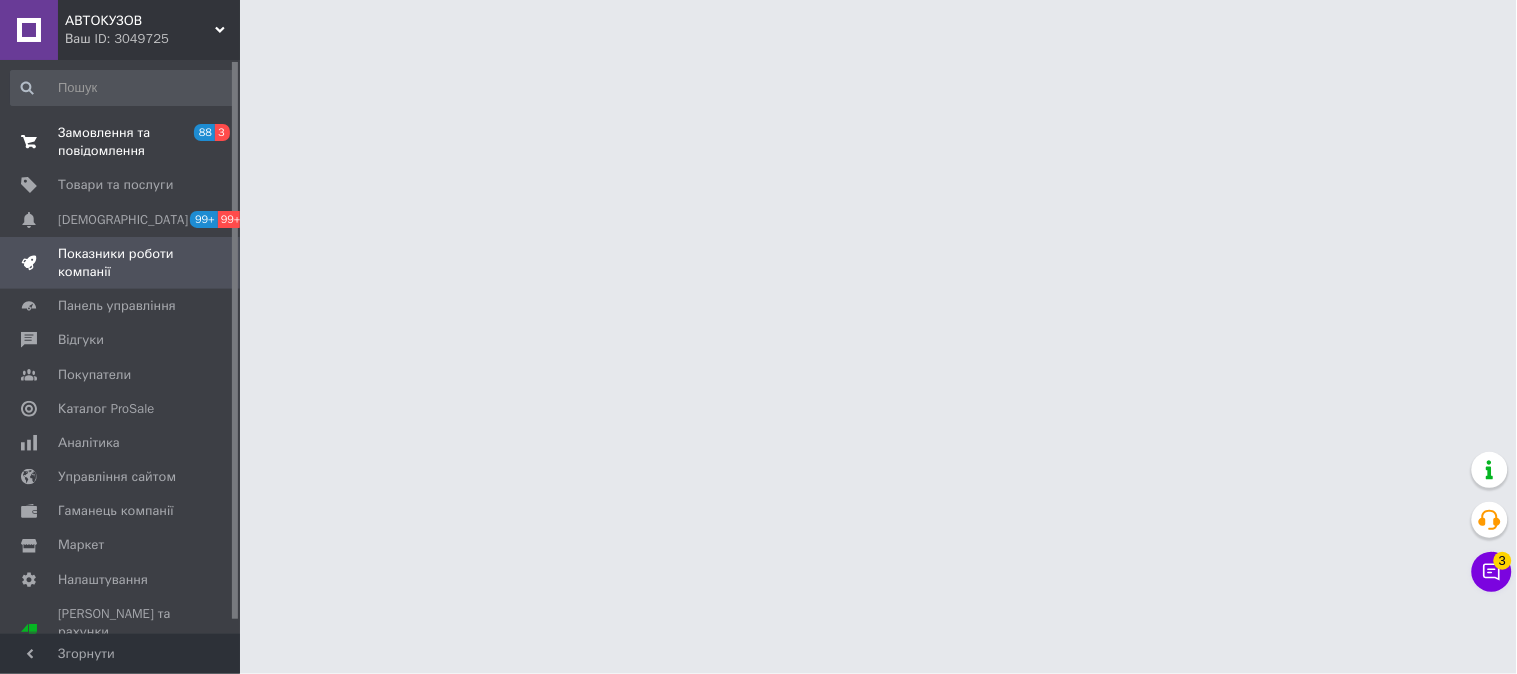 click on "Замовлення та повідомлення" at bounding box center (121, 142) 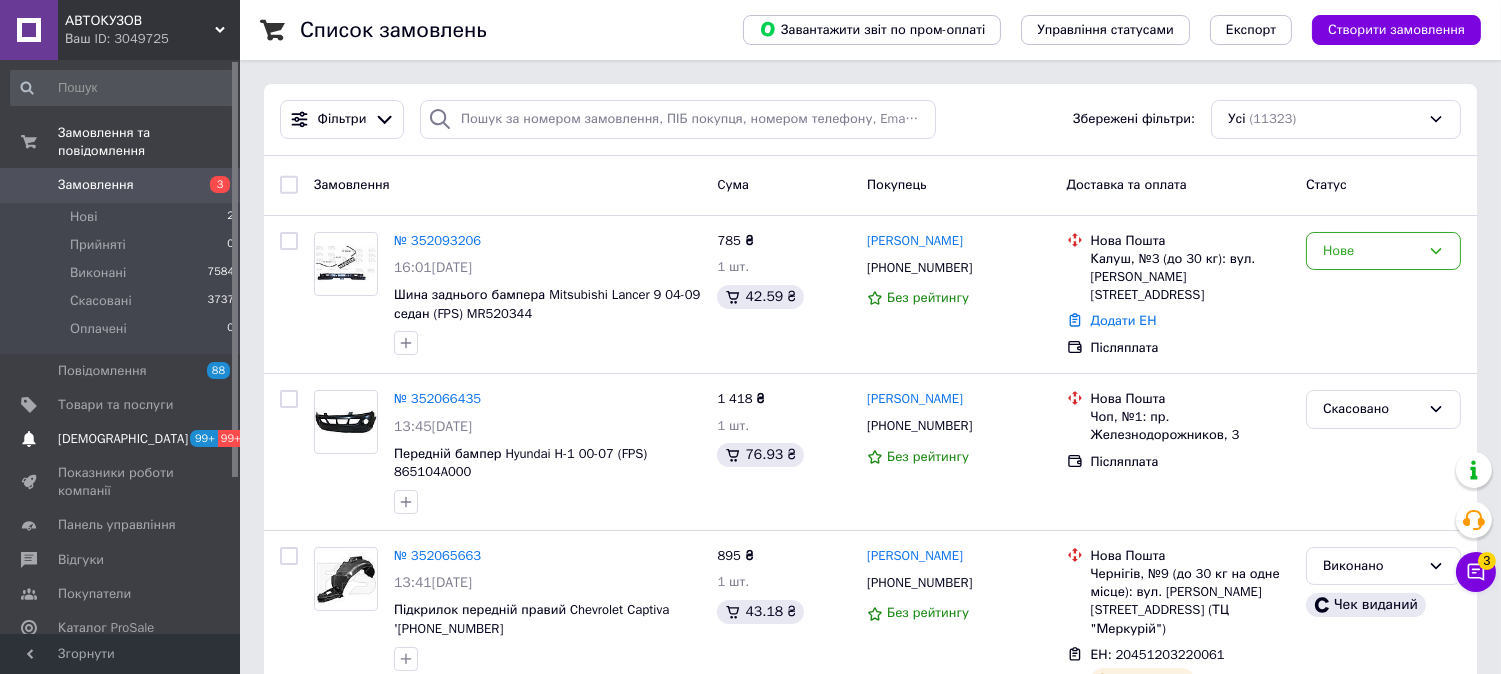 click on "[DEMOGRAPHIC_DATA]" at bounding box center [123, 439] 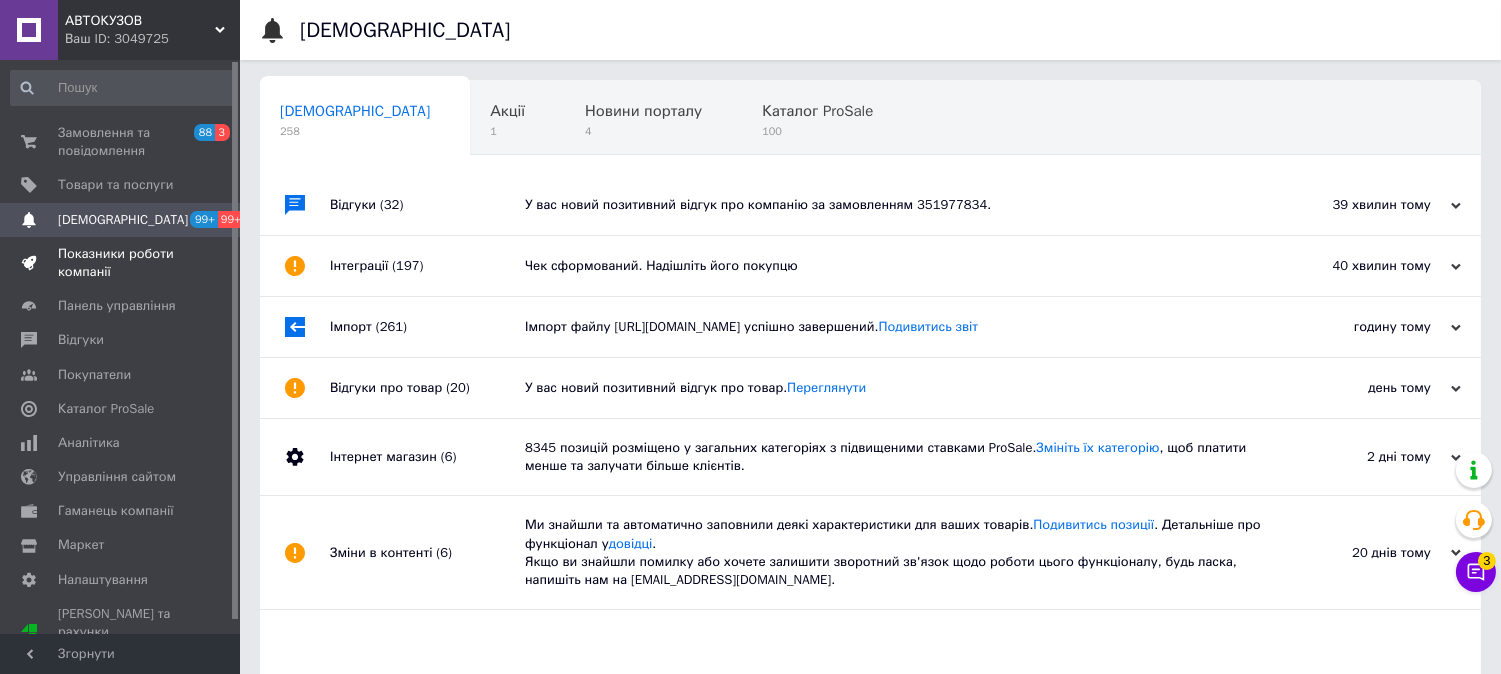 click on "Показники роботи компанії" at bounding box center (121, 263) 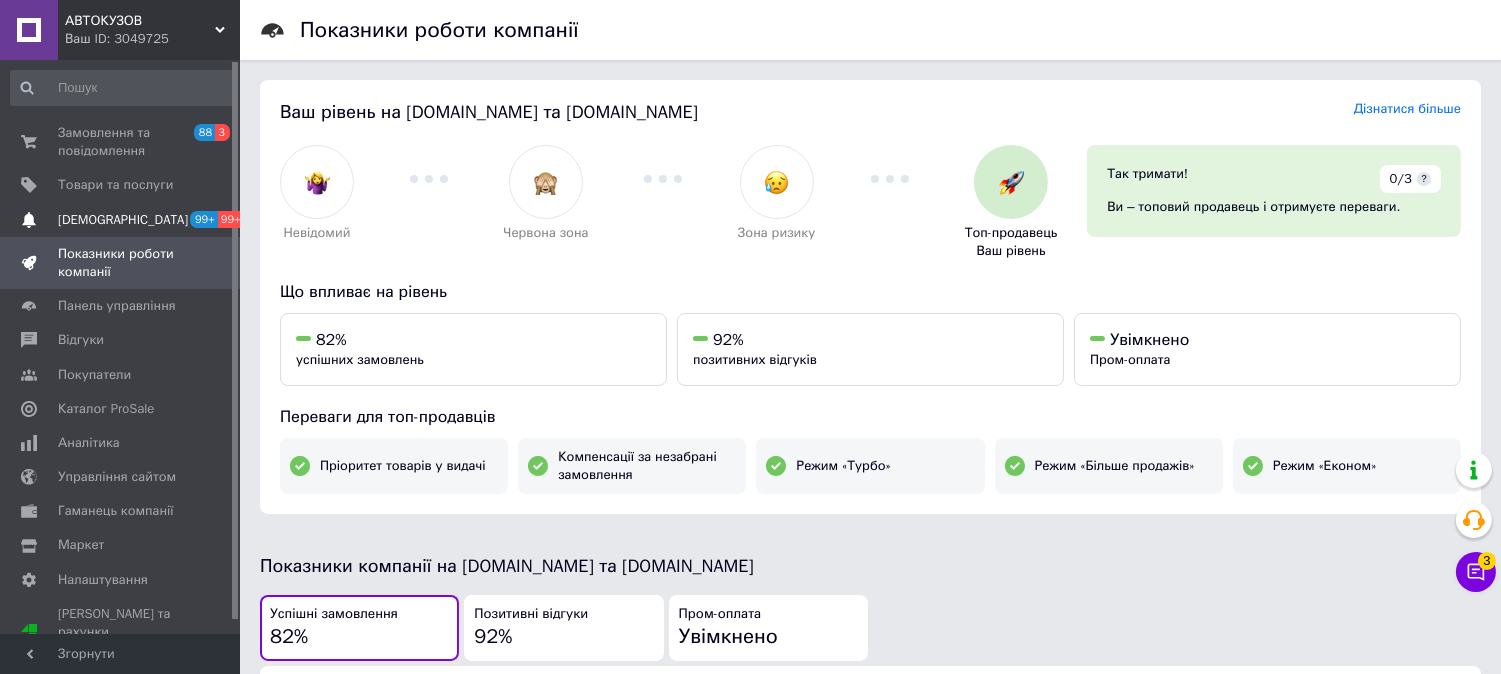 click on "[DEMOGRAPHIC_DATA]" at bounding box center (121, 220) 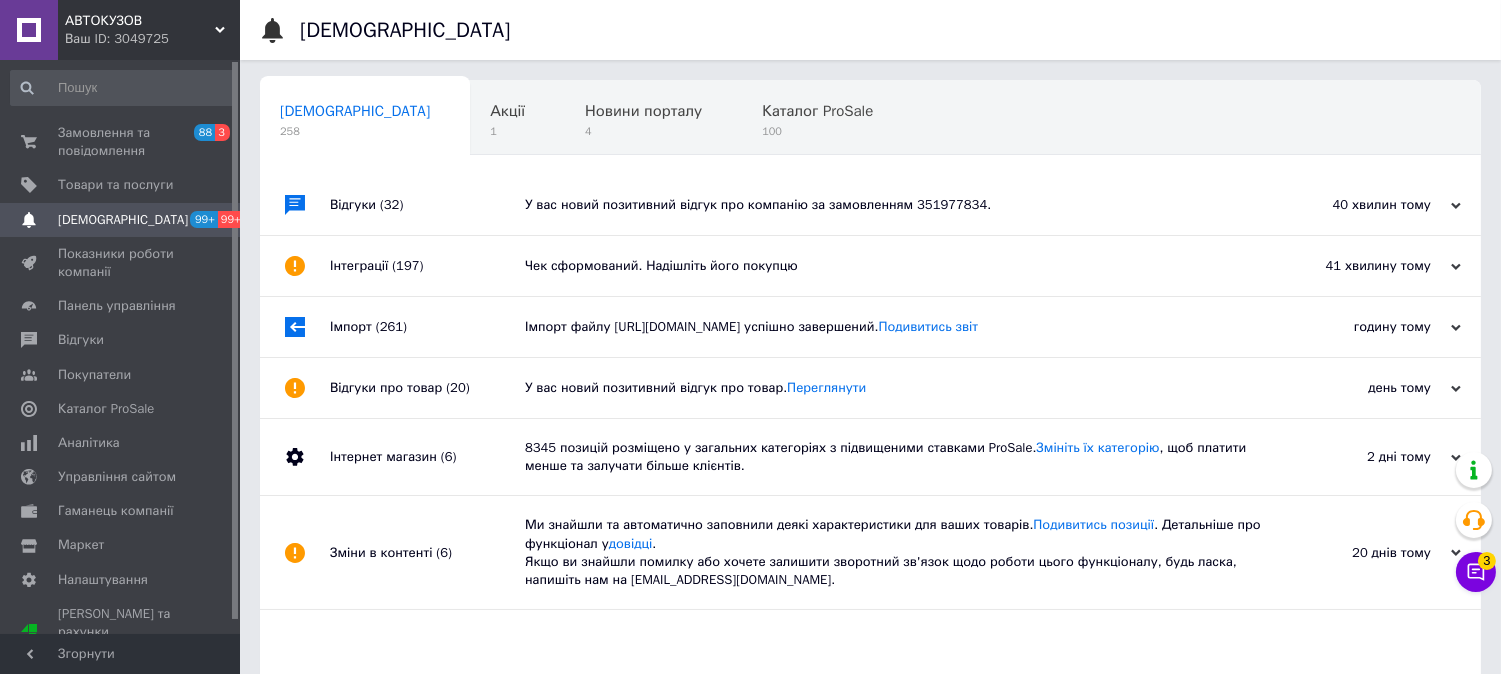click on "[DEMOGRAPHIC_DATA]" at bounding box center [121, 220] 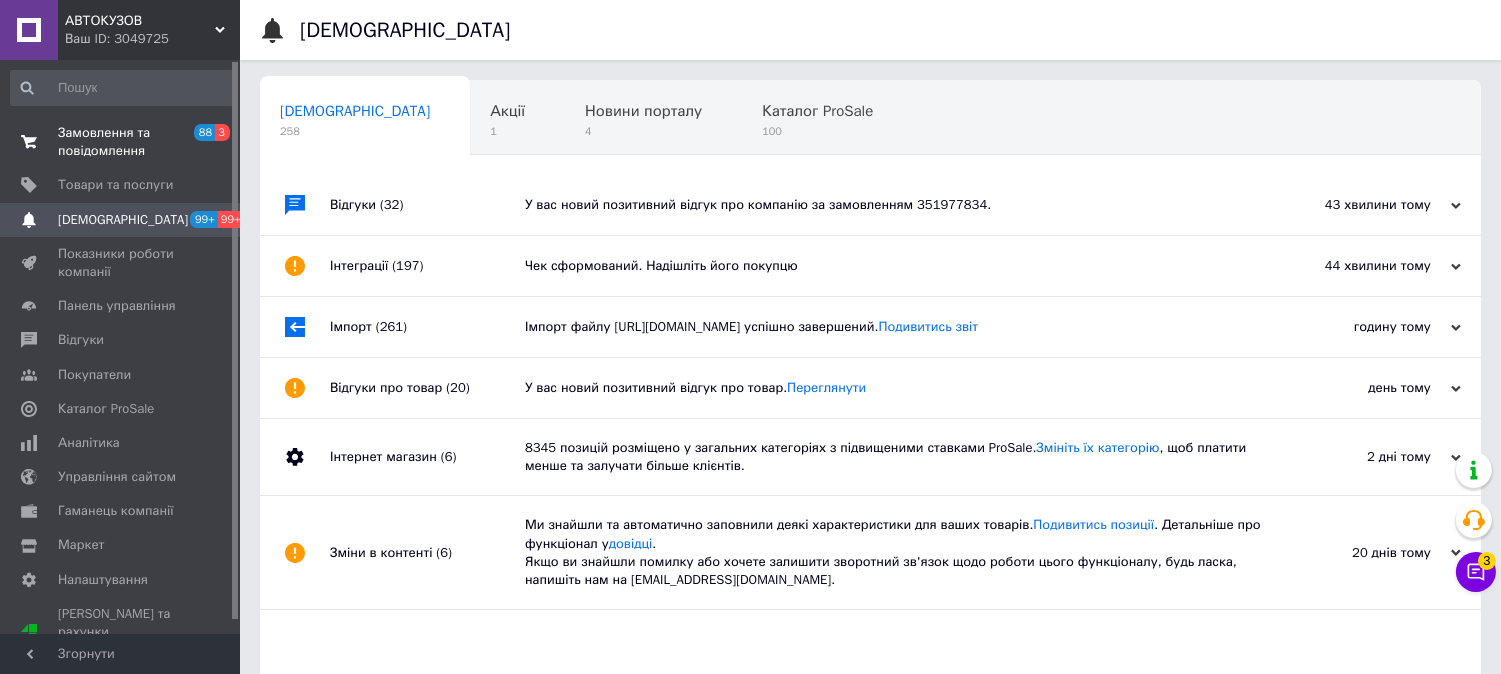 click on "Замовлення та повідомлення" at bounding box center (121, 142) 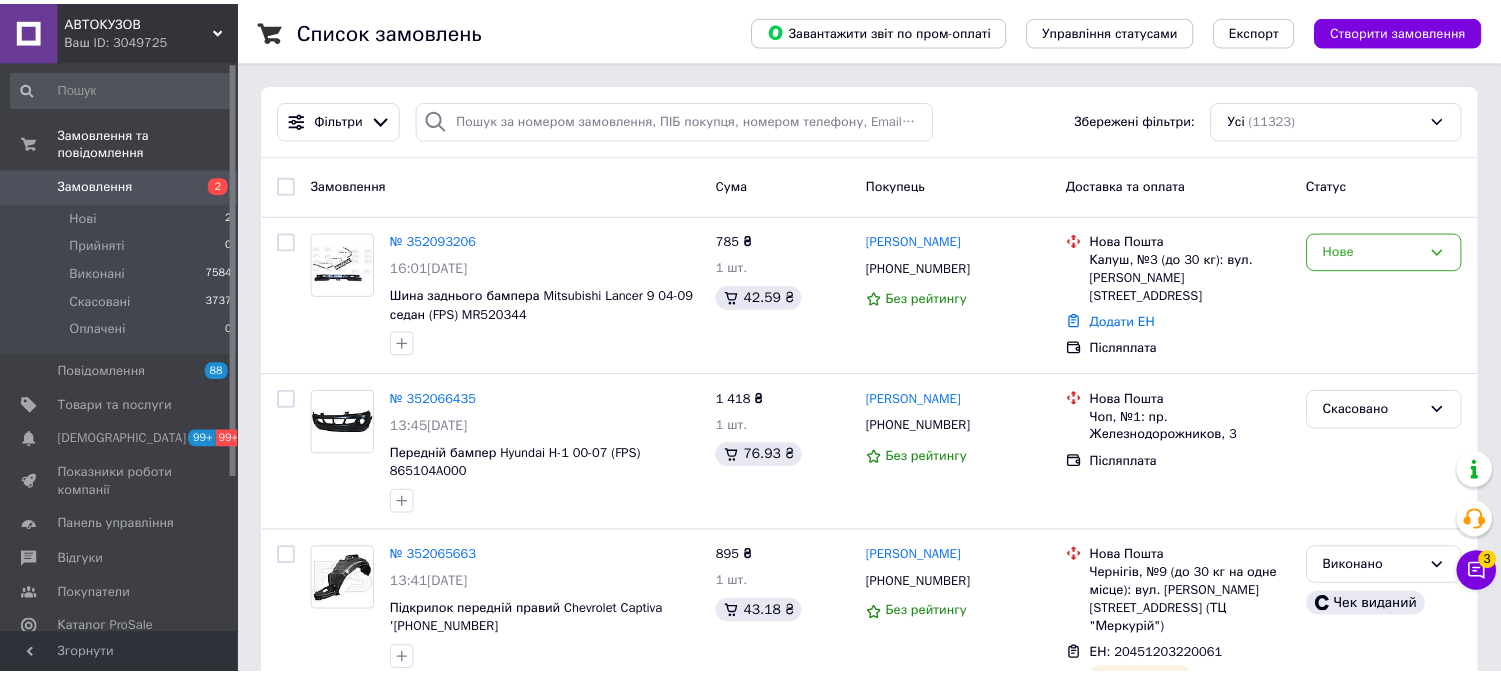 scroll, scrollTop: 0, scrollLeft: 0, axis: both 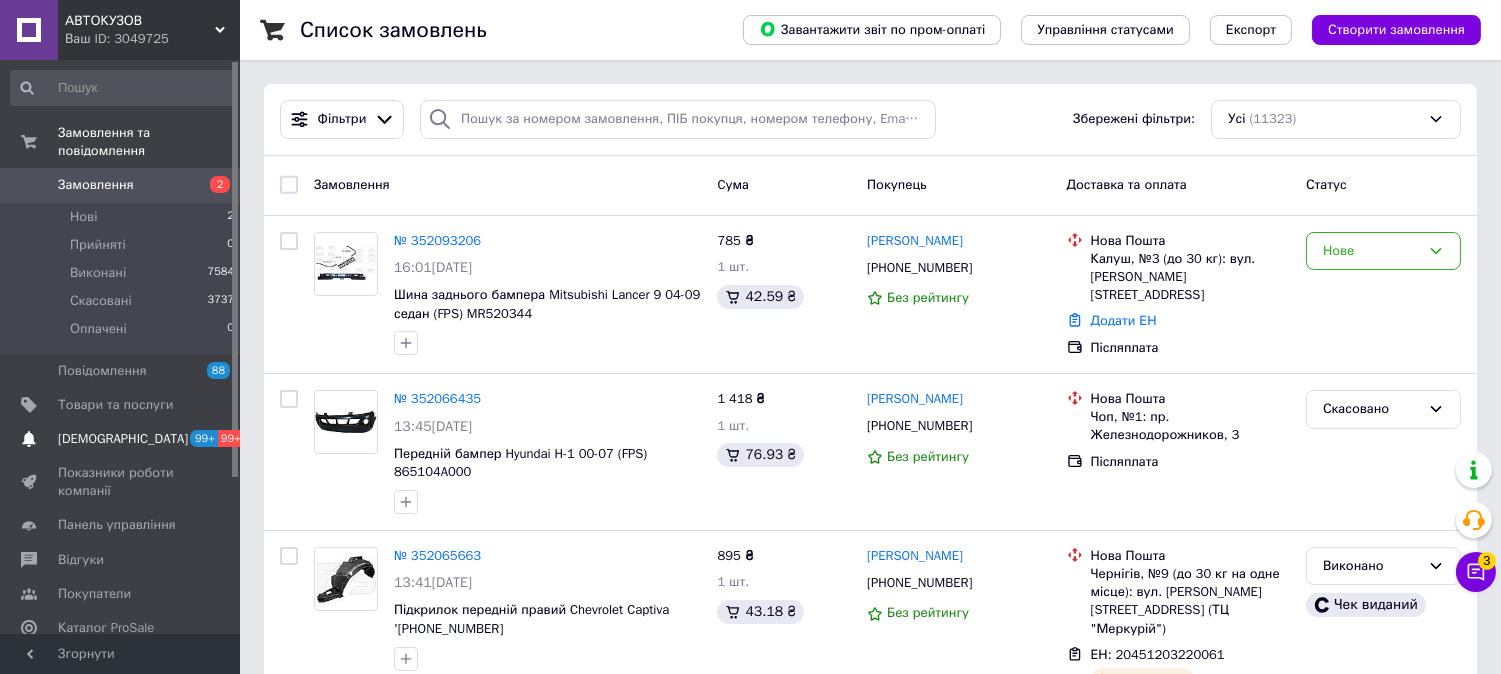 click on "Сповіщення 99+ 99+" at bounding box center (123, 439) 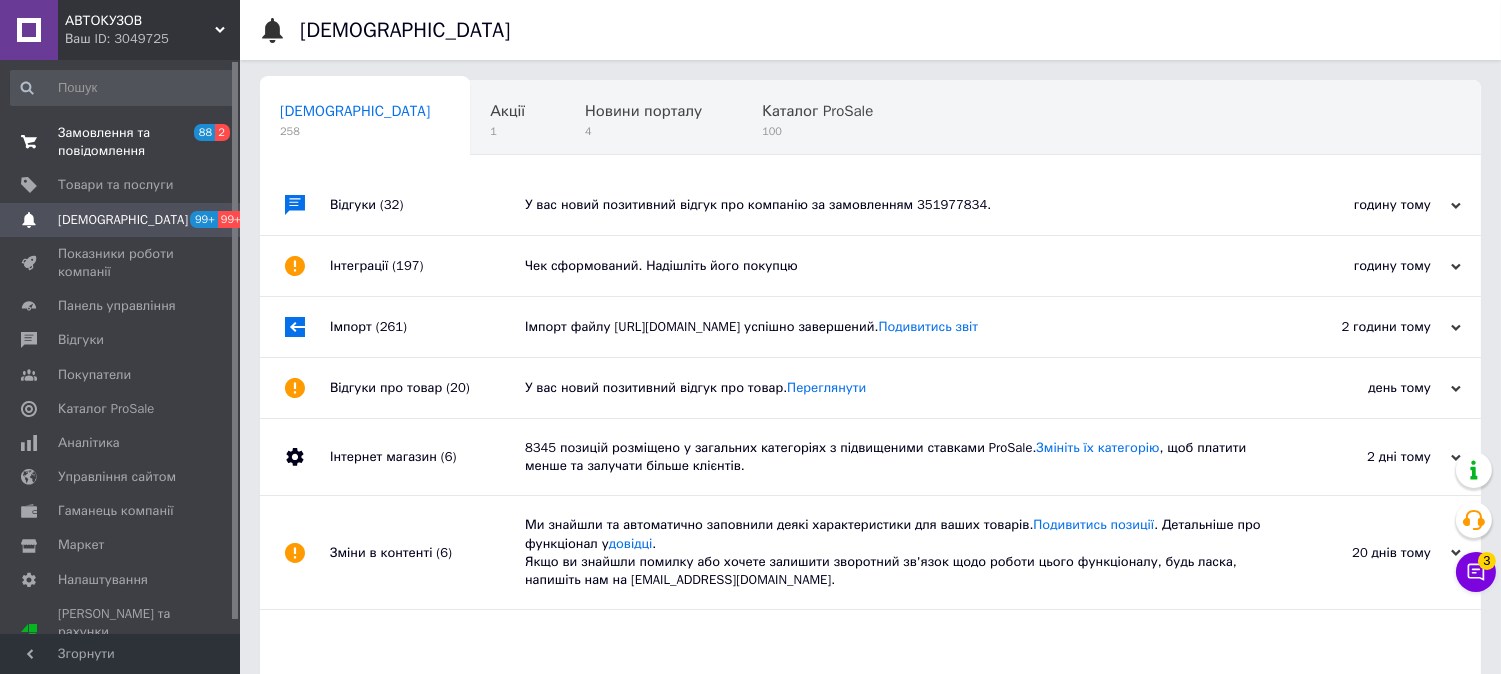 click on "Замовлення та повідомлення" at bounding box center [121, 142] 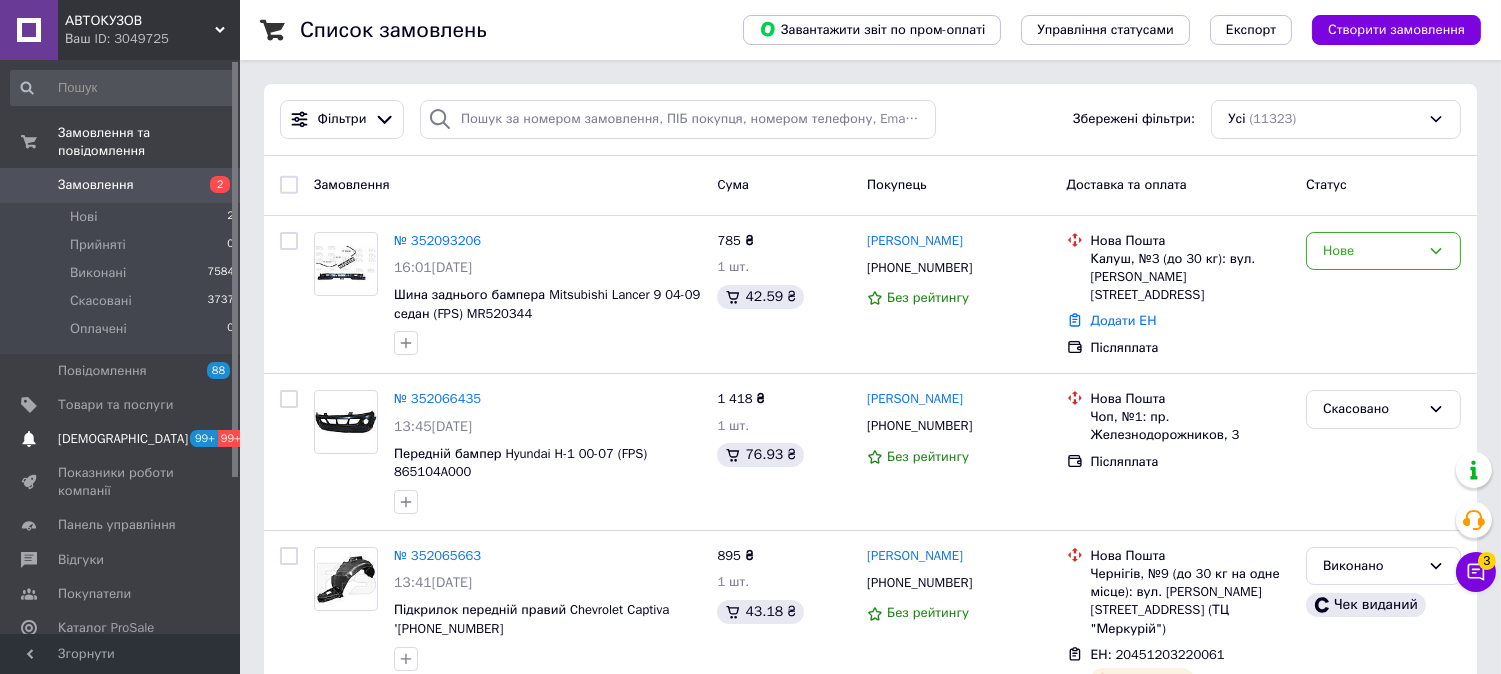 click on "Сповіщення 99+ 99+" at bounding box center [123, 439] 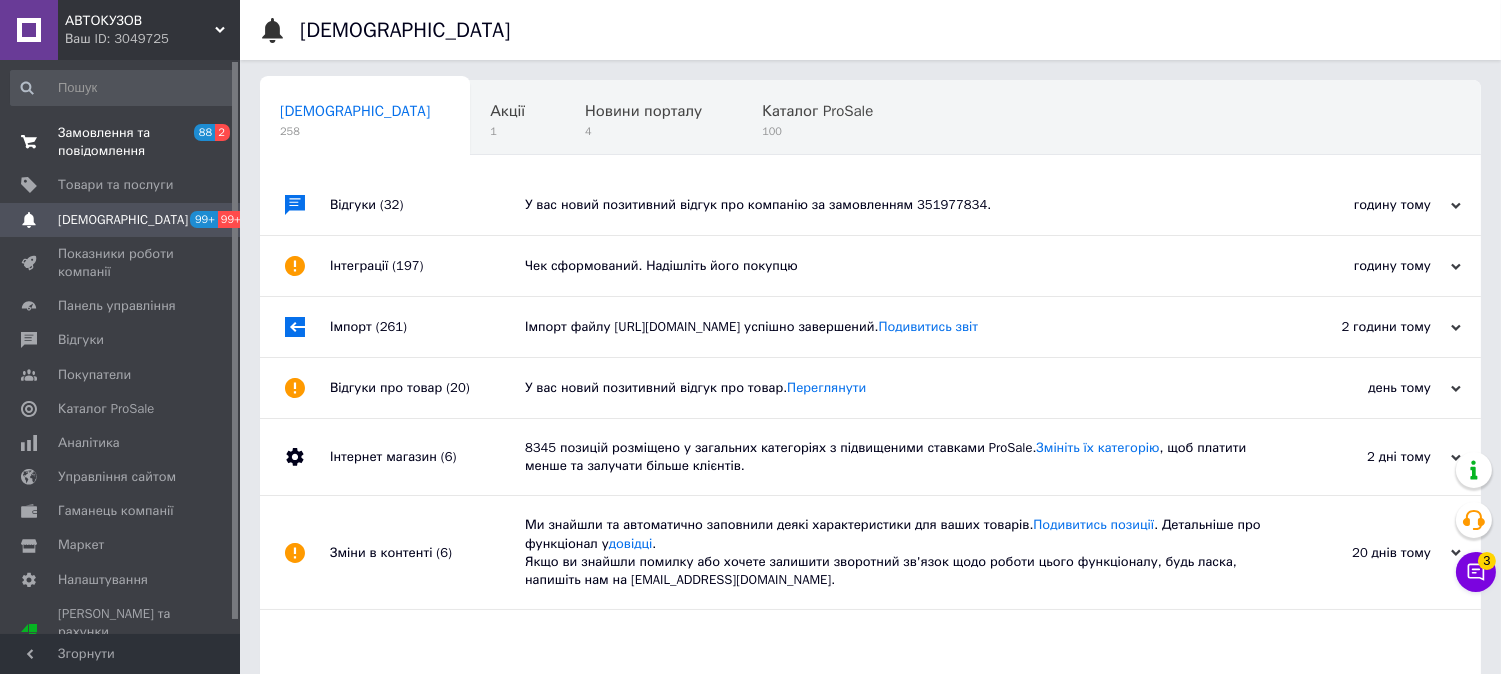 click on "Замовлення та повідомлення" at bounding box center [121, 142] 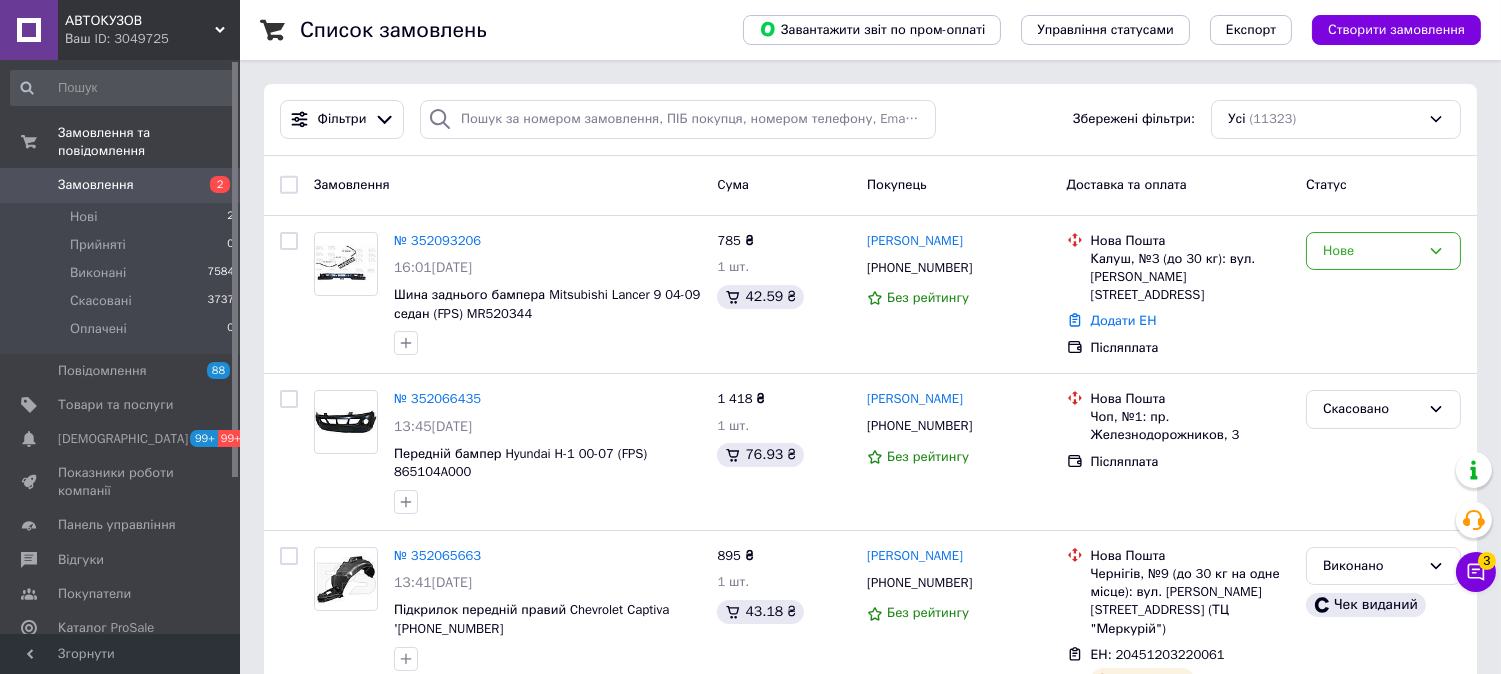 click on "Замовлення" at bounding box center (121, 185) 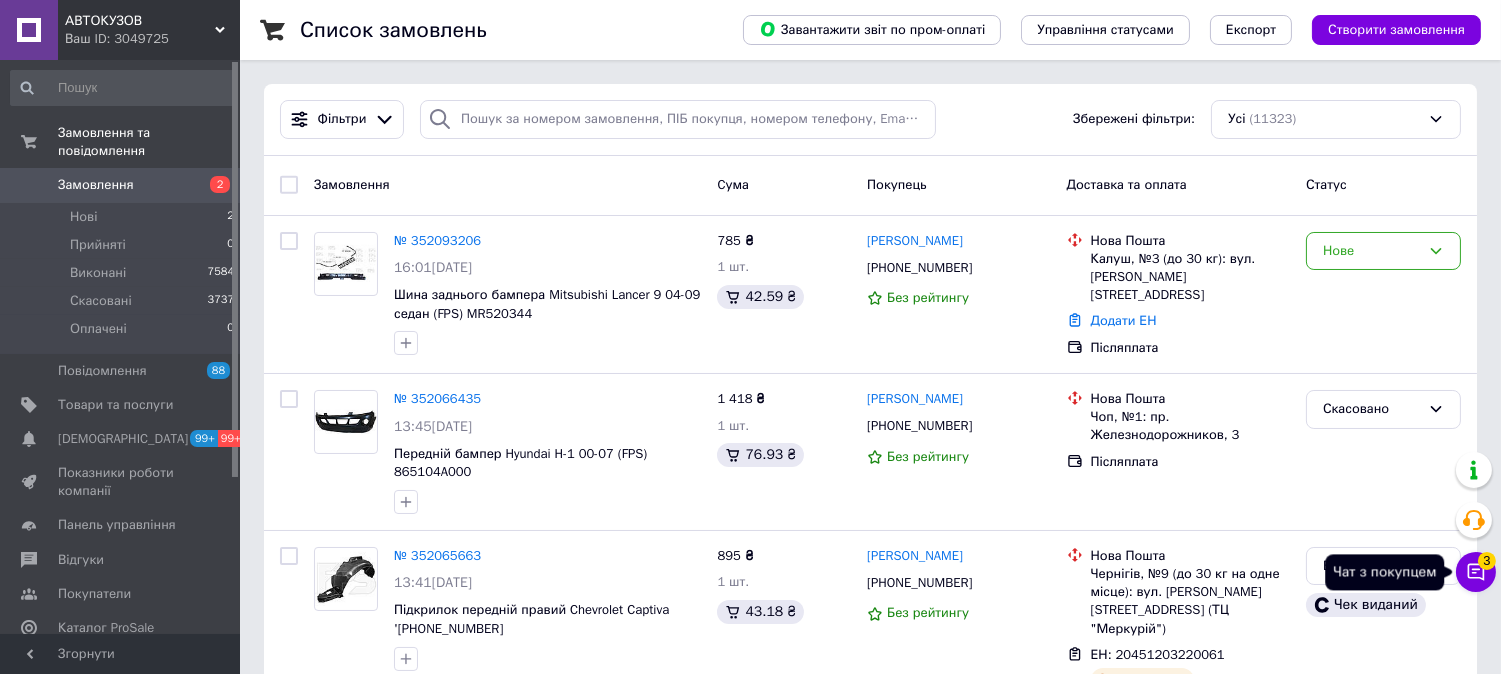 click on "3" at bounding box center (1487, 561) 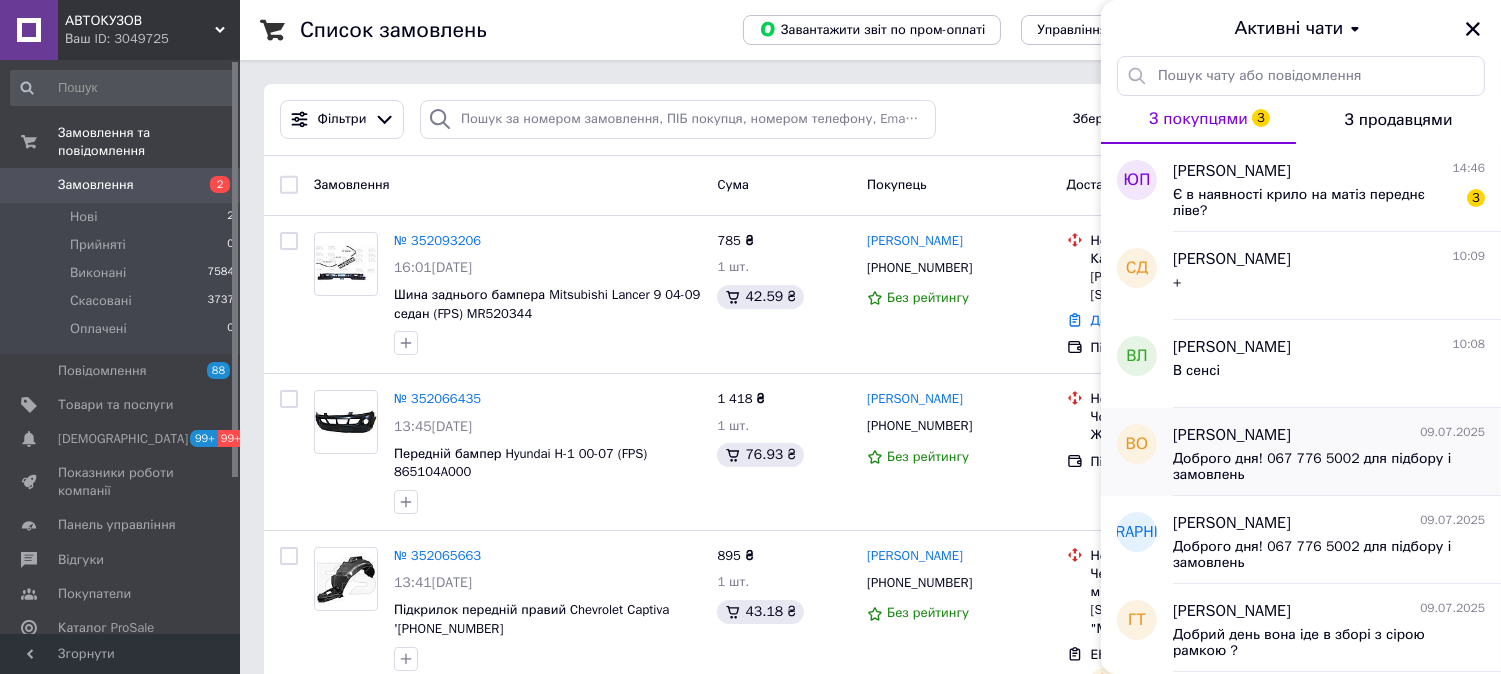 click on "[PERSON_NAME] [DATE] Доброго дня! 067 776 5002 для підбору і замовлень" at bounding box center (1337, 452) 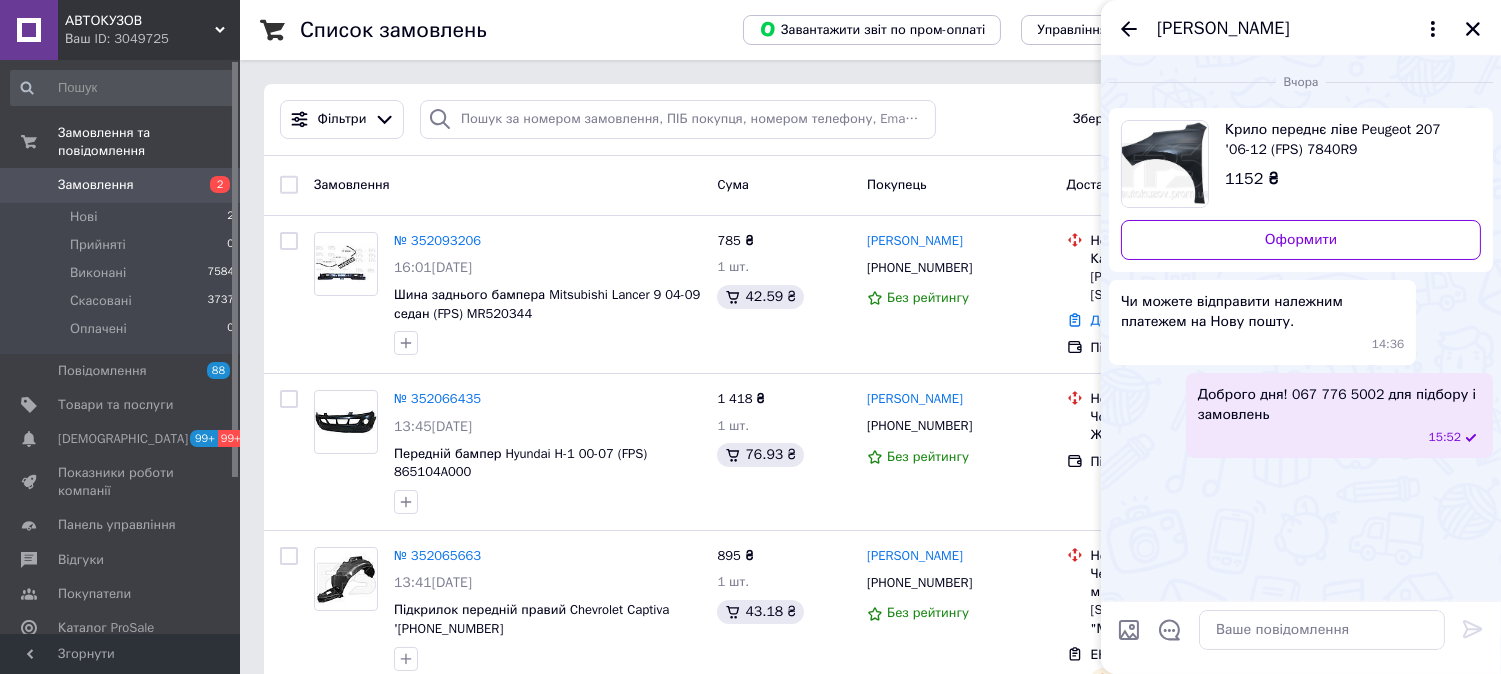 click on "Доброго дня! 067 776 5002 для підбору і замовлень" at bounding box center (1339, 405) 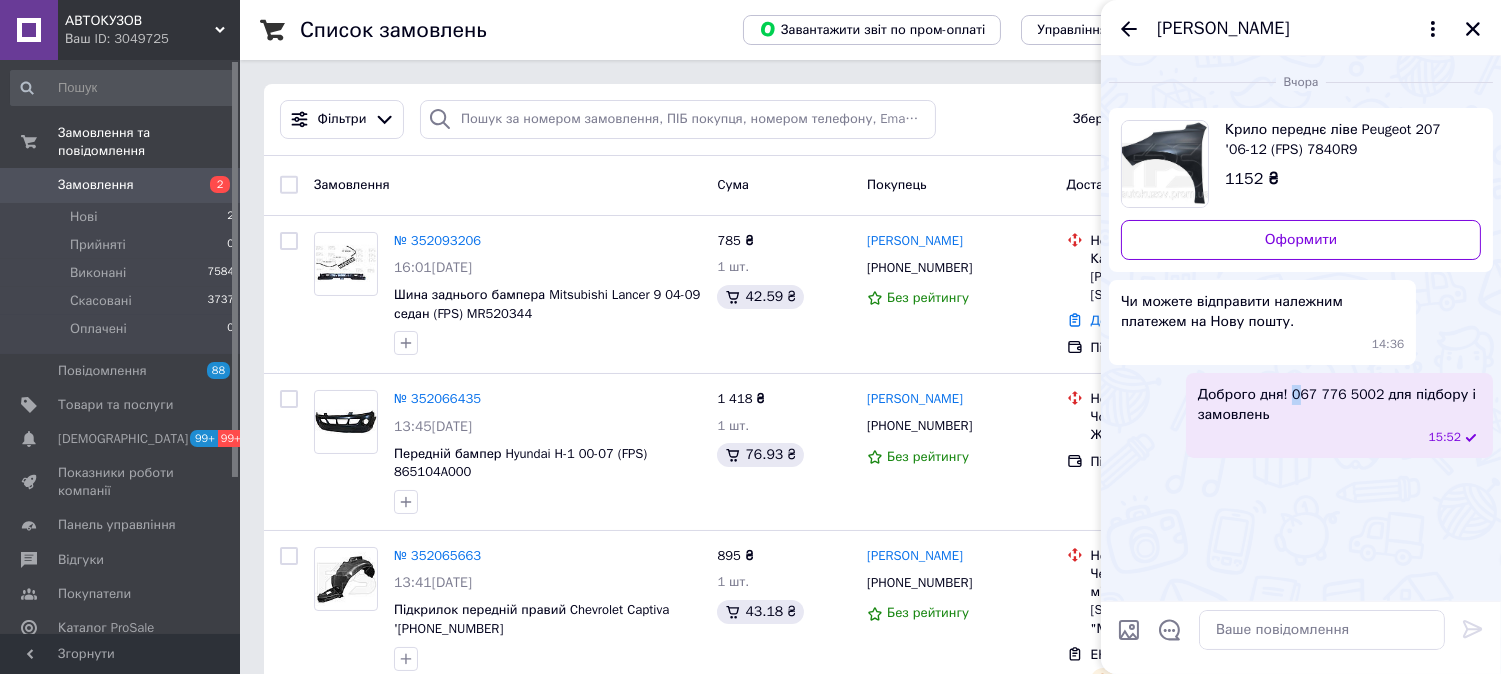 click on "Доброго дня! 067 776 5002 для підбору і замовлень" at bounding box center [1339, 405] 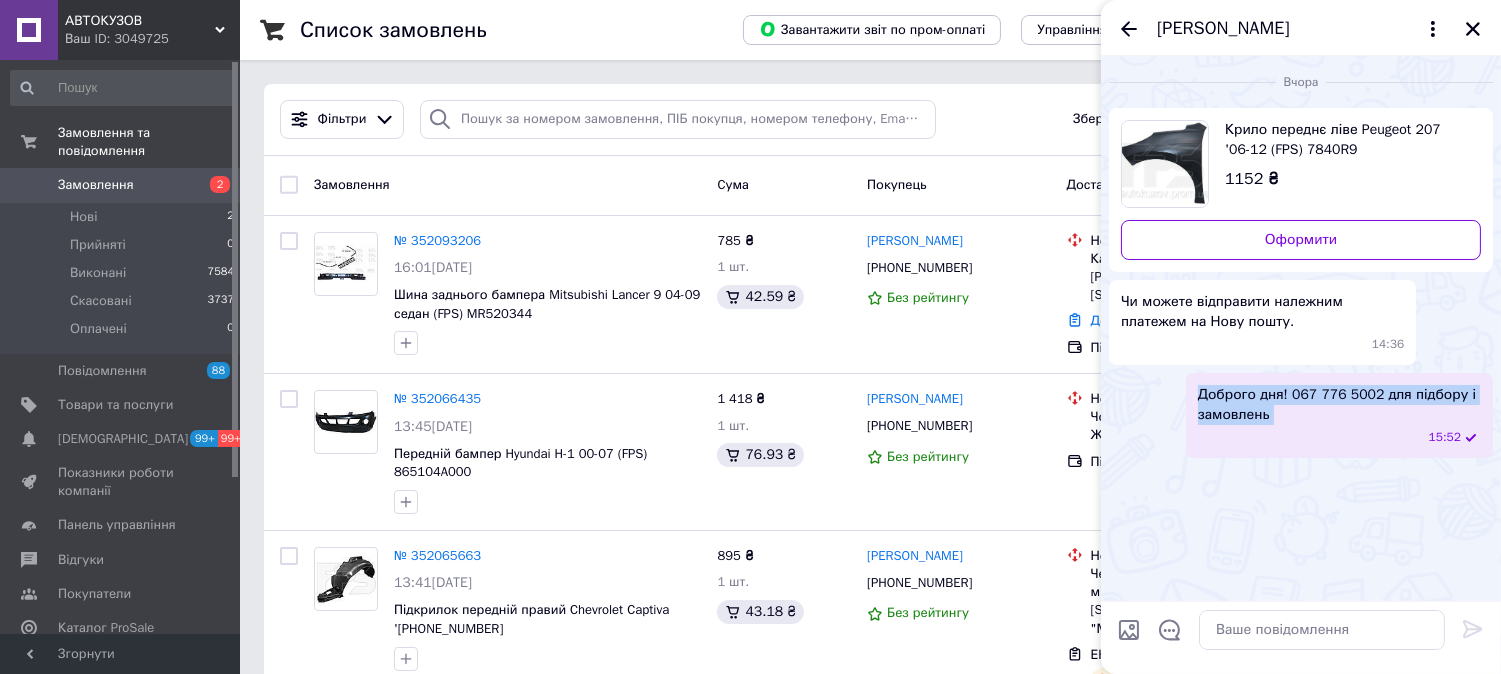 click on "Доброго дня! 067 776 5002 для підбору і замовлень" at bounding box center (1339, 405) 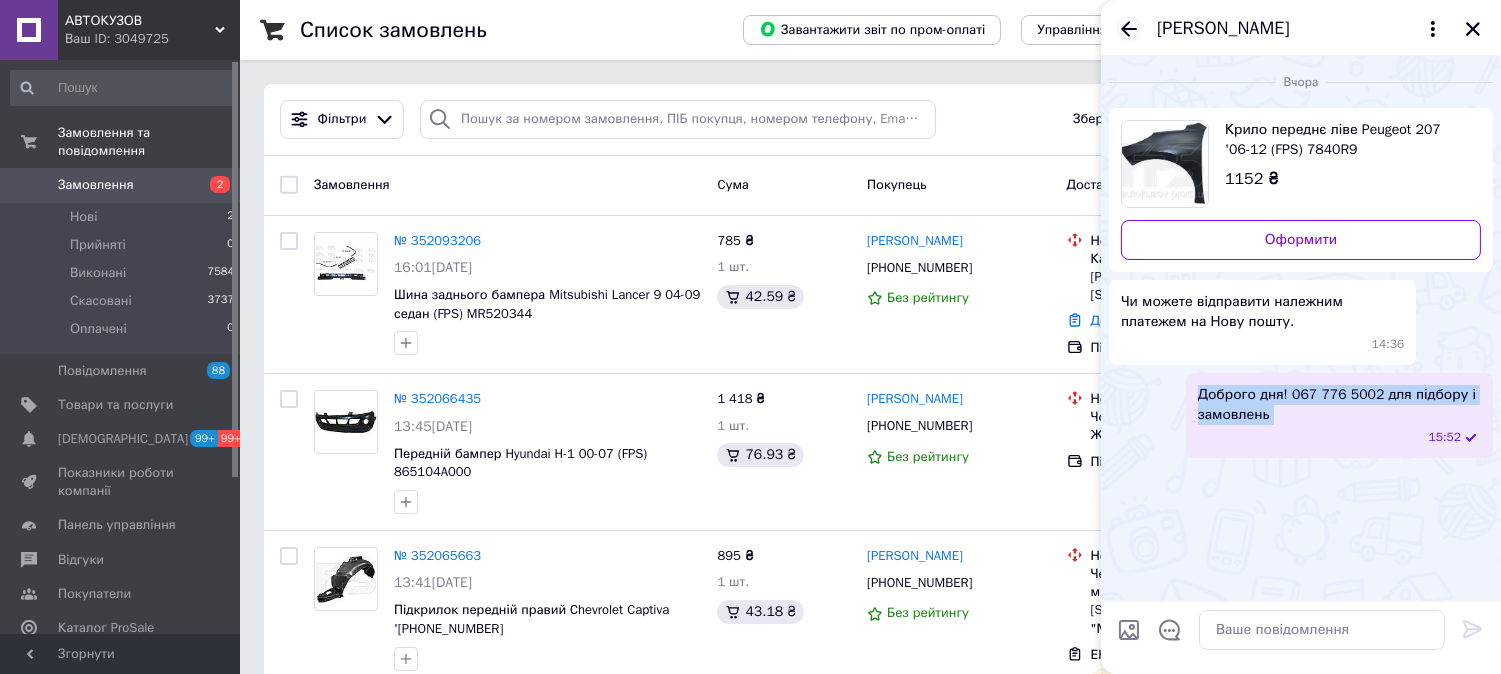 click 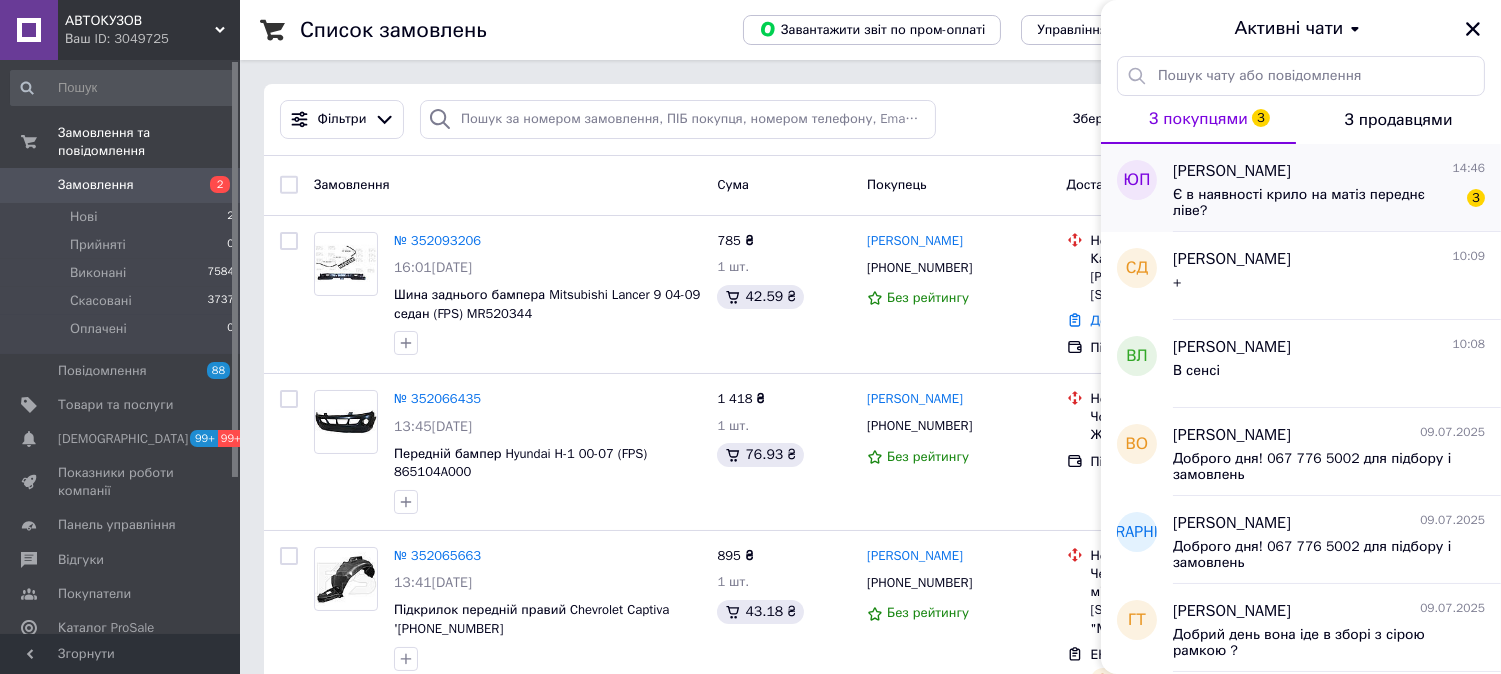 click on "[PERSON_NAME] 14:46" at bounding box center [1329, 171] 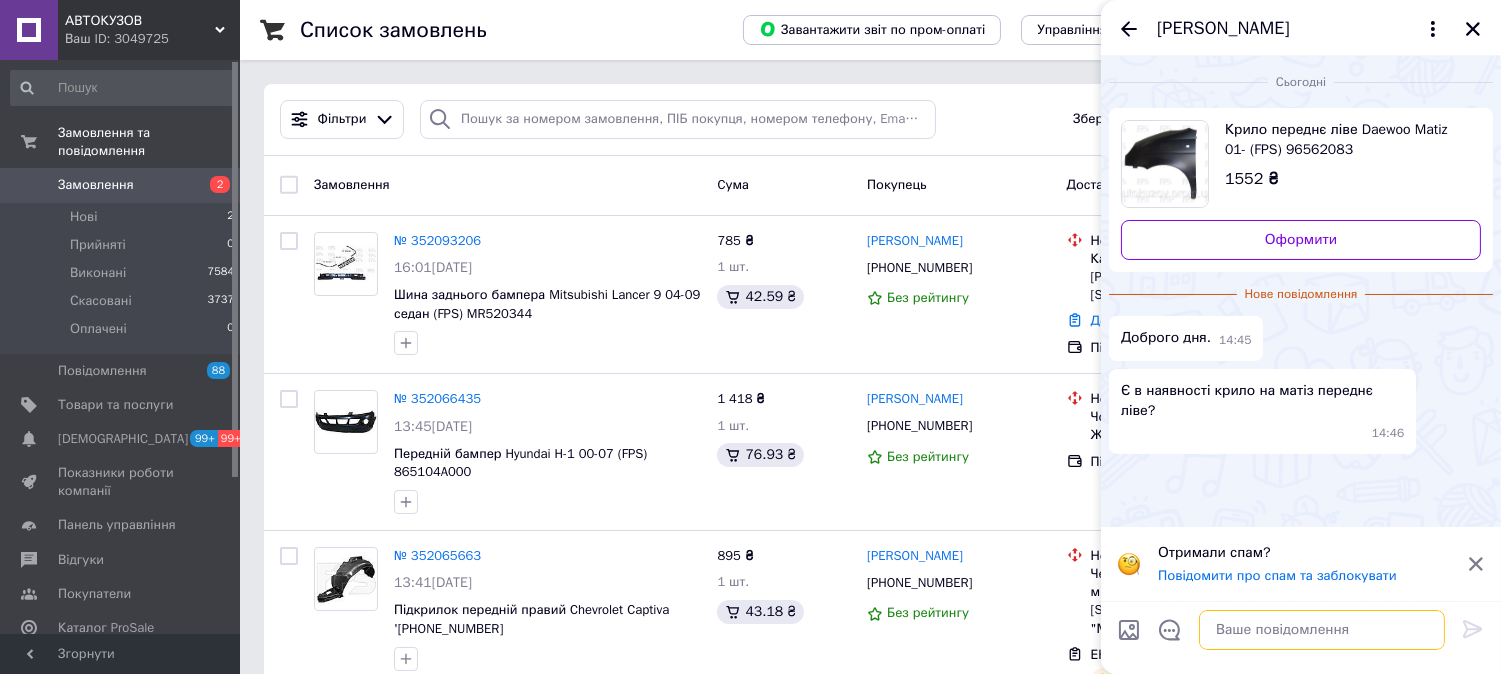 click at bounding box center (1322, 630) 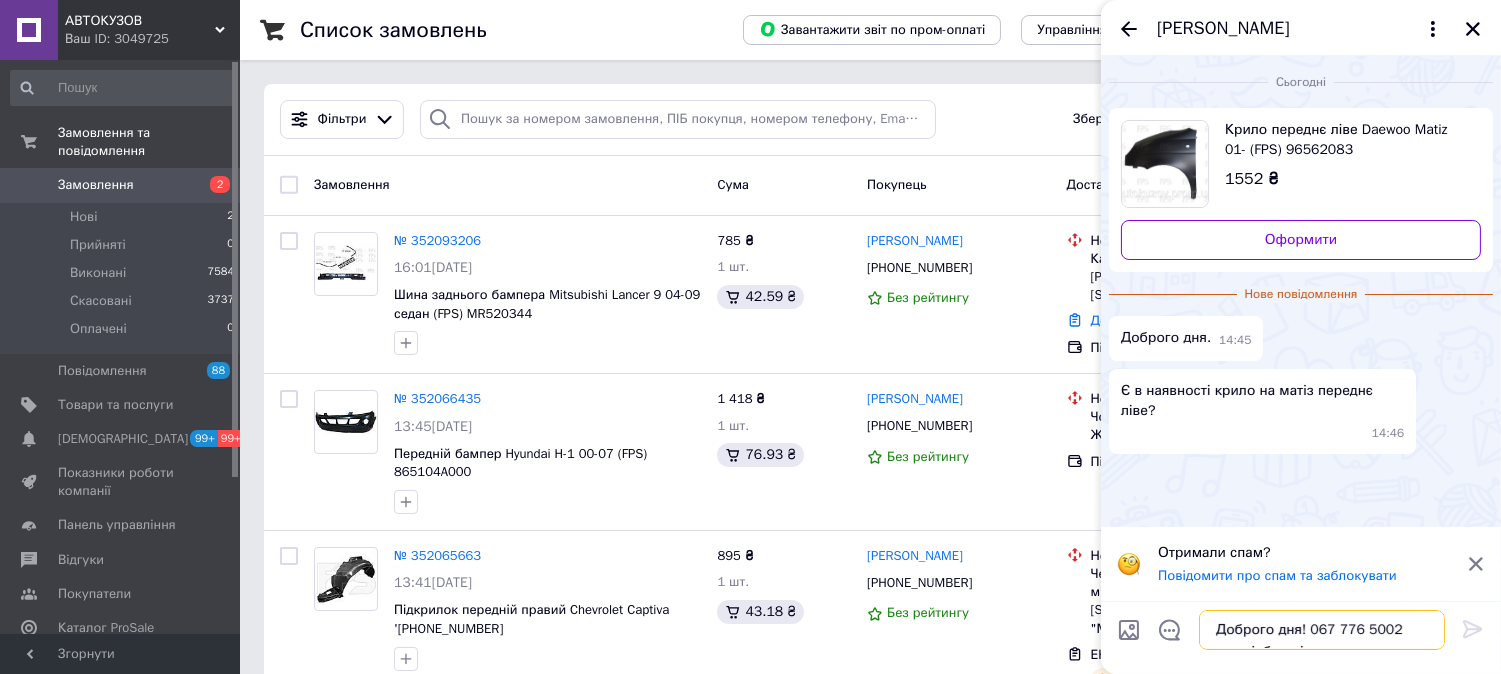 scroll, scrollTop: 15, scrollLeft: 0, axis: vertical 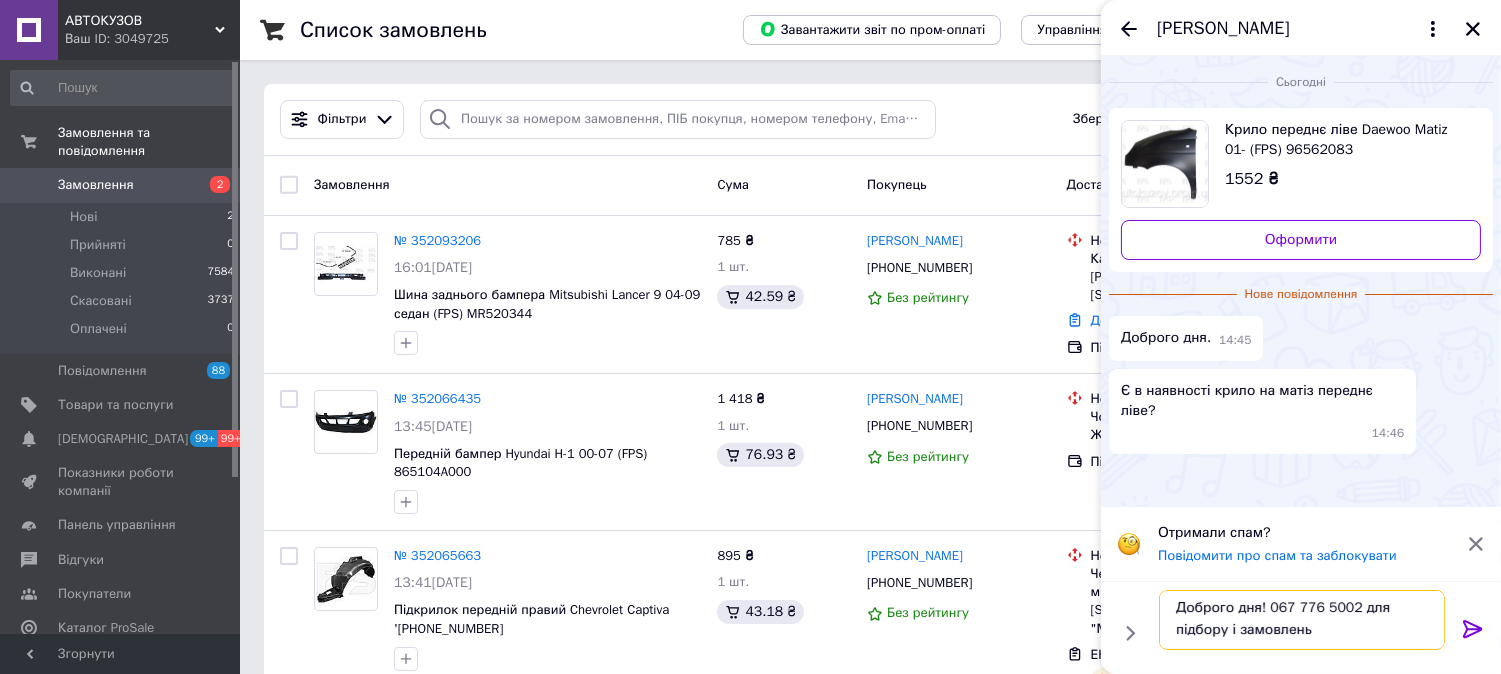 type on "Доброго дня! 067 776 5002 для підбору і замовлень" 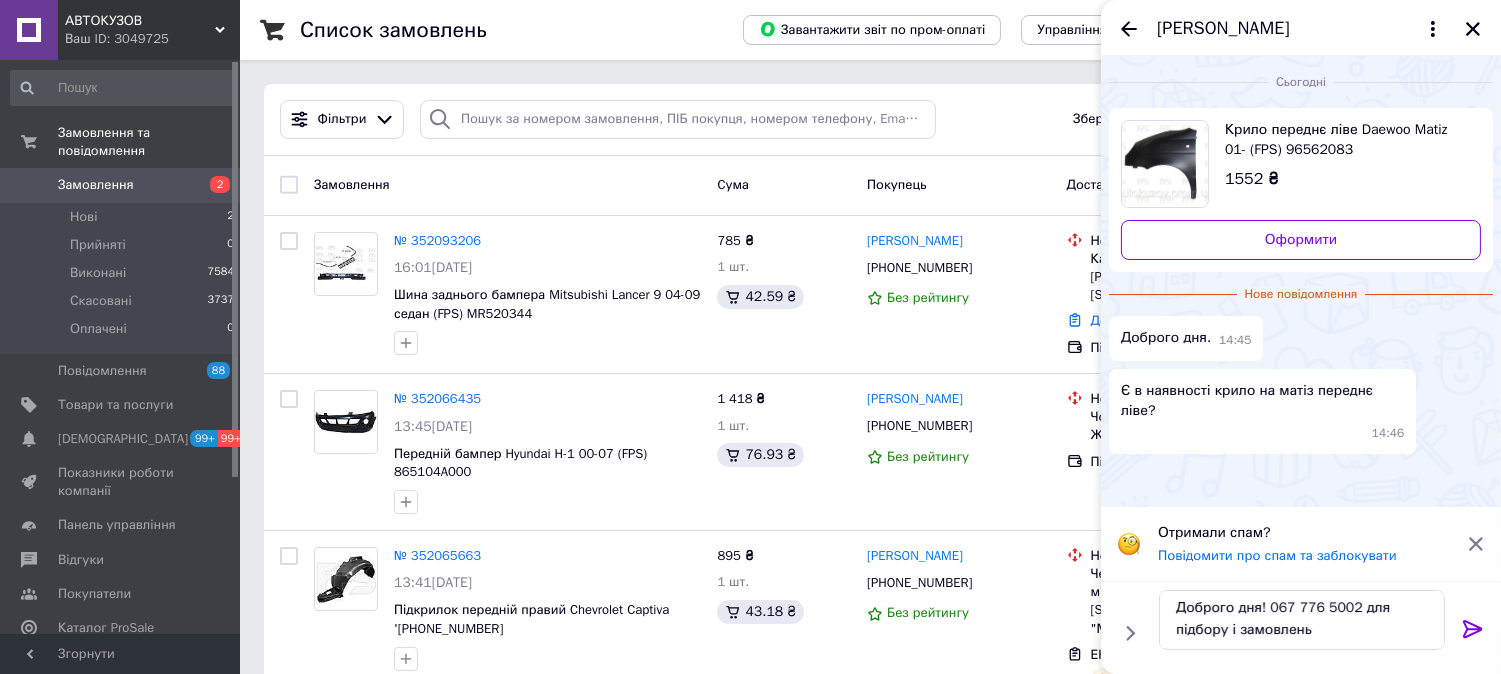 click 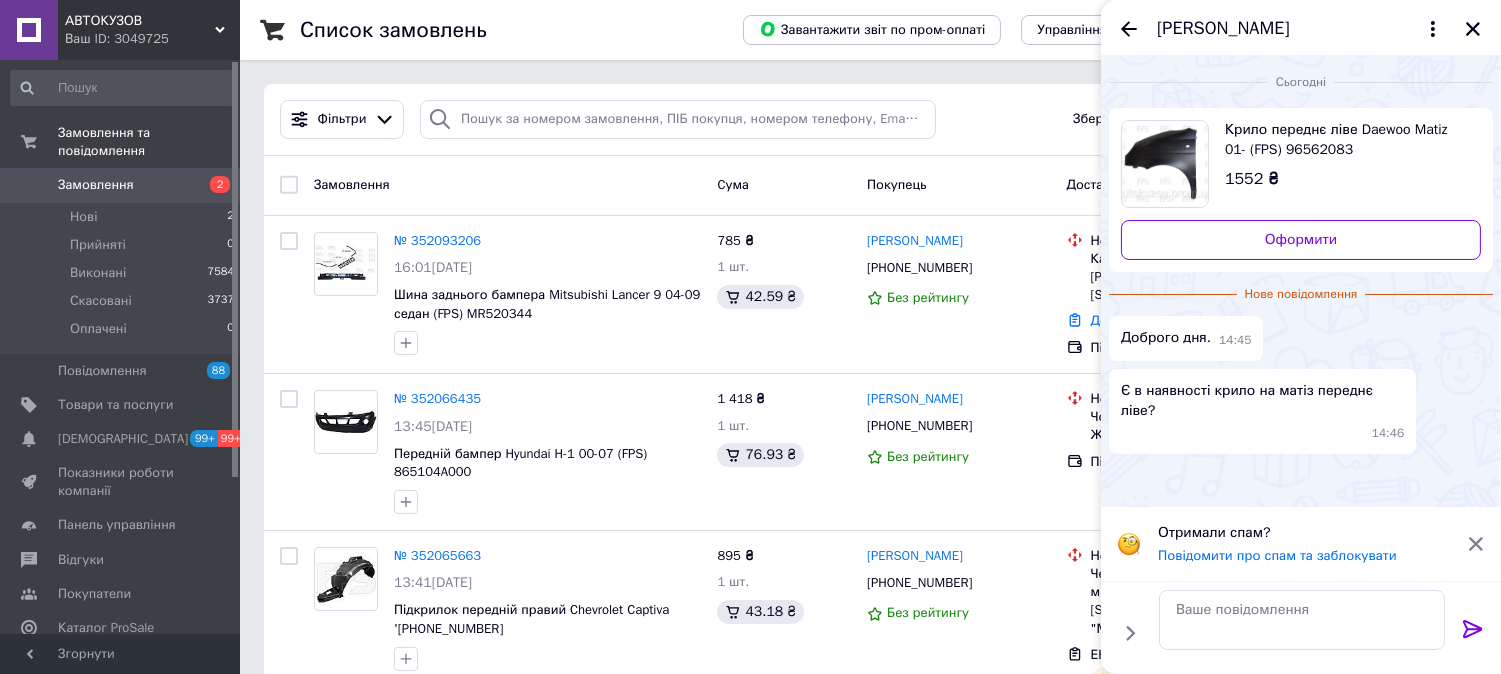 scroll, scrollTop: 0, scrollLeft: 0, axis: both 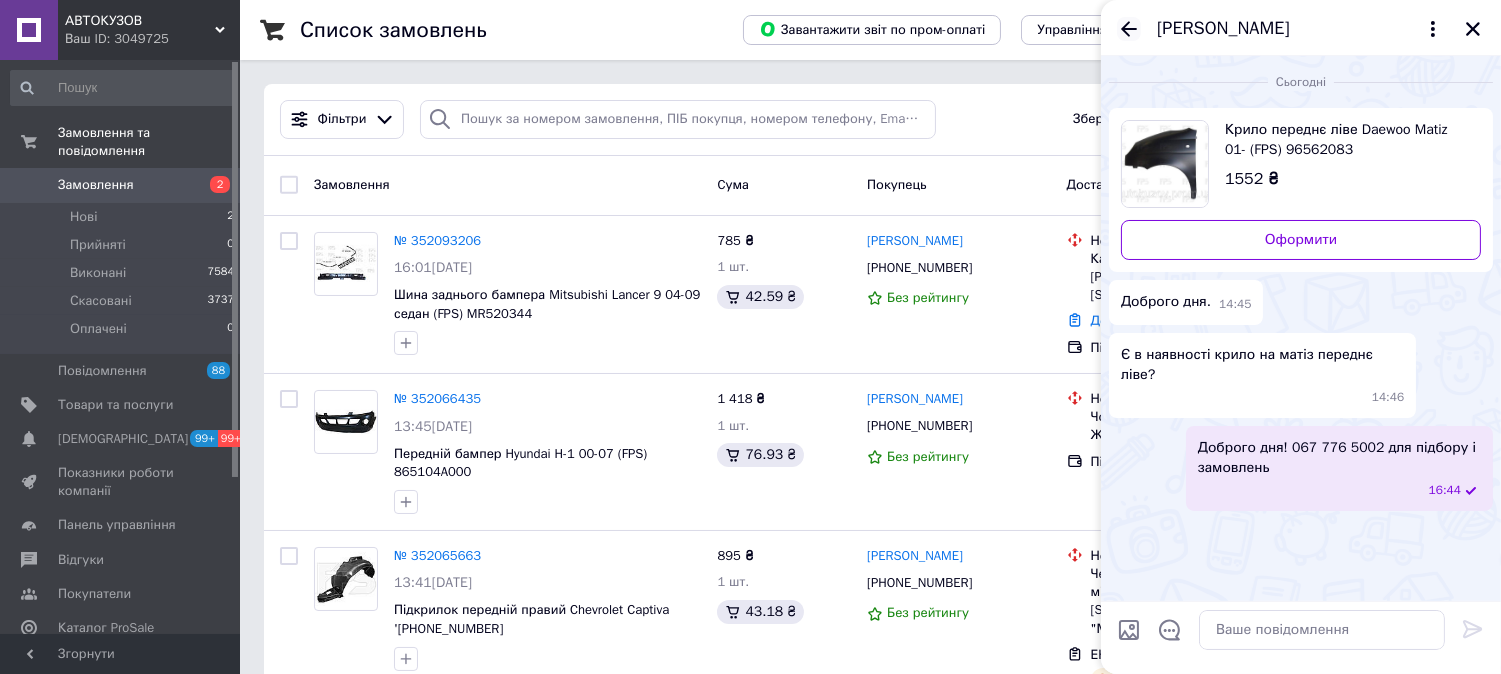 click 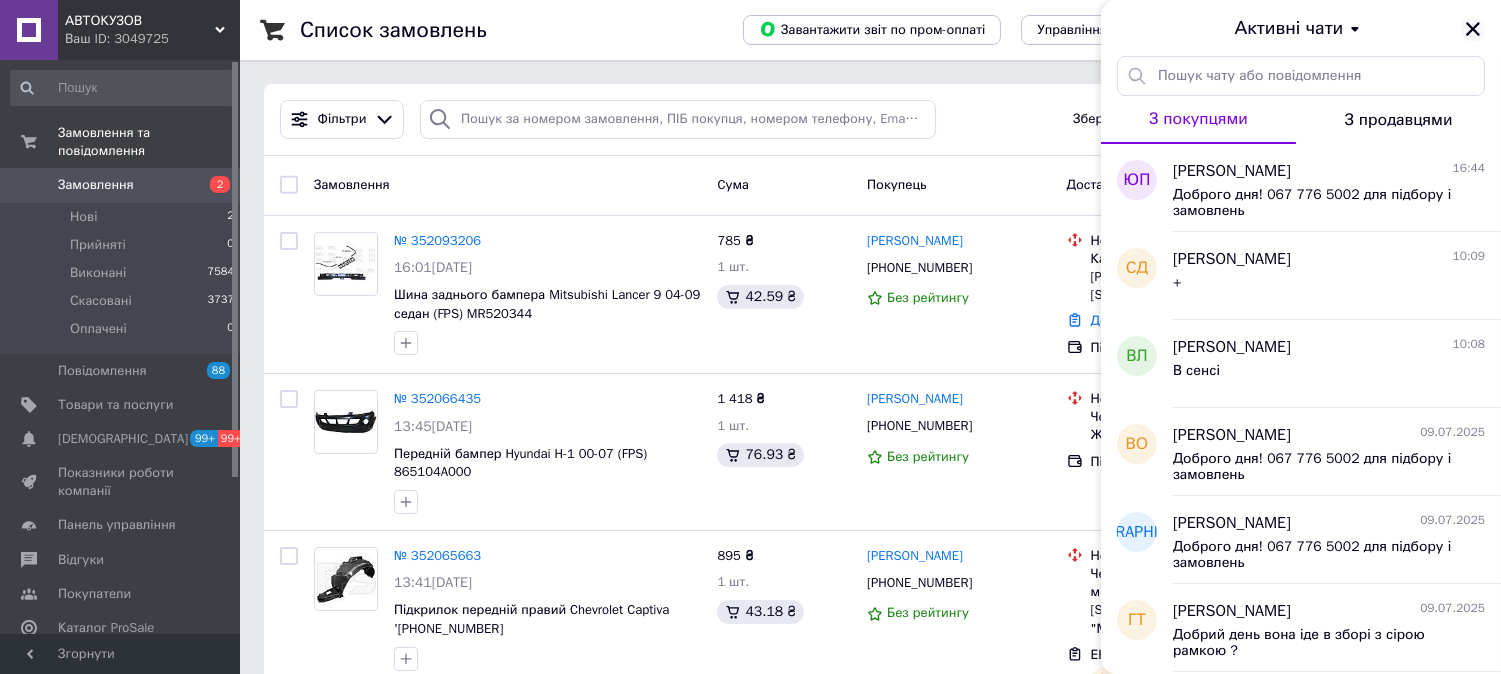 click 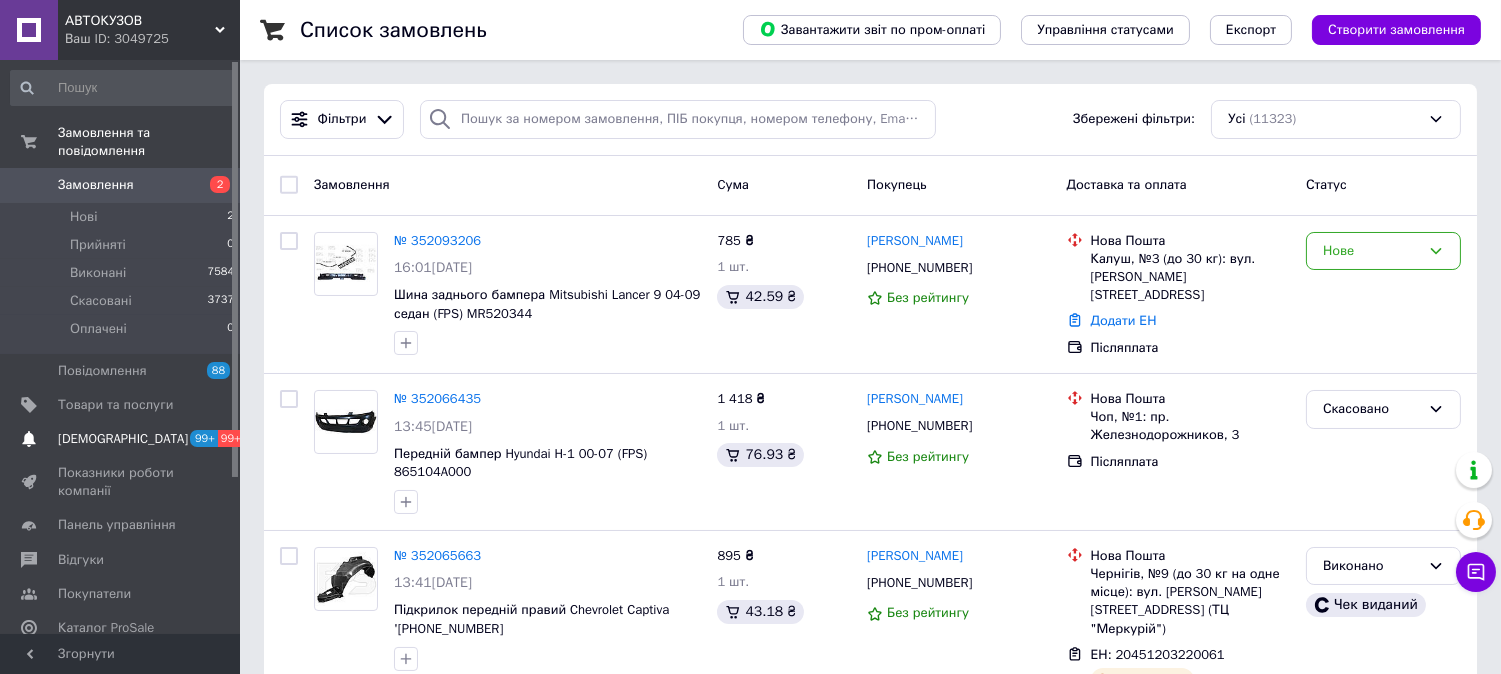 click on "[DEMOGRAPHIC_DATA]" at bounding box center [123, 439] 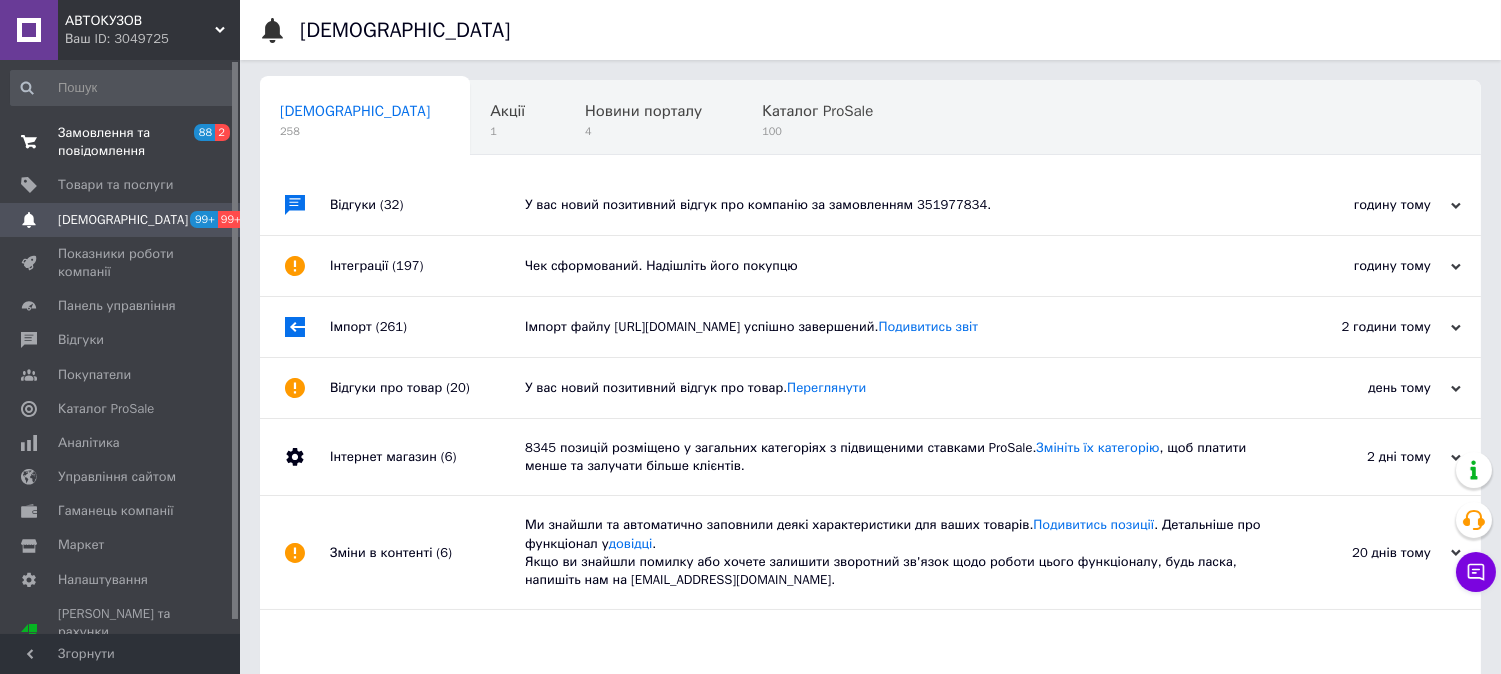 click on "Замовлення та повідомлення" at bounding box center (121, 142) 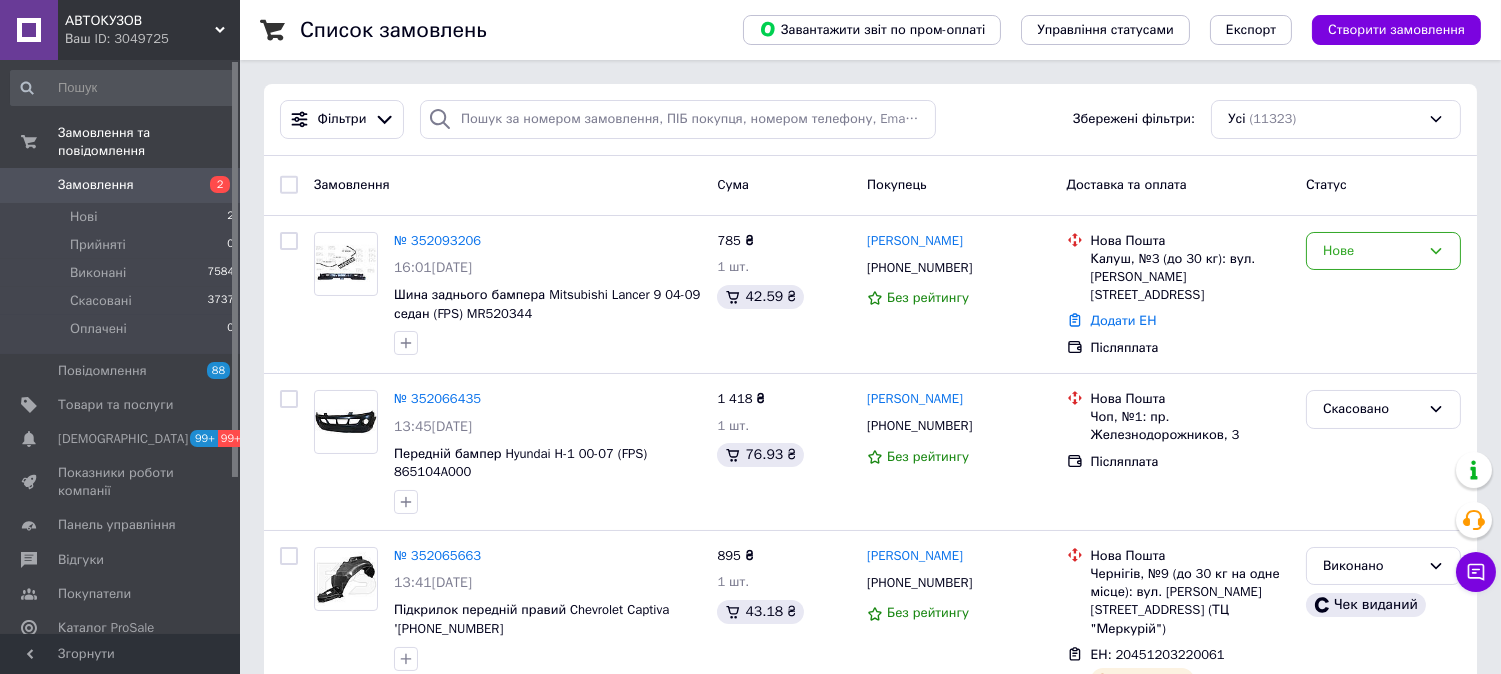 click on "Замовлення" at bounding box center [507, 185] 